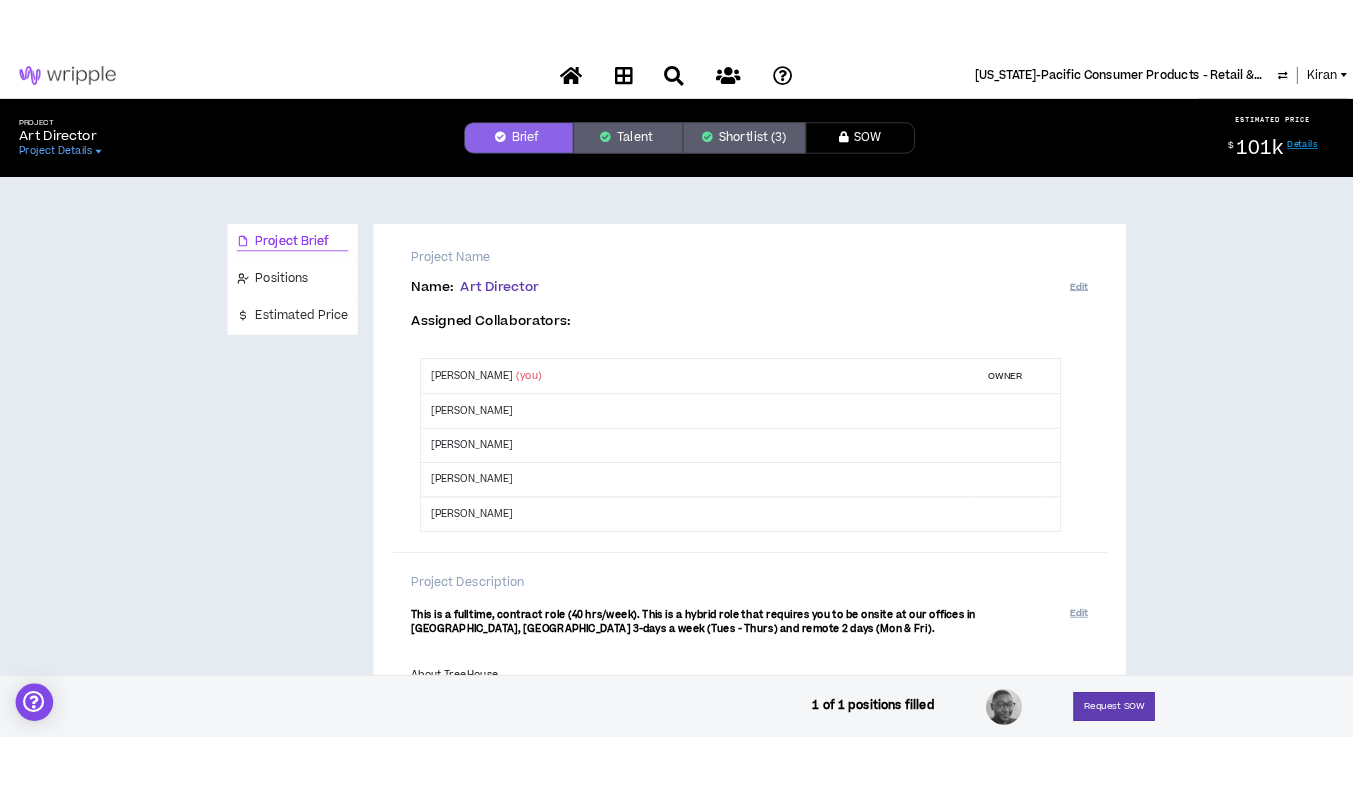 scroll, scrollTop: 0, scrollLeft: 0, axis: both 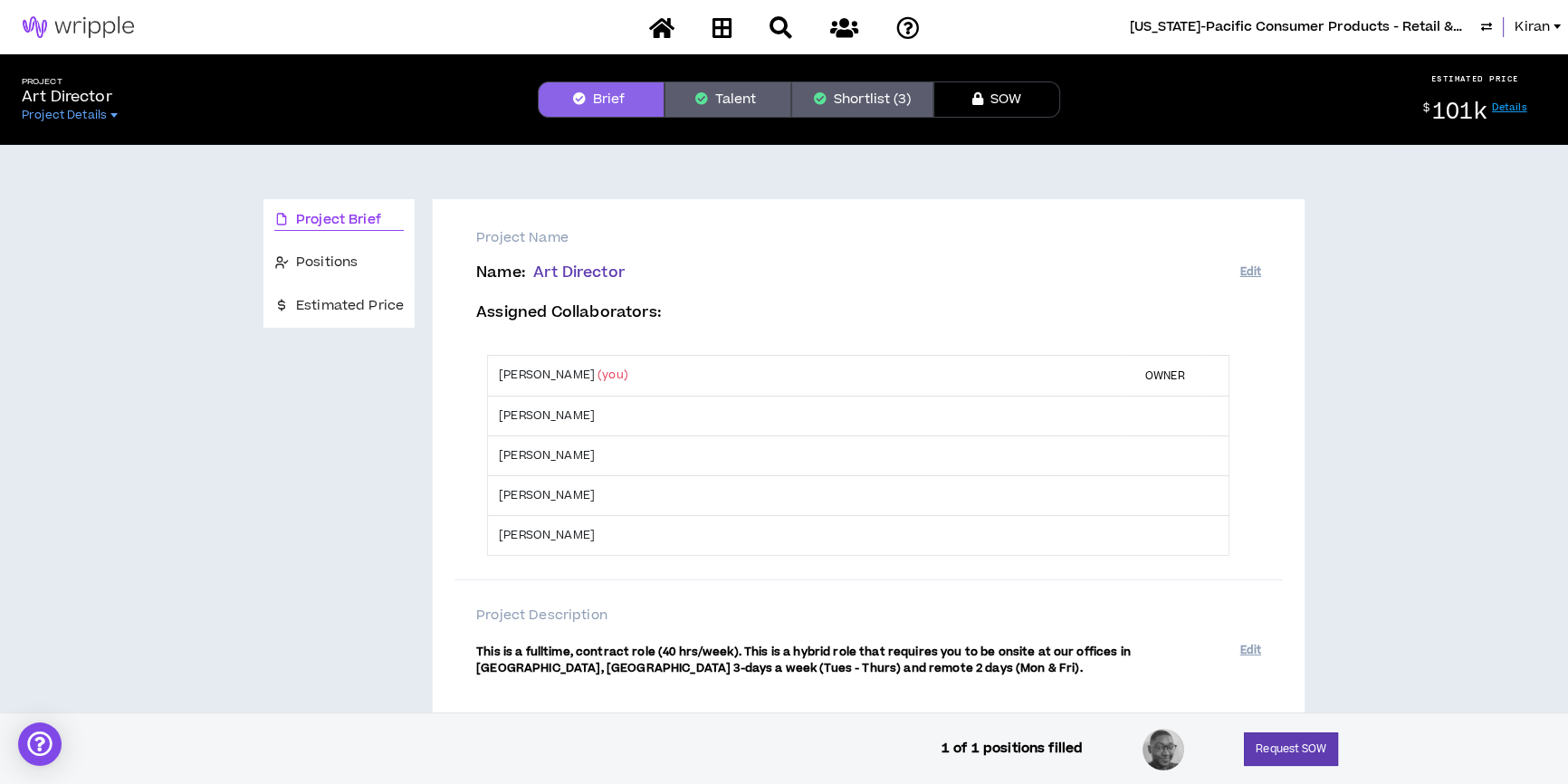 click on "Shortlist   (3)" at bounding box center [862, 100] 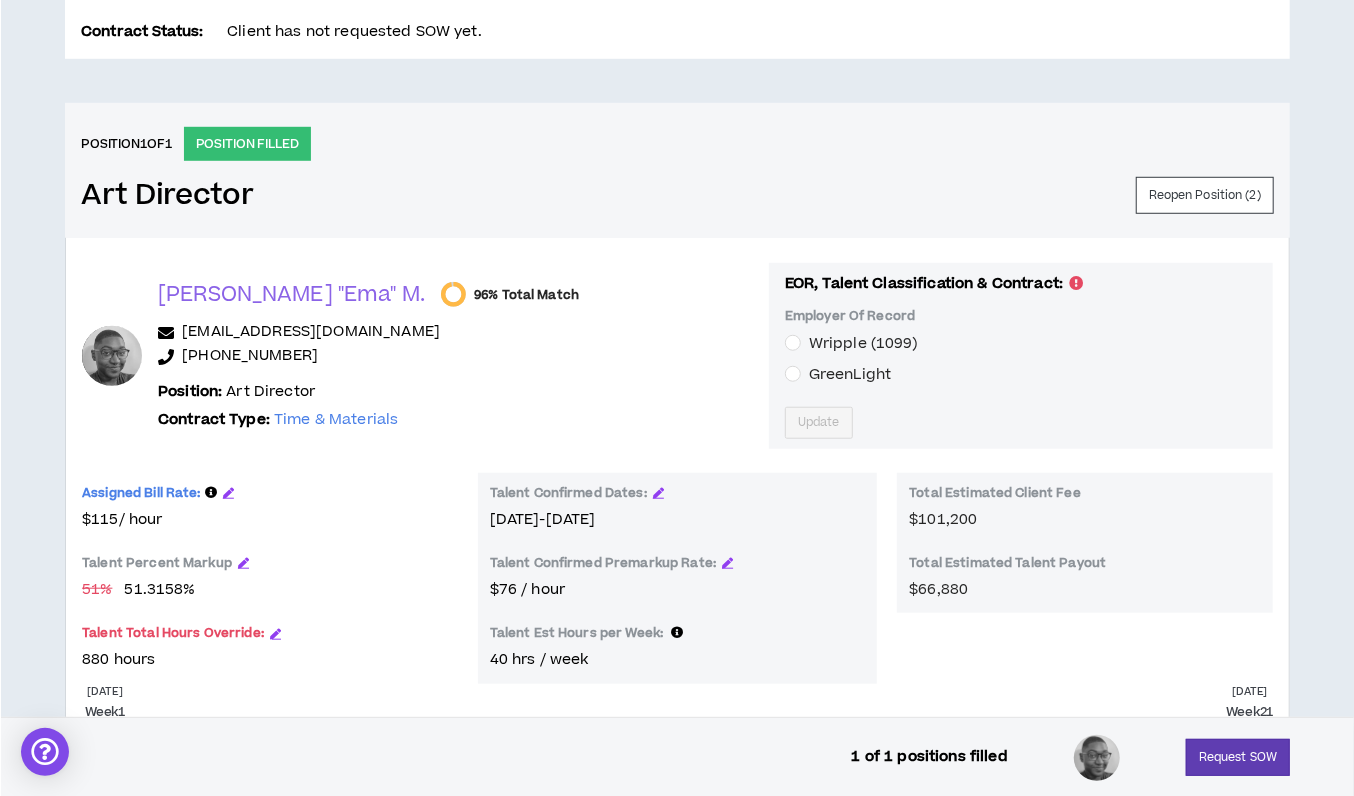 scroll, scrollTop: 852, scrollLeft: 0, axis: vertical 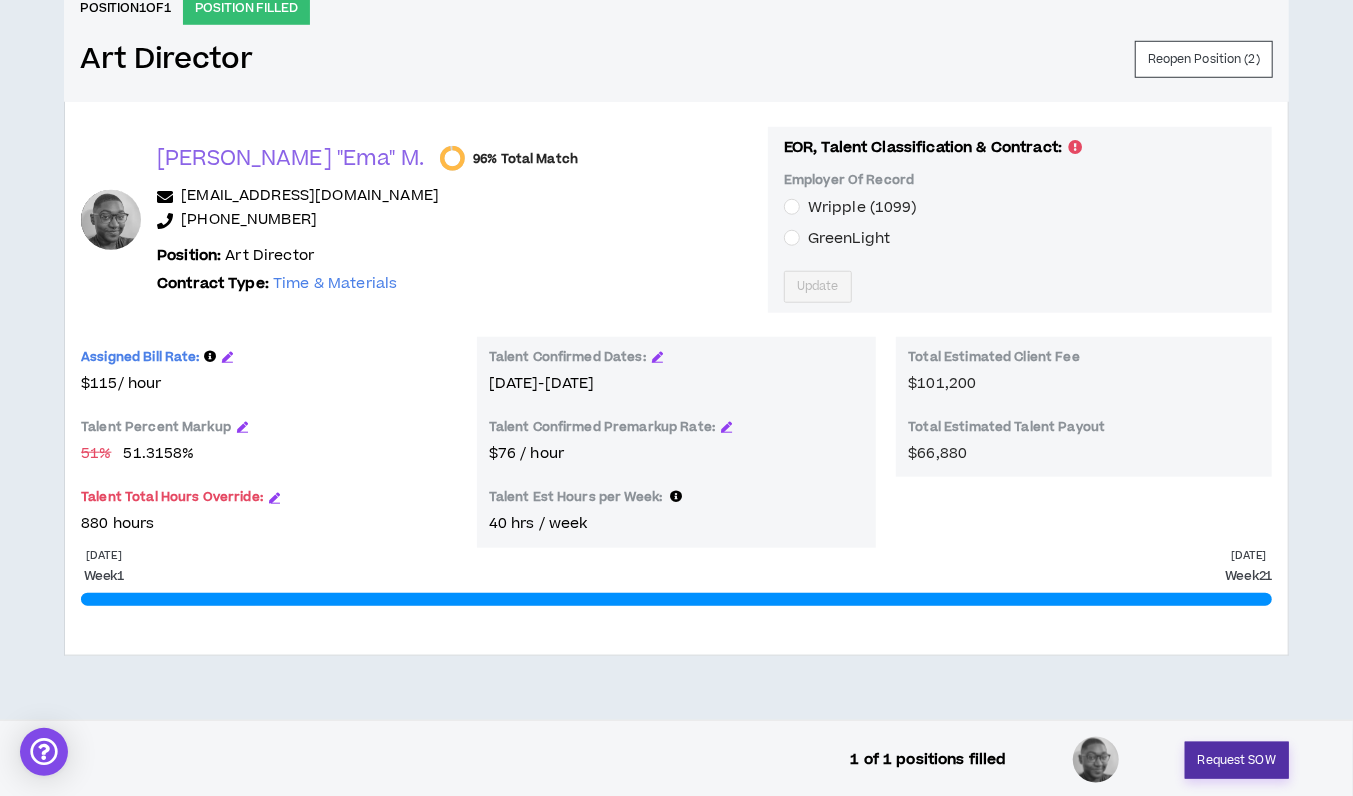 click on "Request SOW" at bounding box center [1237, 760] 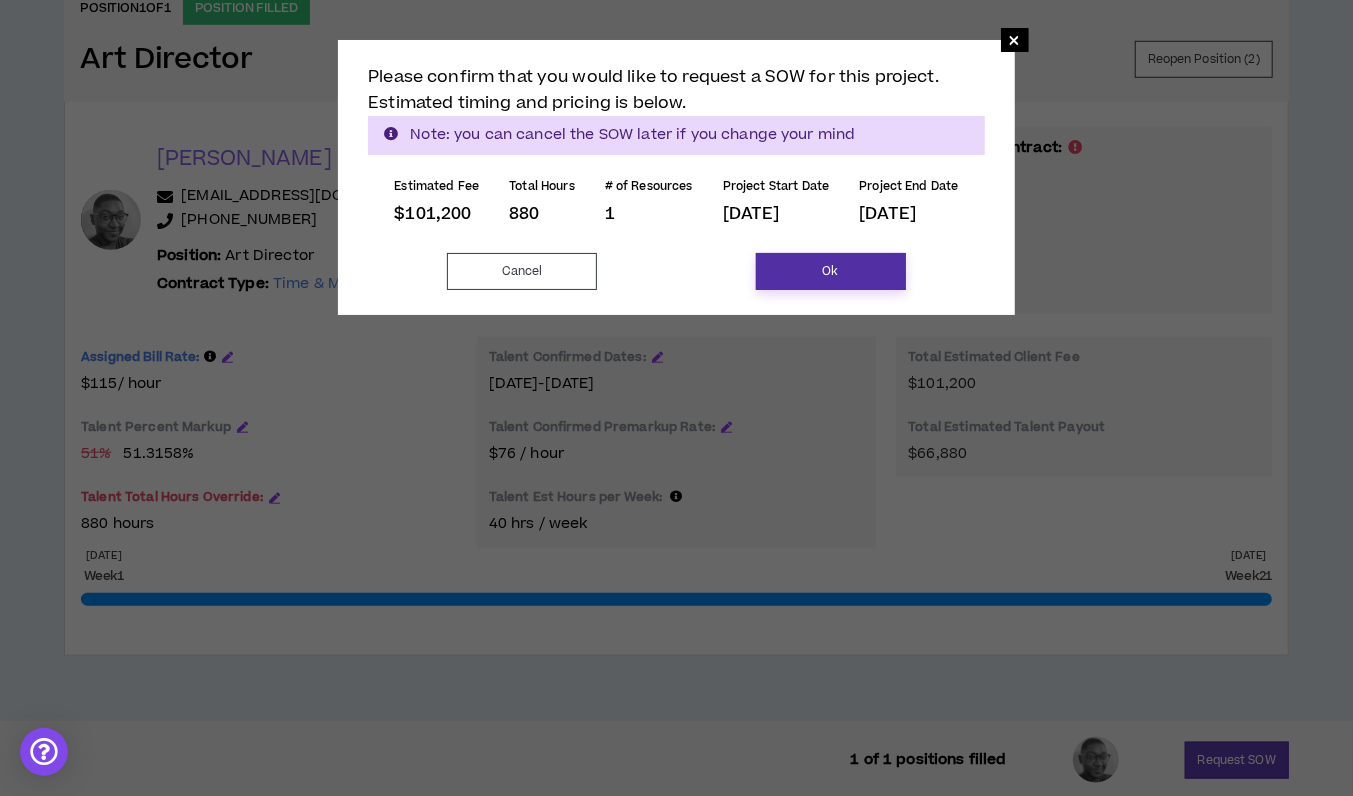 click on "Ok" at bounding box center [831, 271] 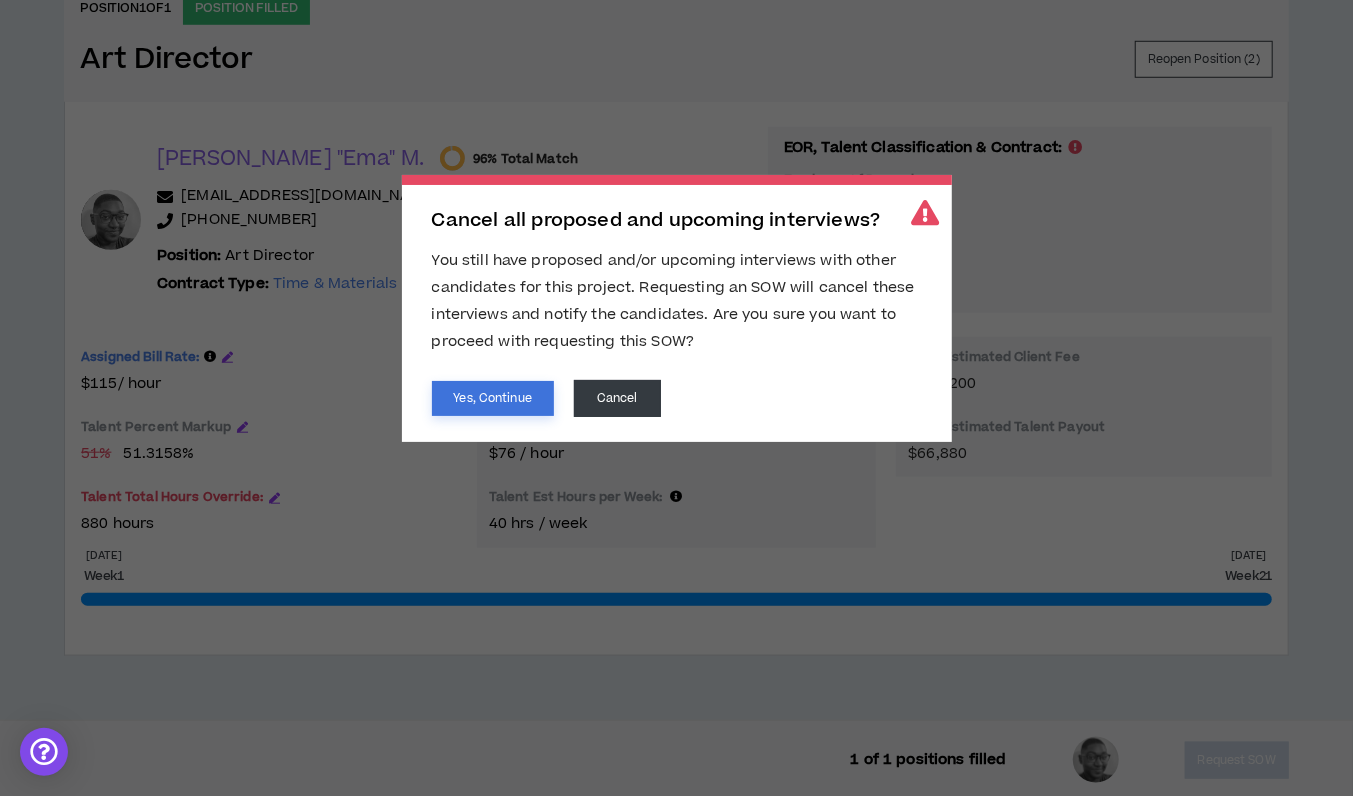 click on "Yes, Continue" at bounding box center [493, 398] 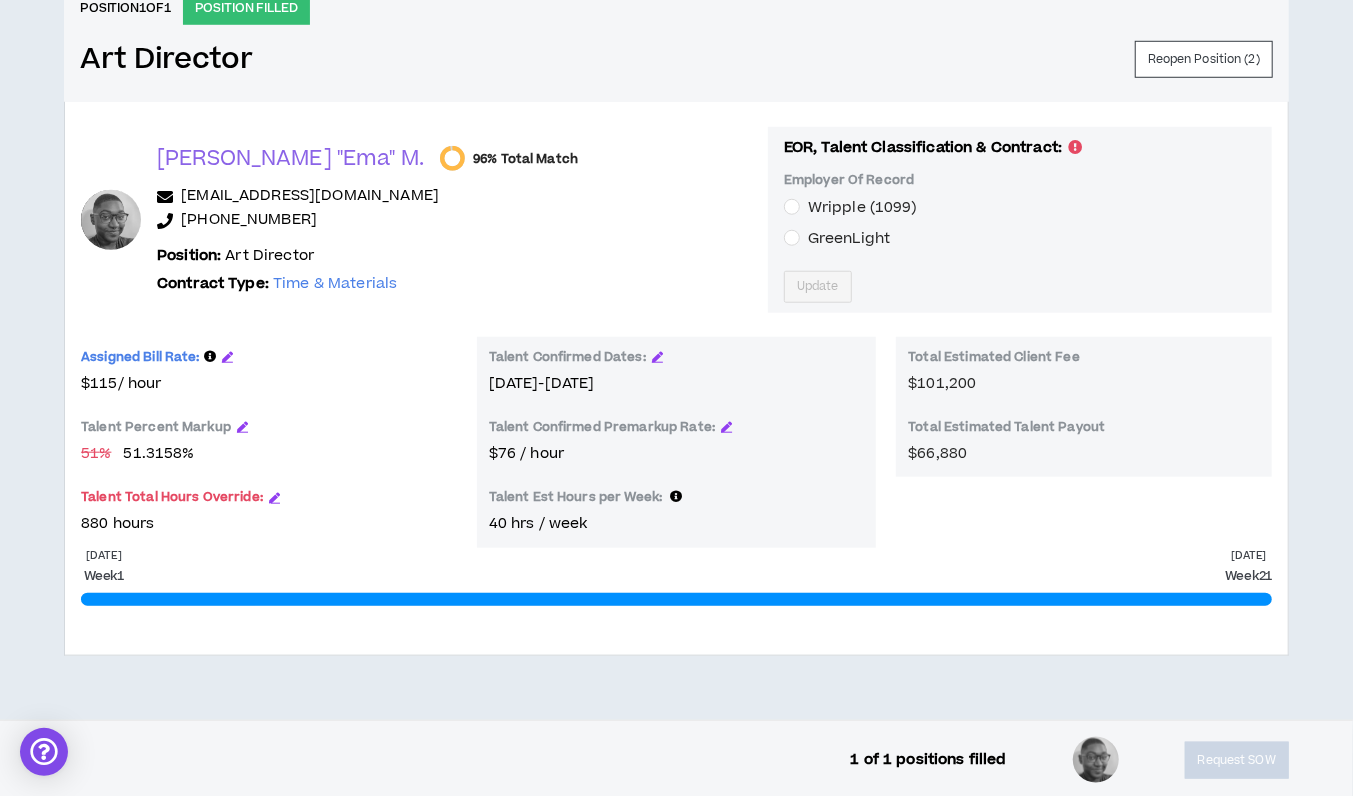 click on "Yes, Continue" at bounding box center (493, 398) 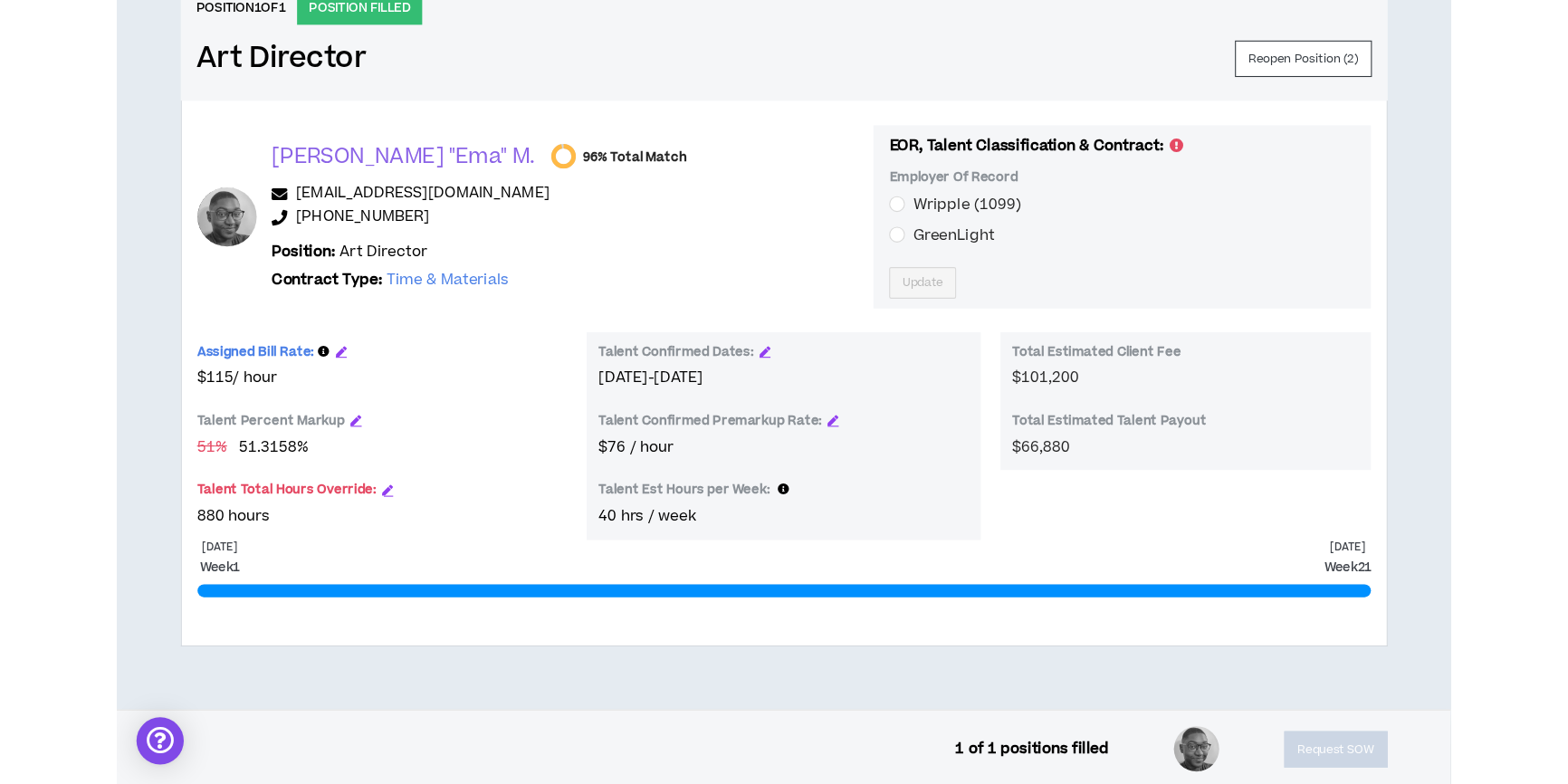 scroll, scrollTop: 711, scrollLeft: 0, axis: vertical 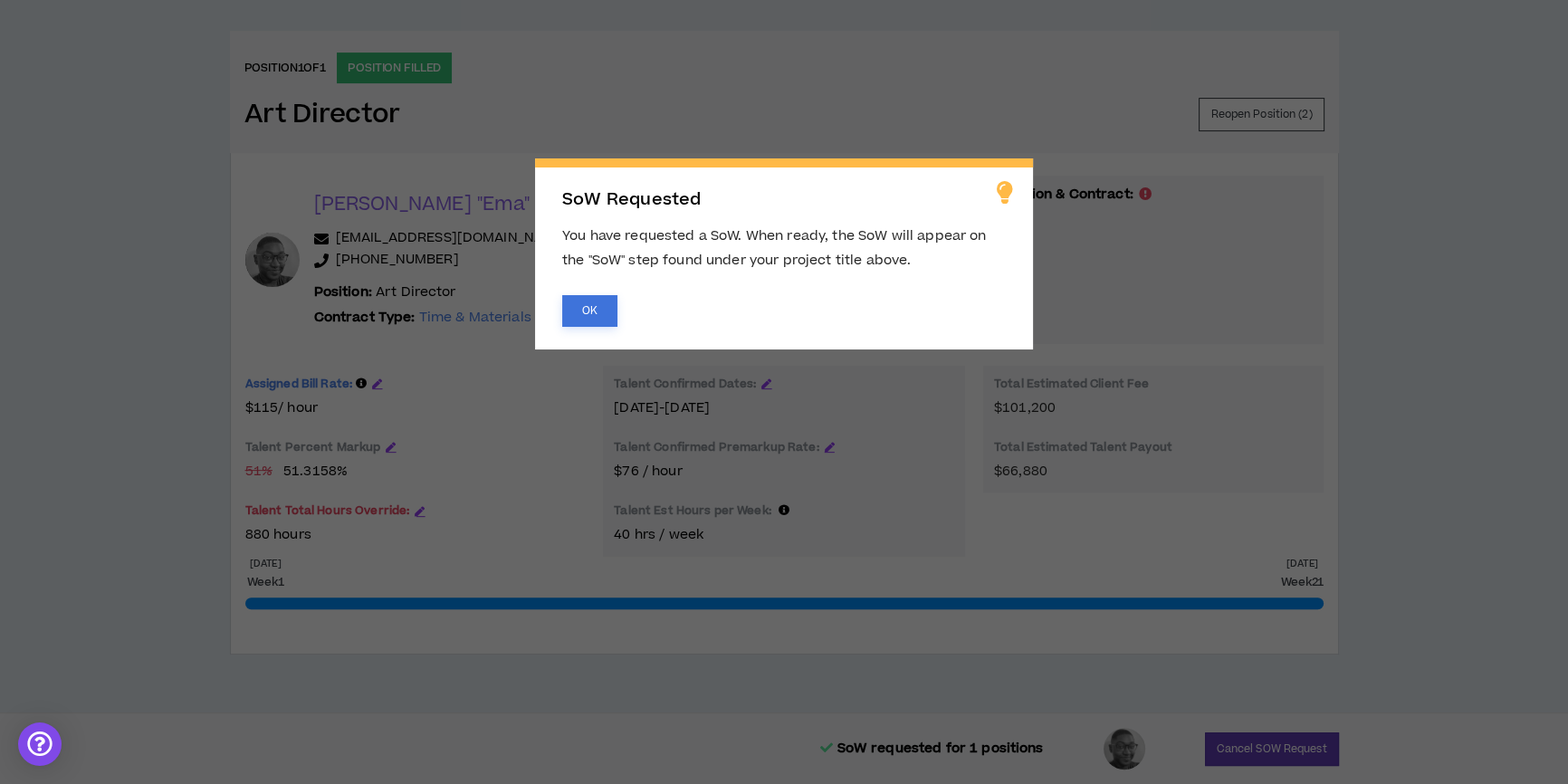 click on "OK" at bounding box center [589, 311] 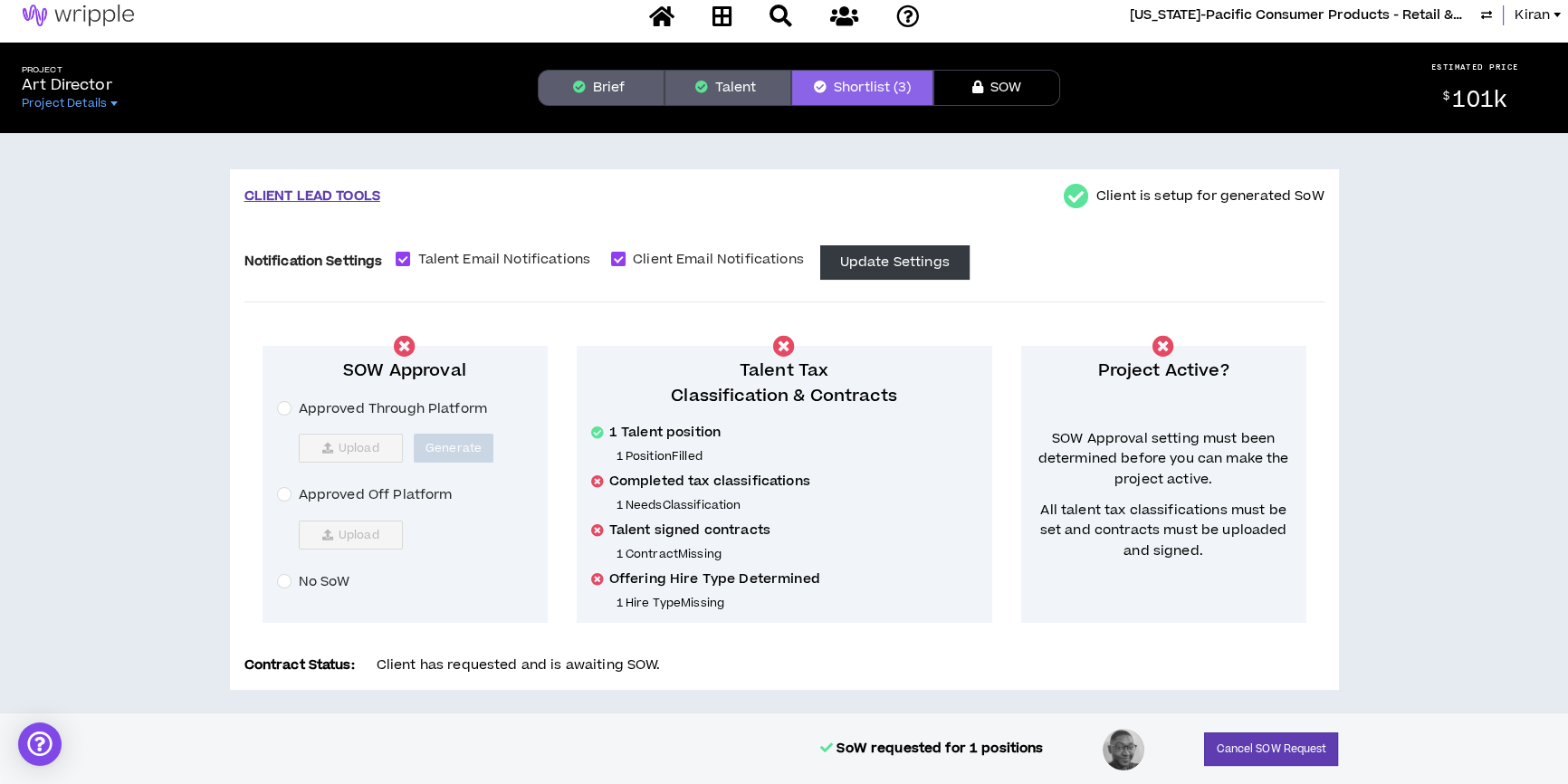 scroll, scrollTop: 0, scrollLeft: 0, axis: both 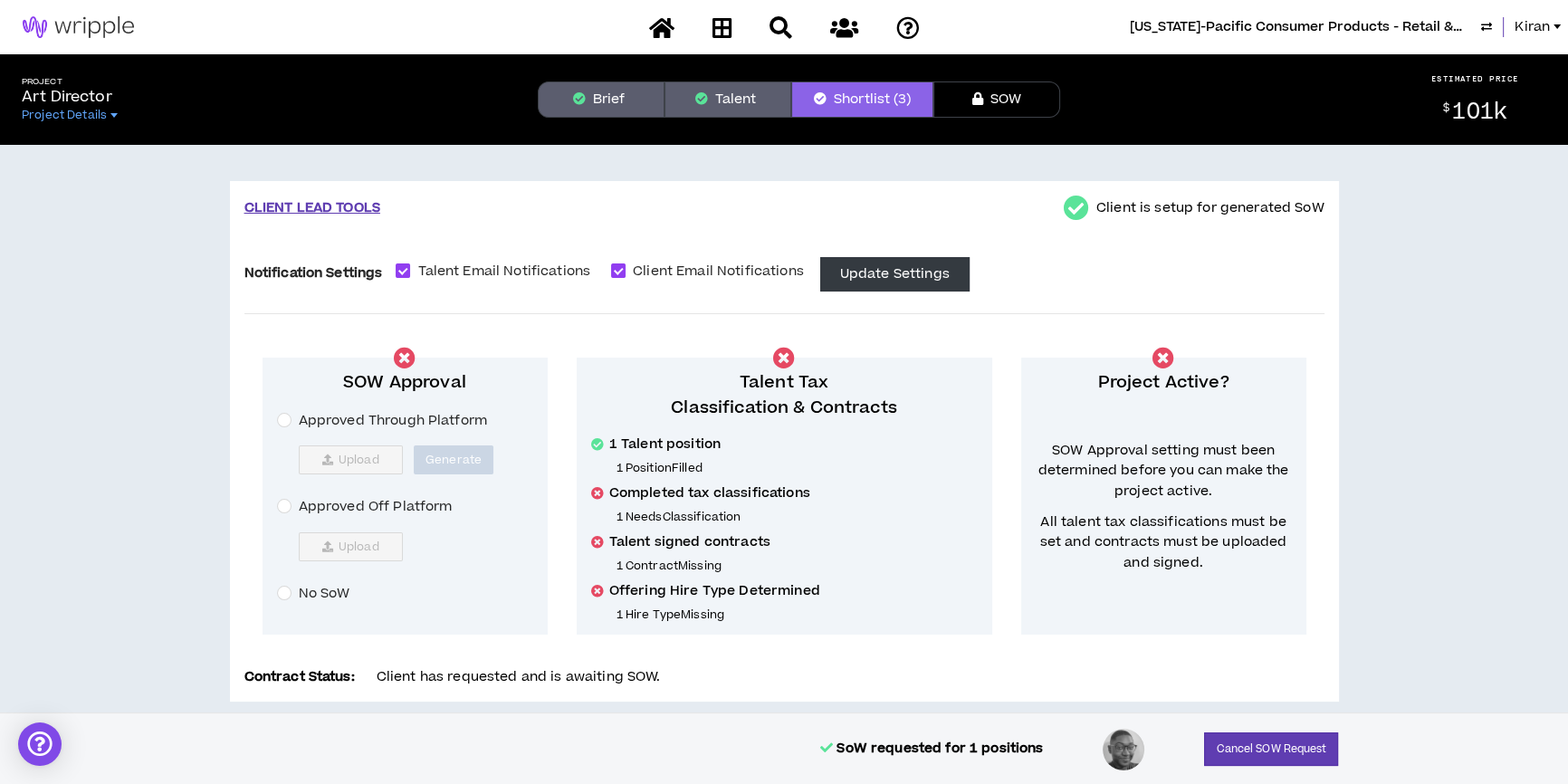 click on "[US_STATE]-Pacific Consumer Products - Retail & Pro Kiran" at bounding box center [784, 27] 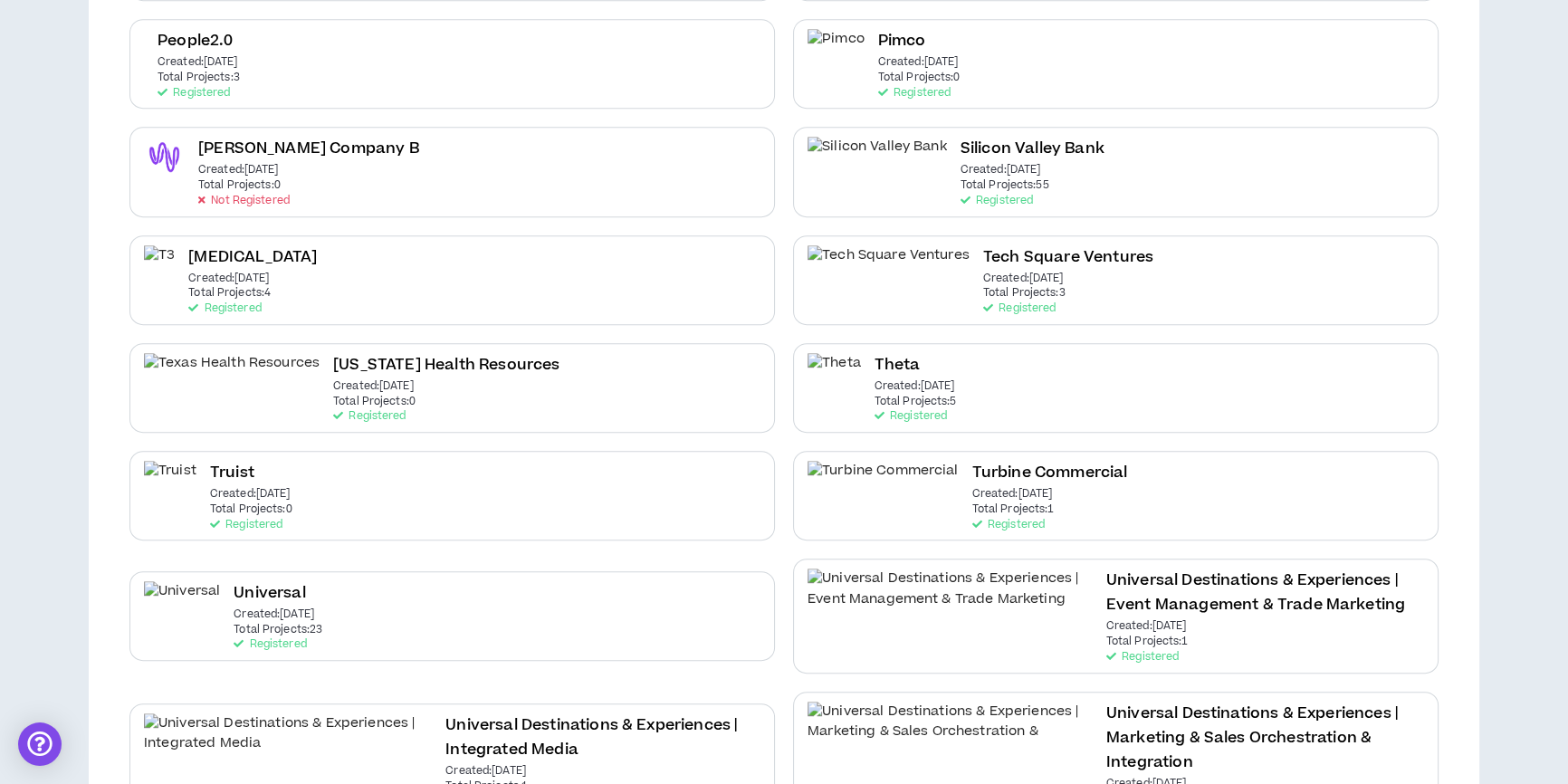 scroll, scrollTop: 1124, scrollLeft: 0, axis: vertical 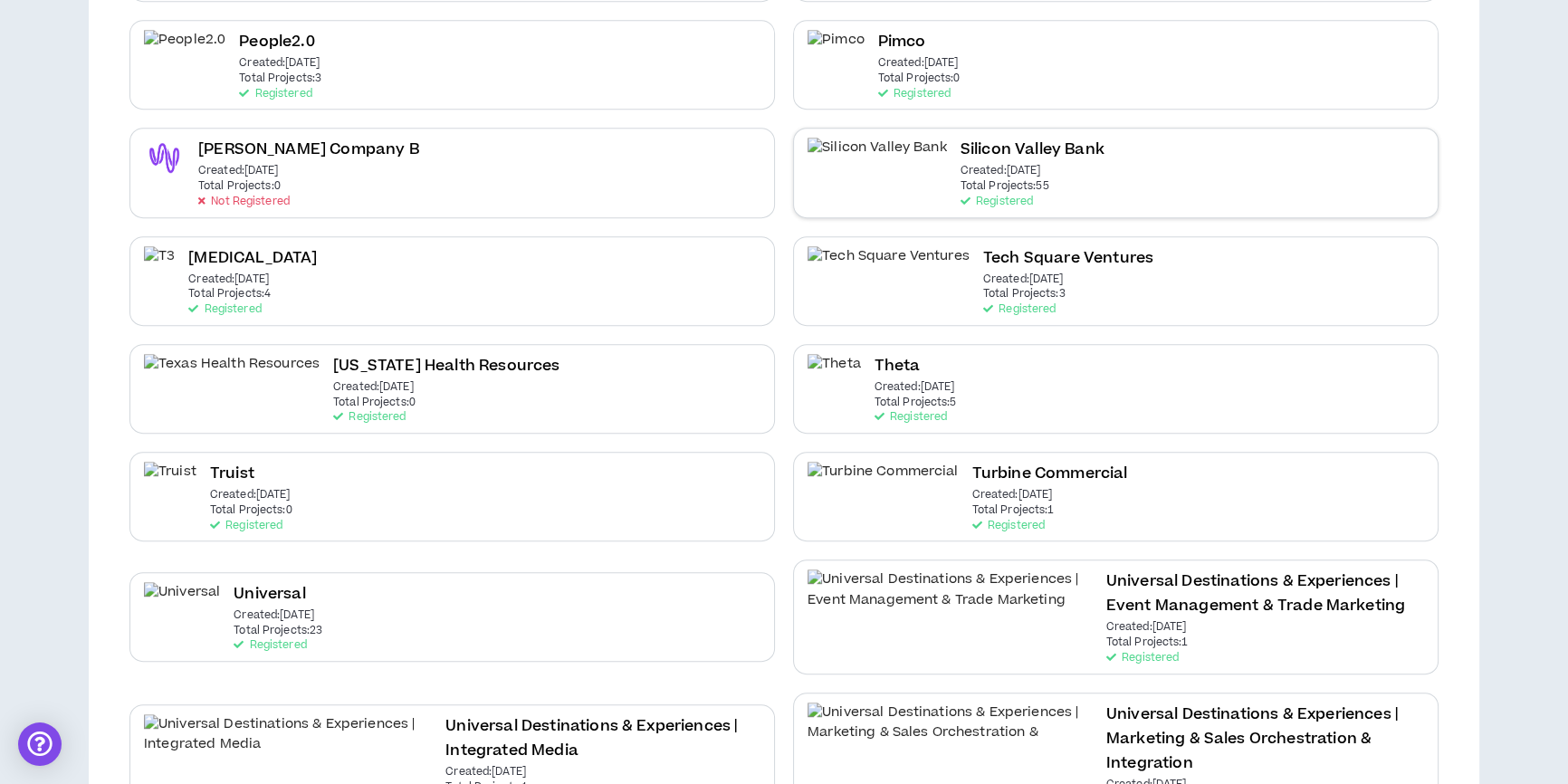 click on "Silicon Valley Bank" at bounding box center (1032, 149) 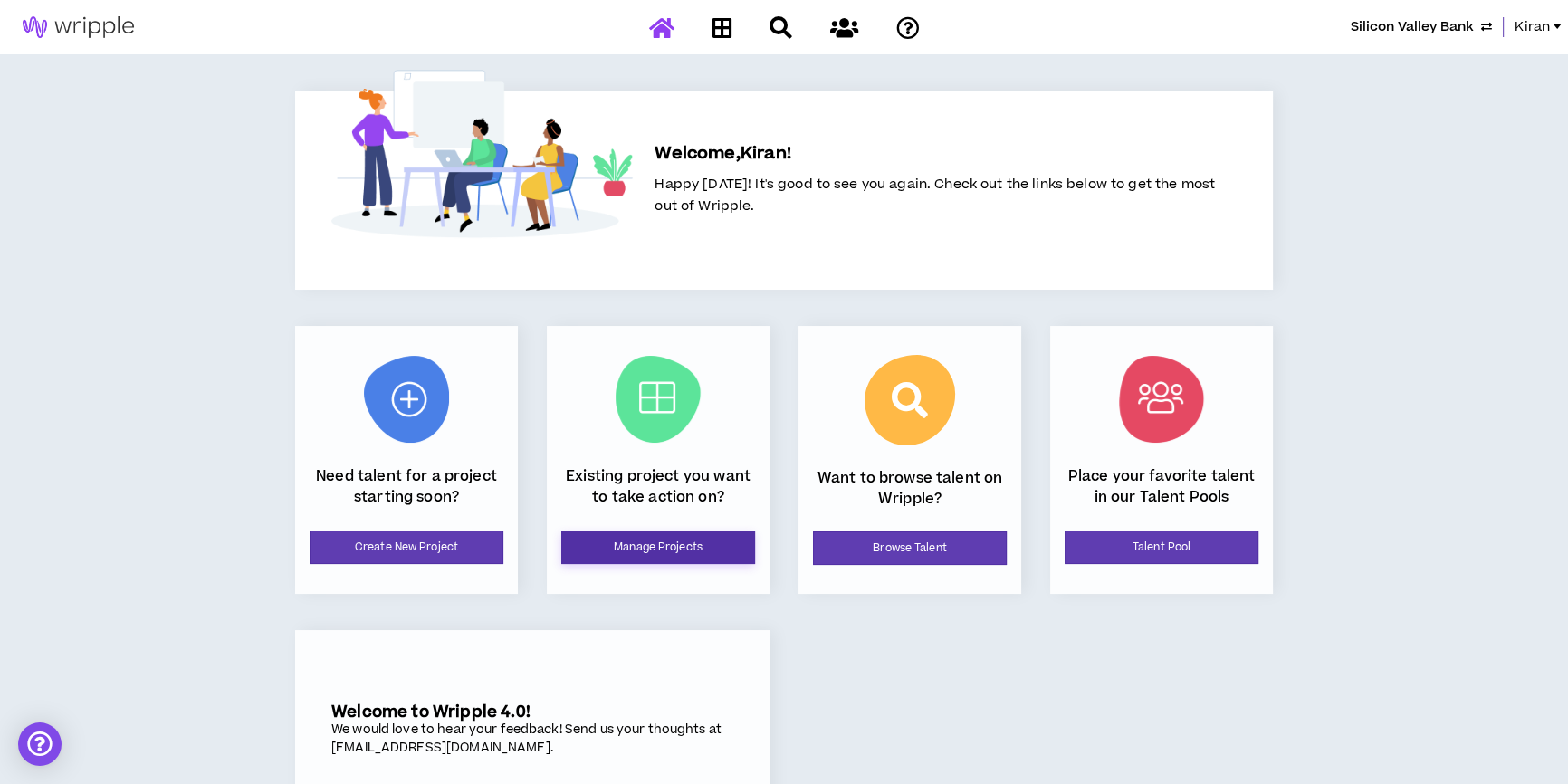 click on "Manage Projects" at bounding box center [658, 547] 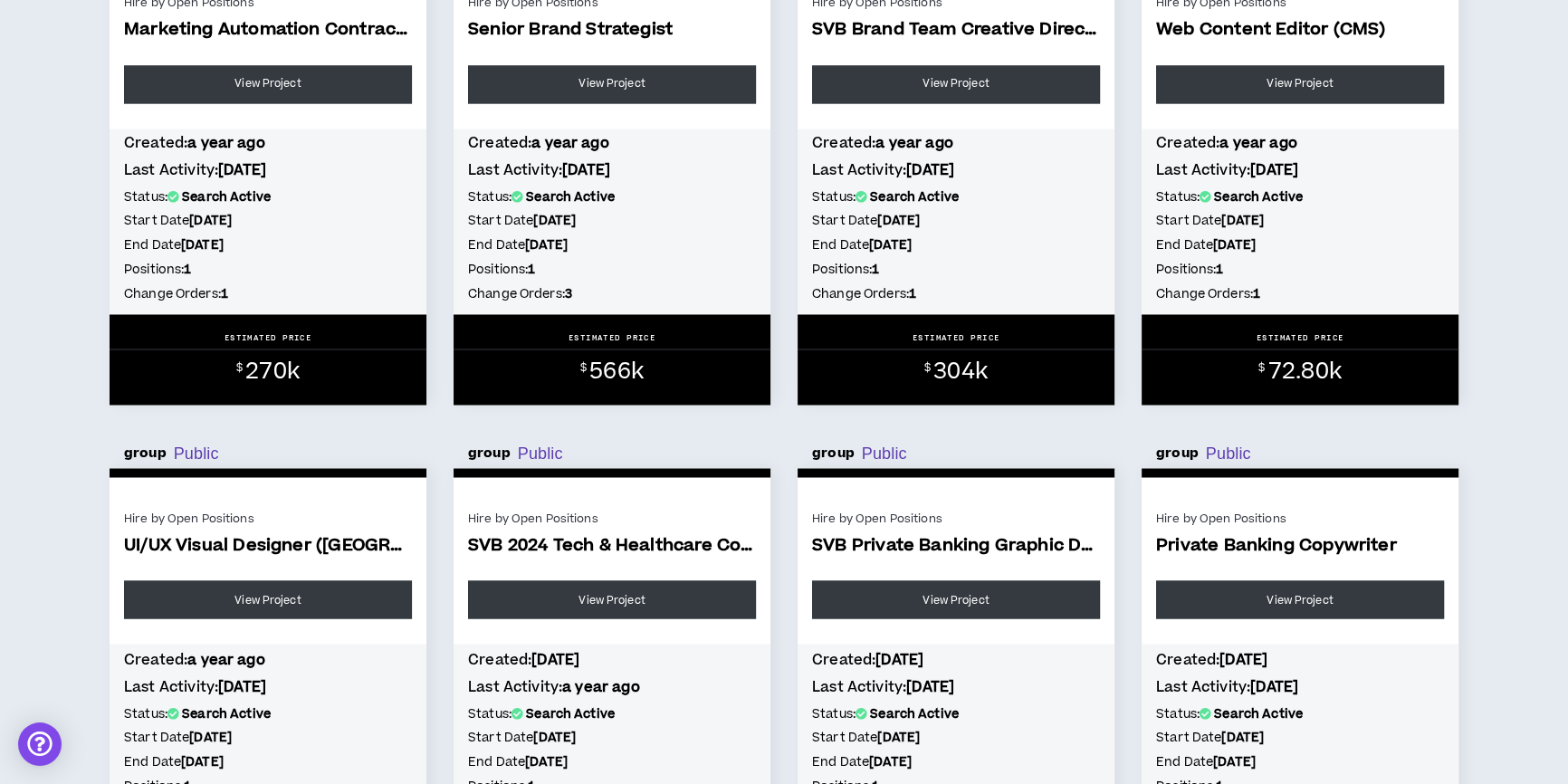 scroll, scrollTop: 4032, scrollLeft: 0, axis: vertical 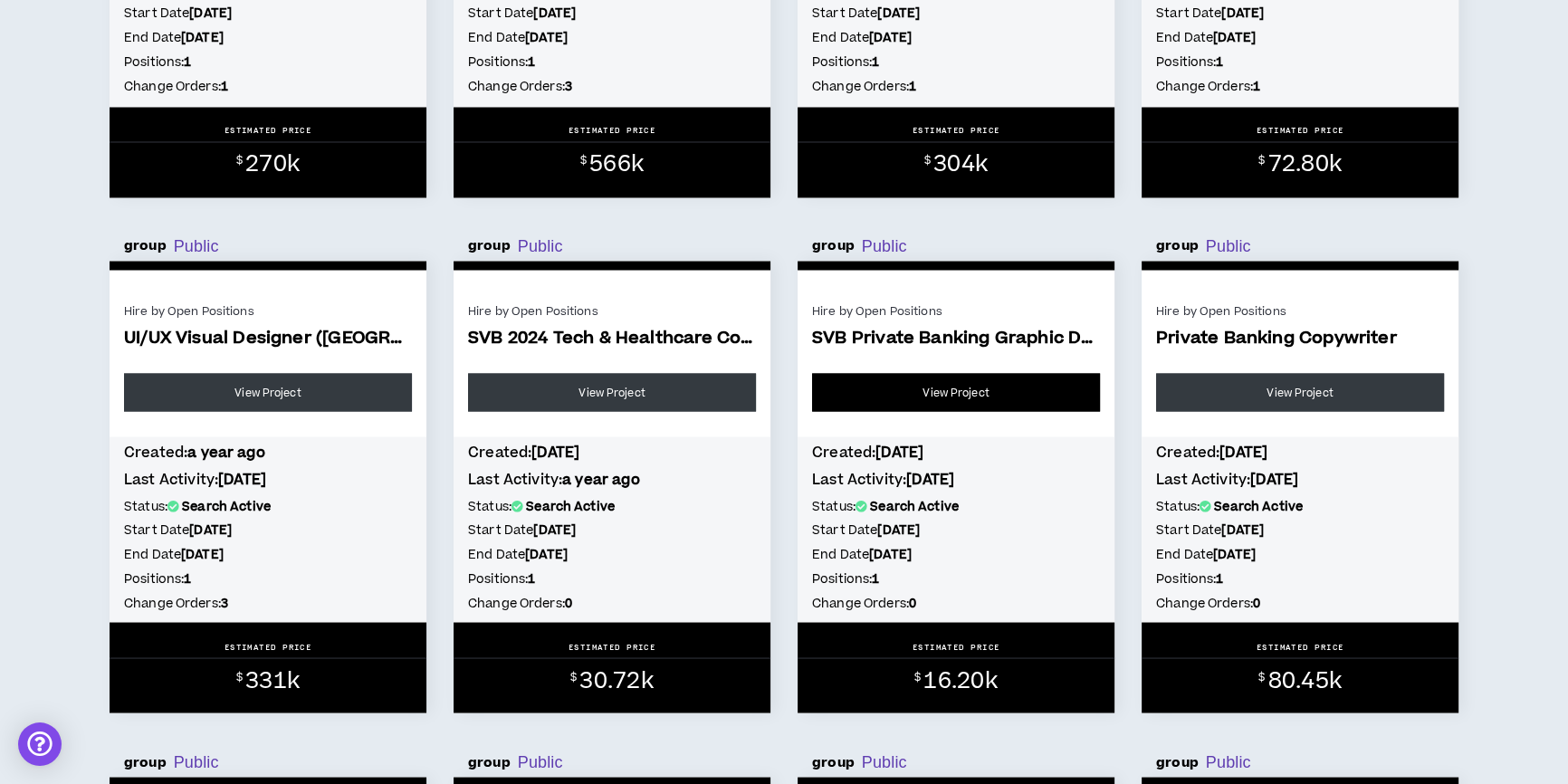 click on "View Project" at bounding box center (956, 392) 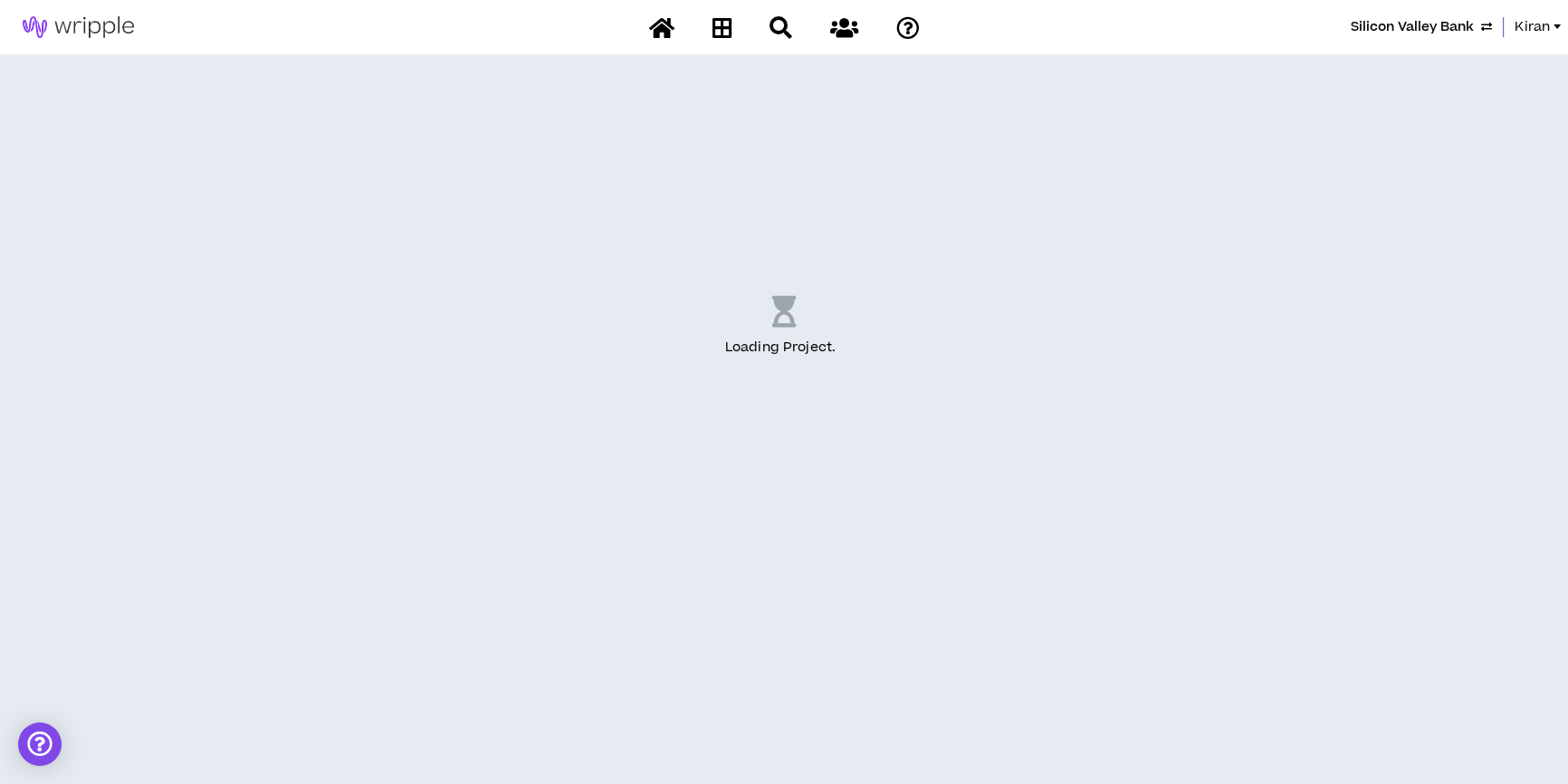 scroll, scrollTop: 0, scrollLeft: 0, axis: both 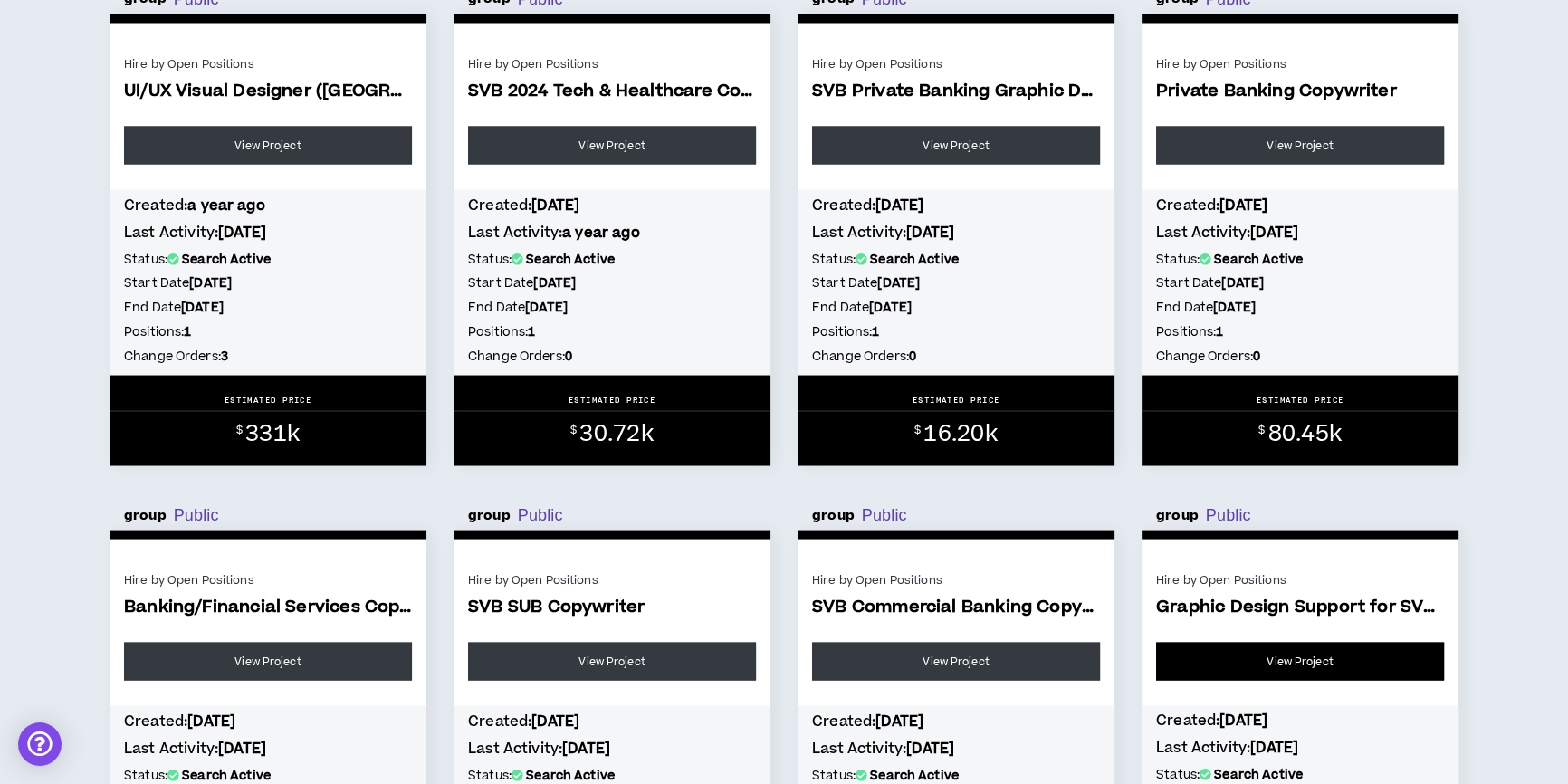 click on "View Project" at bounding box center [1300, 661] 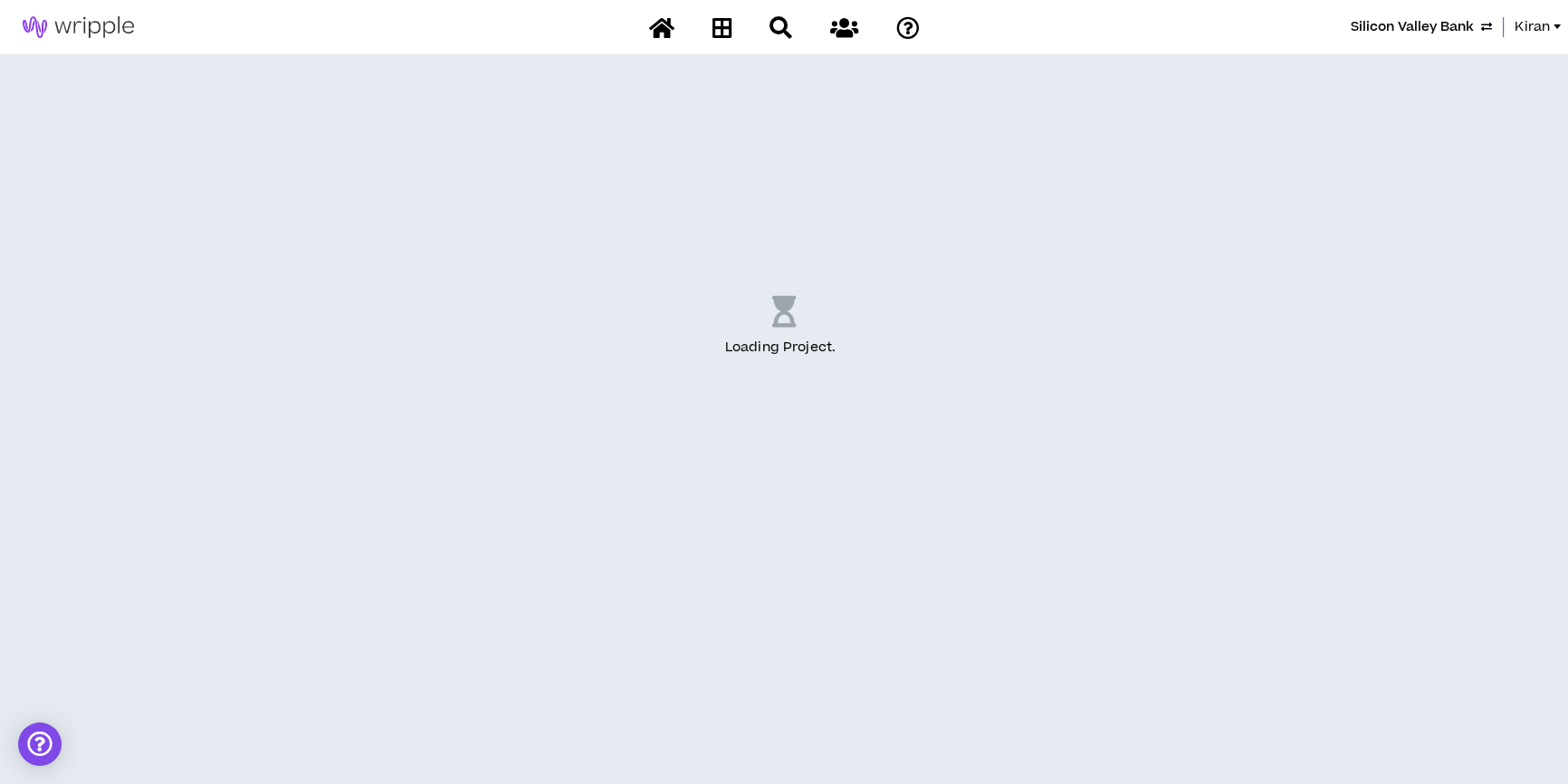 scroll, scrollTop: 0, scrollLeft: 0, axis: both 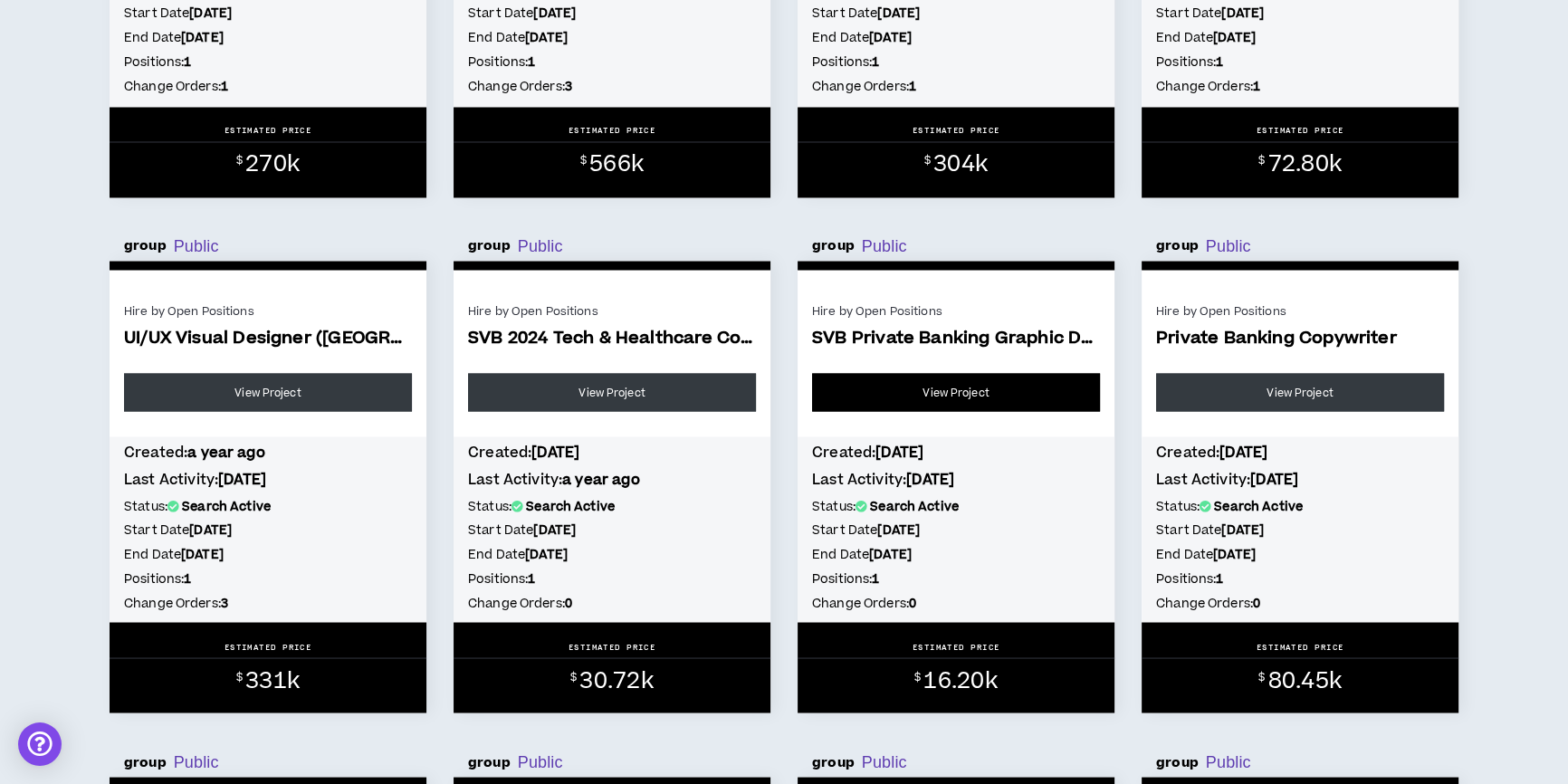 click on "View Project" at bounding box center [956, 392] 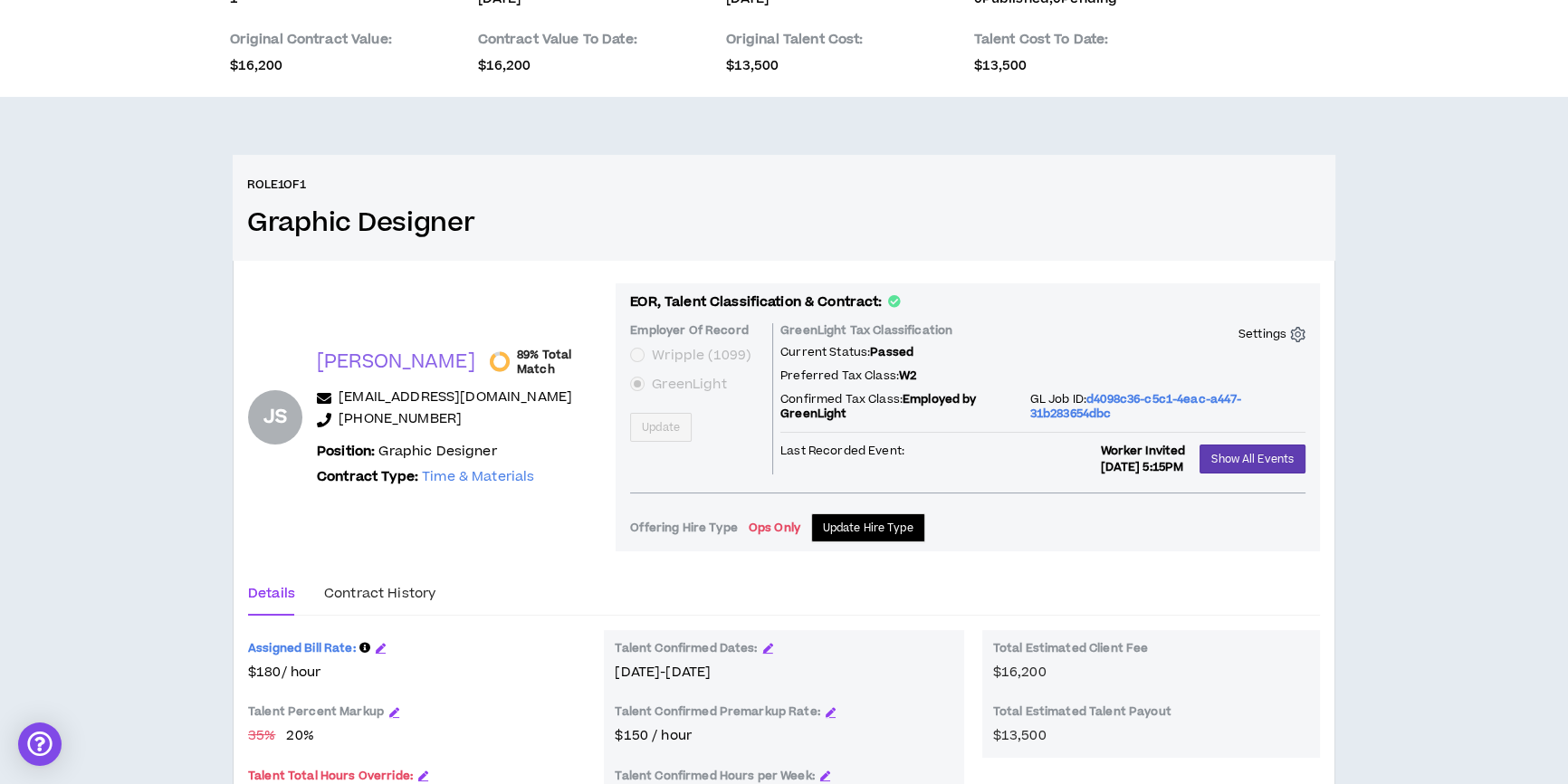 scroll, scrollTop: 129, scrollLeft: 0, axis: vertical 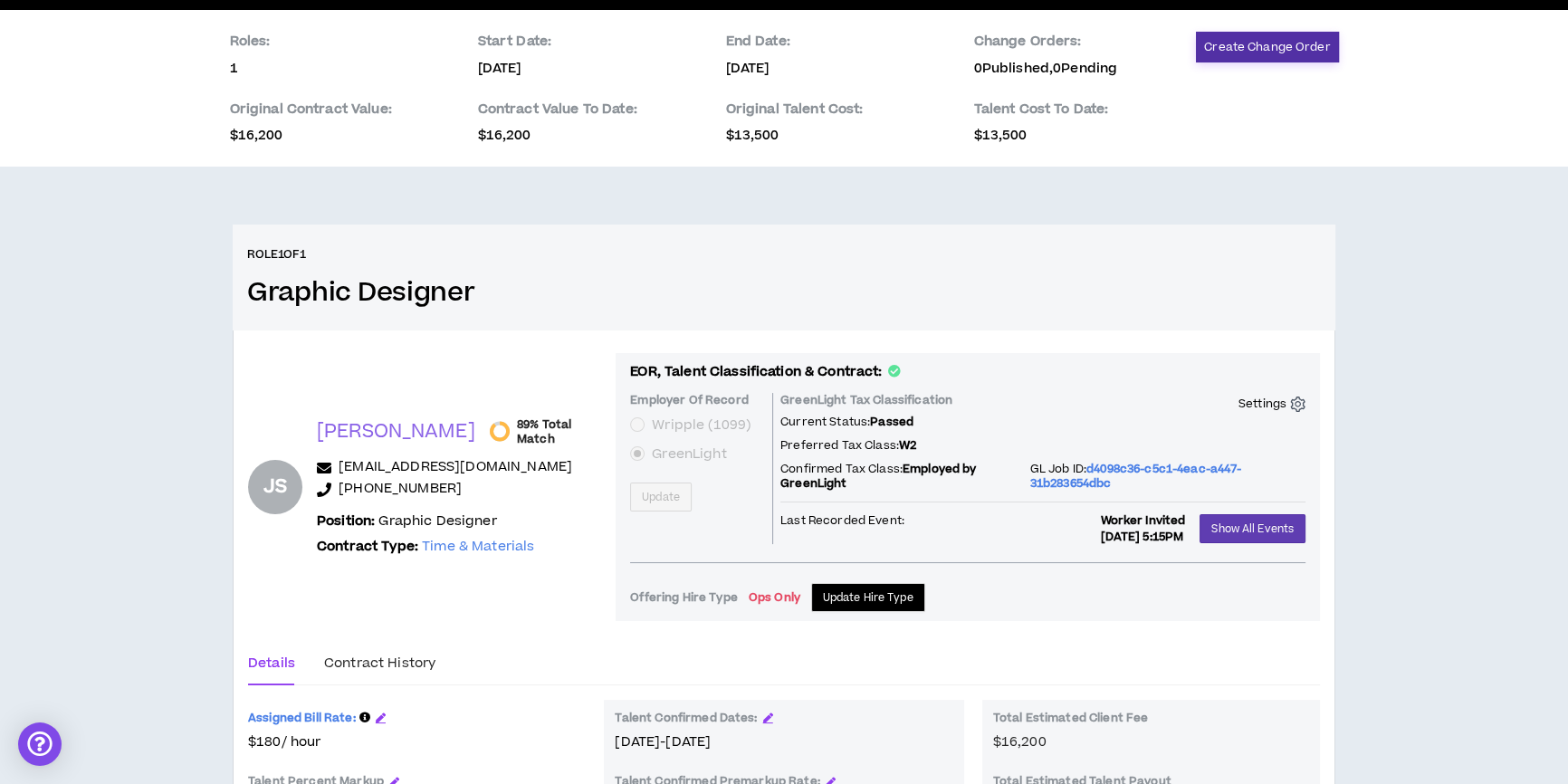 click on "Create Change Order" at bounding box center (1267, 47) 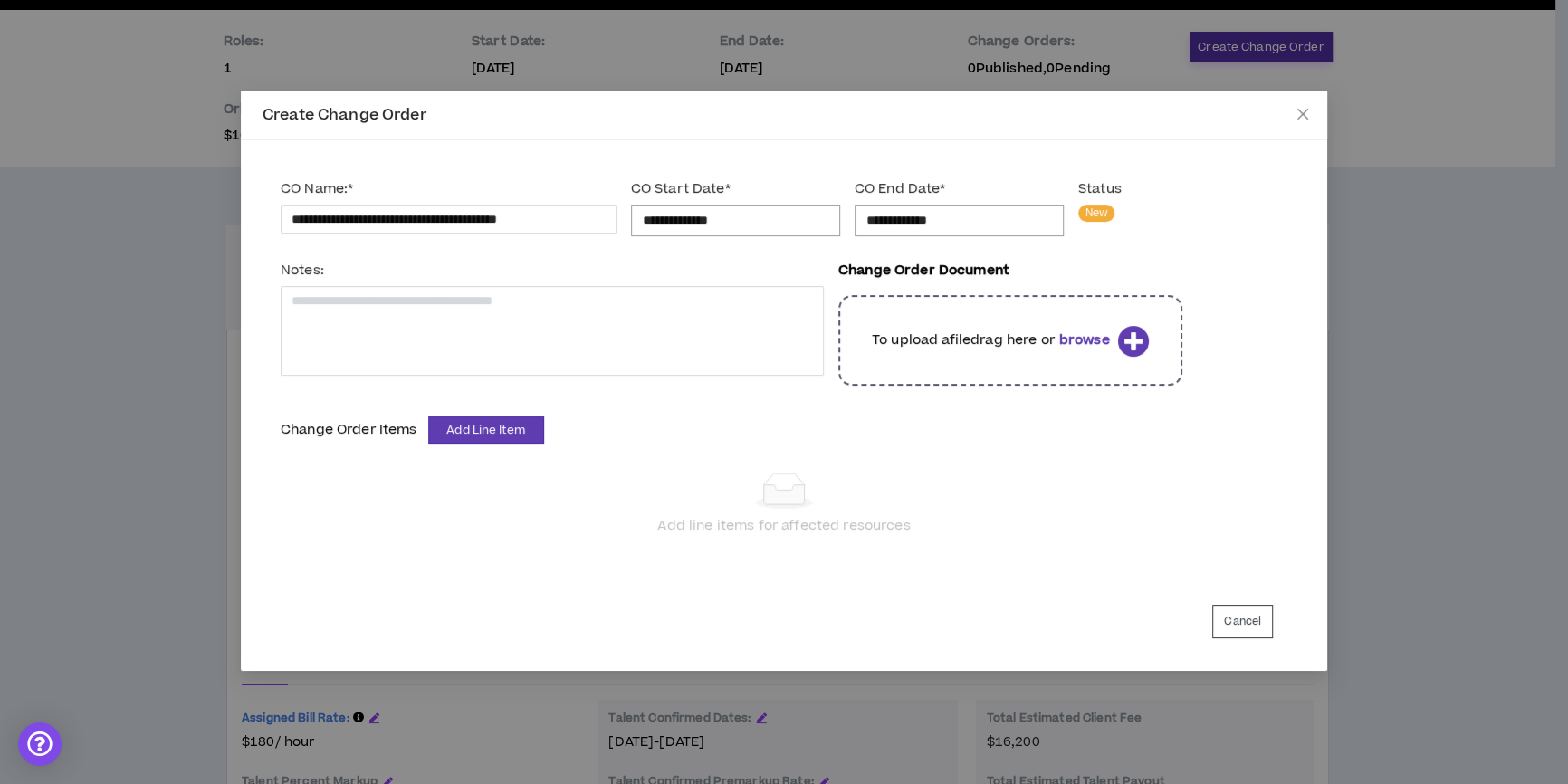scroll, scrollTop: 0, scrollLeft: 0, axis: both 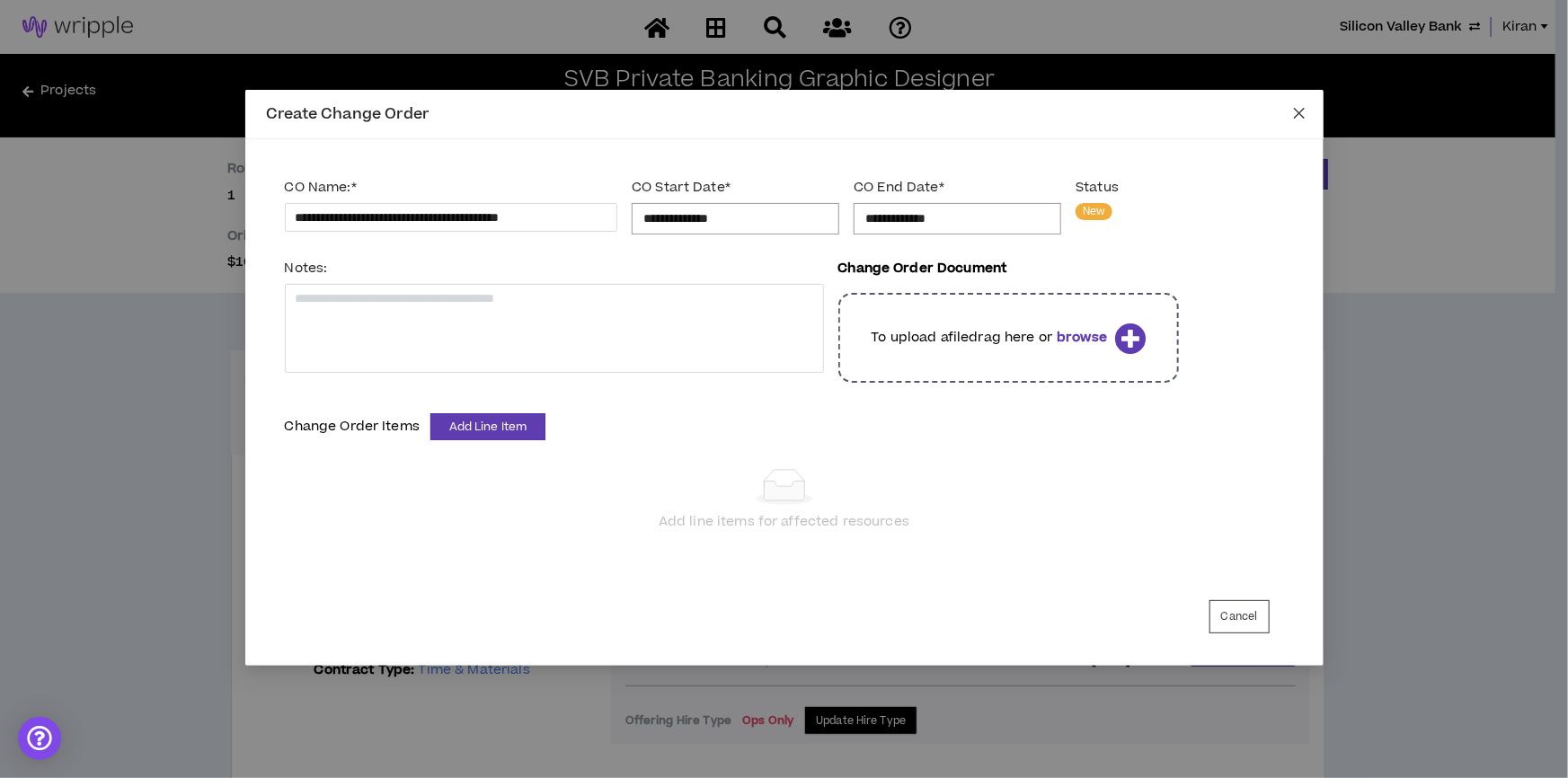 click 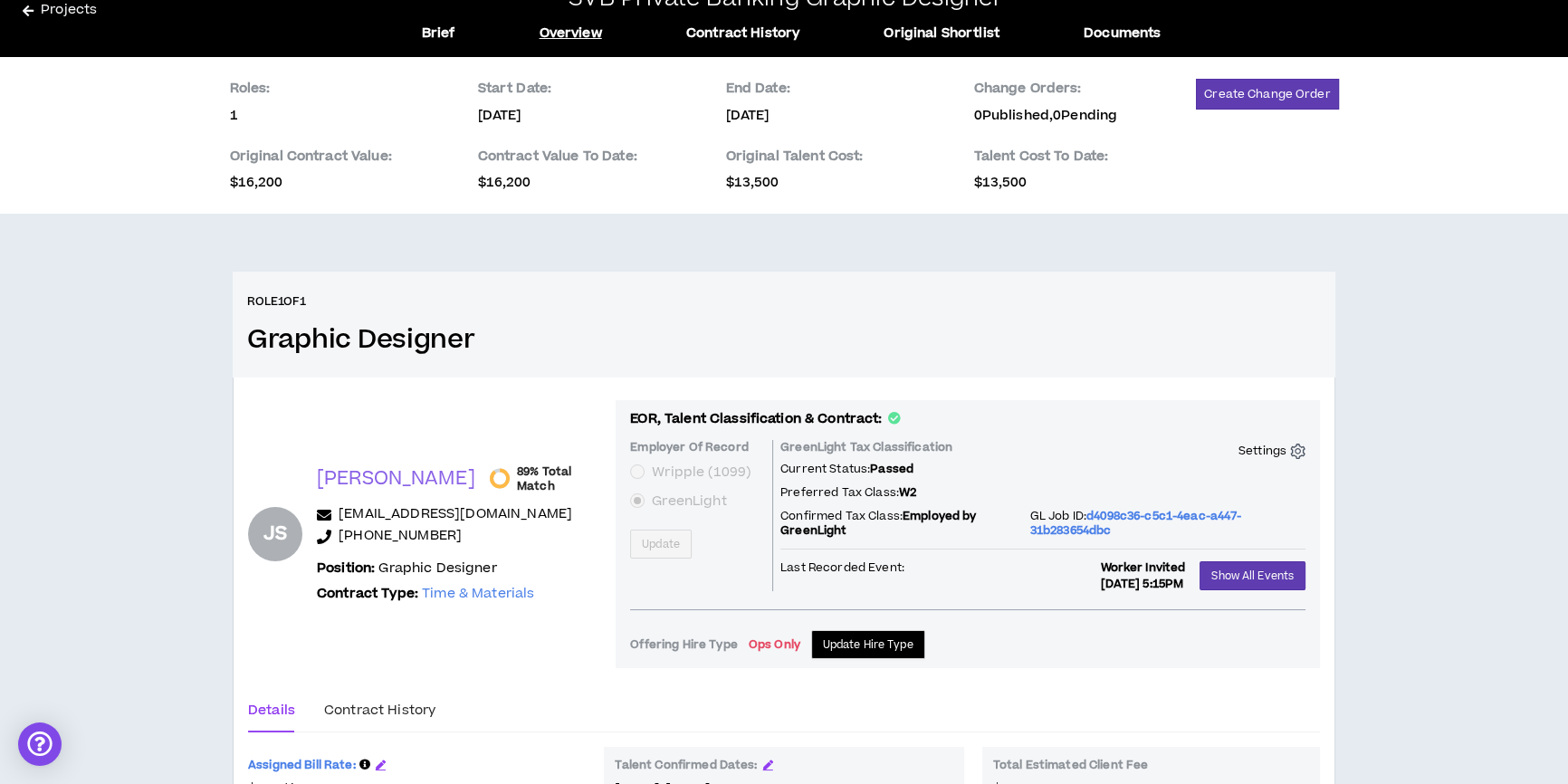 scroll, scrollTop: 0, scrollLeft: 0, axis: both 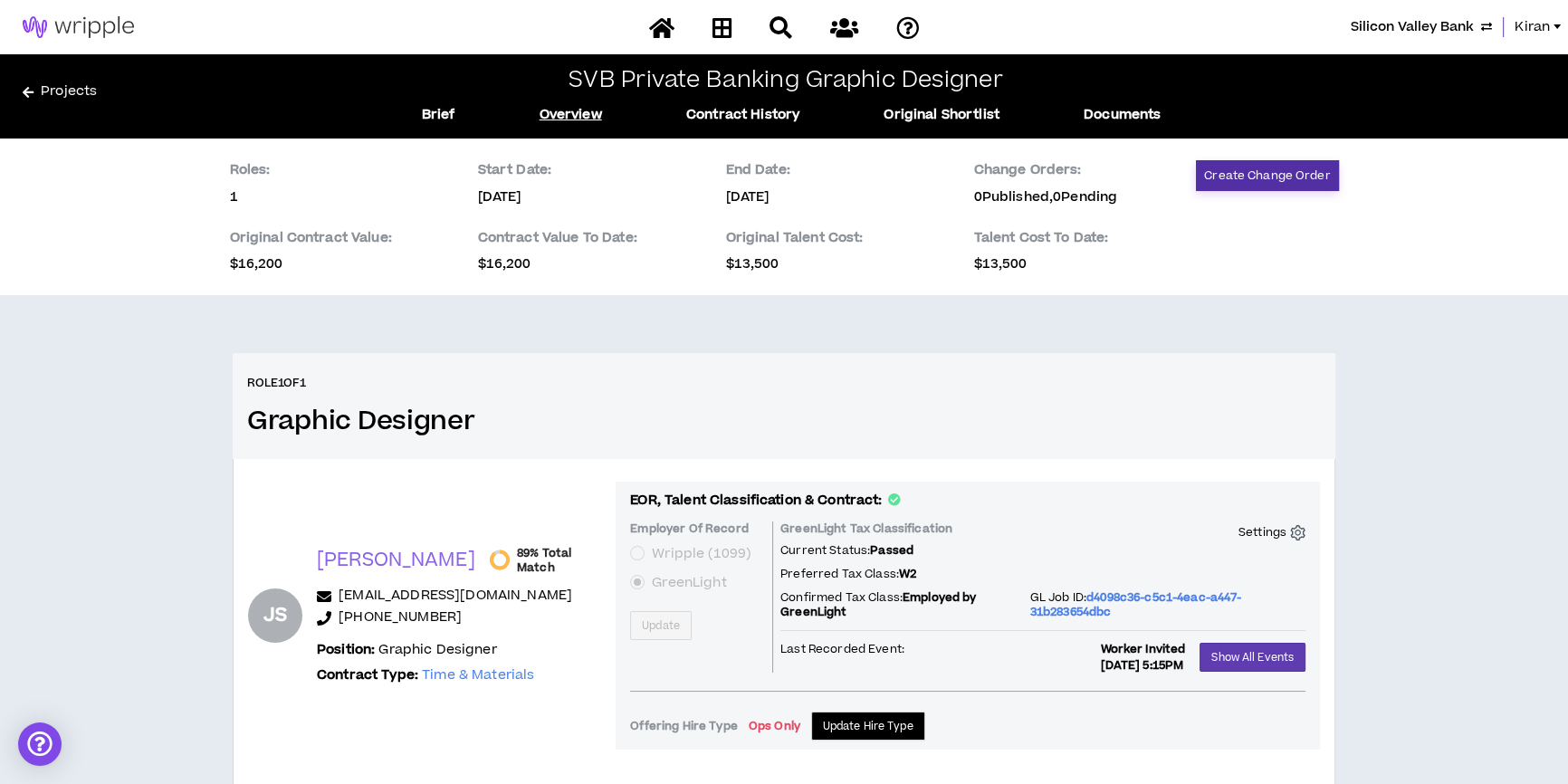 click on "Create Change Order" at bounding box center (1267, 176) 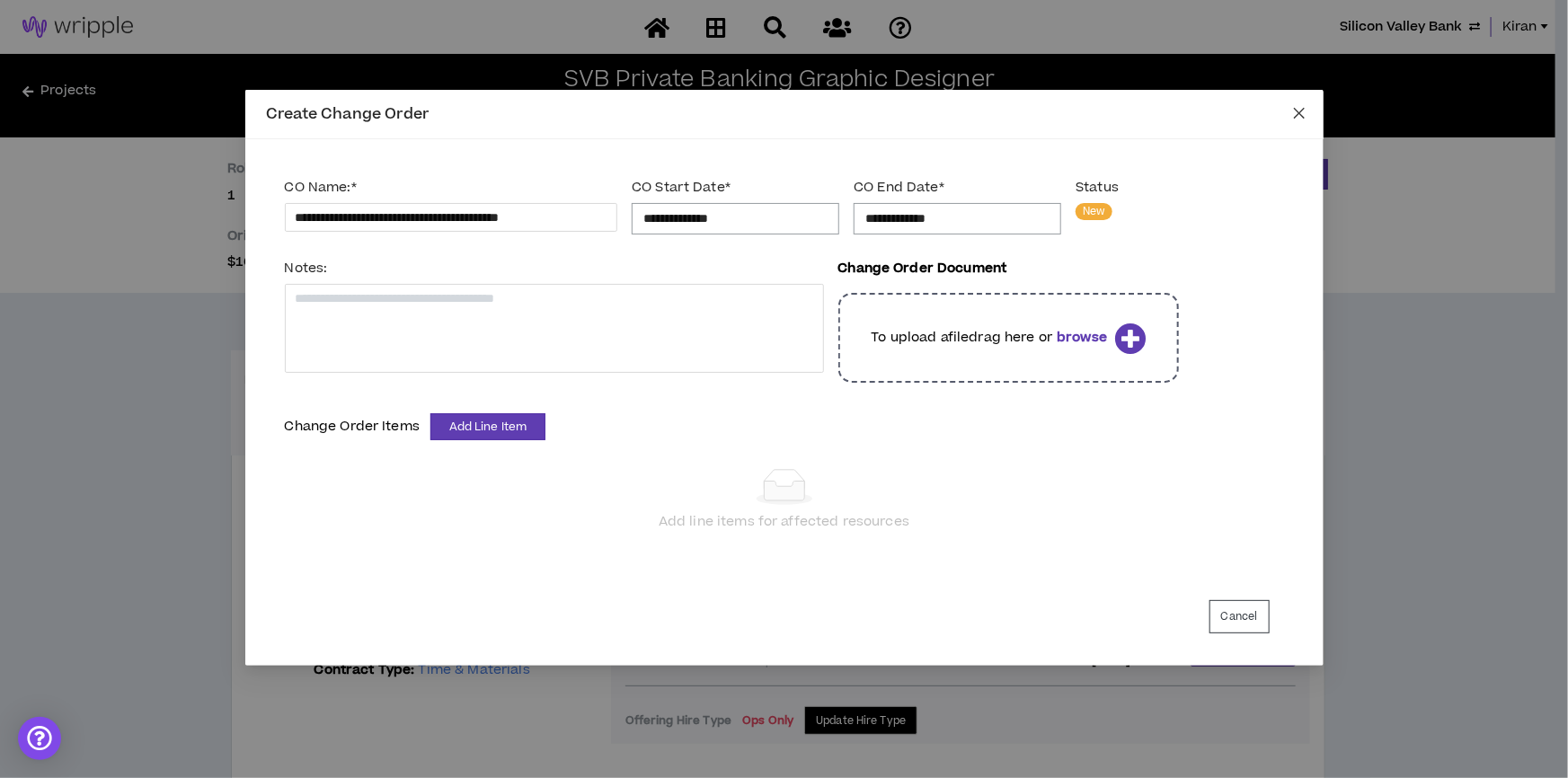 click at bounding box center [1299, 114] 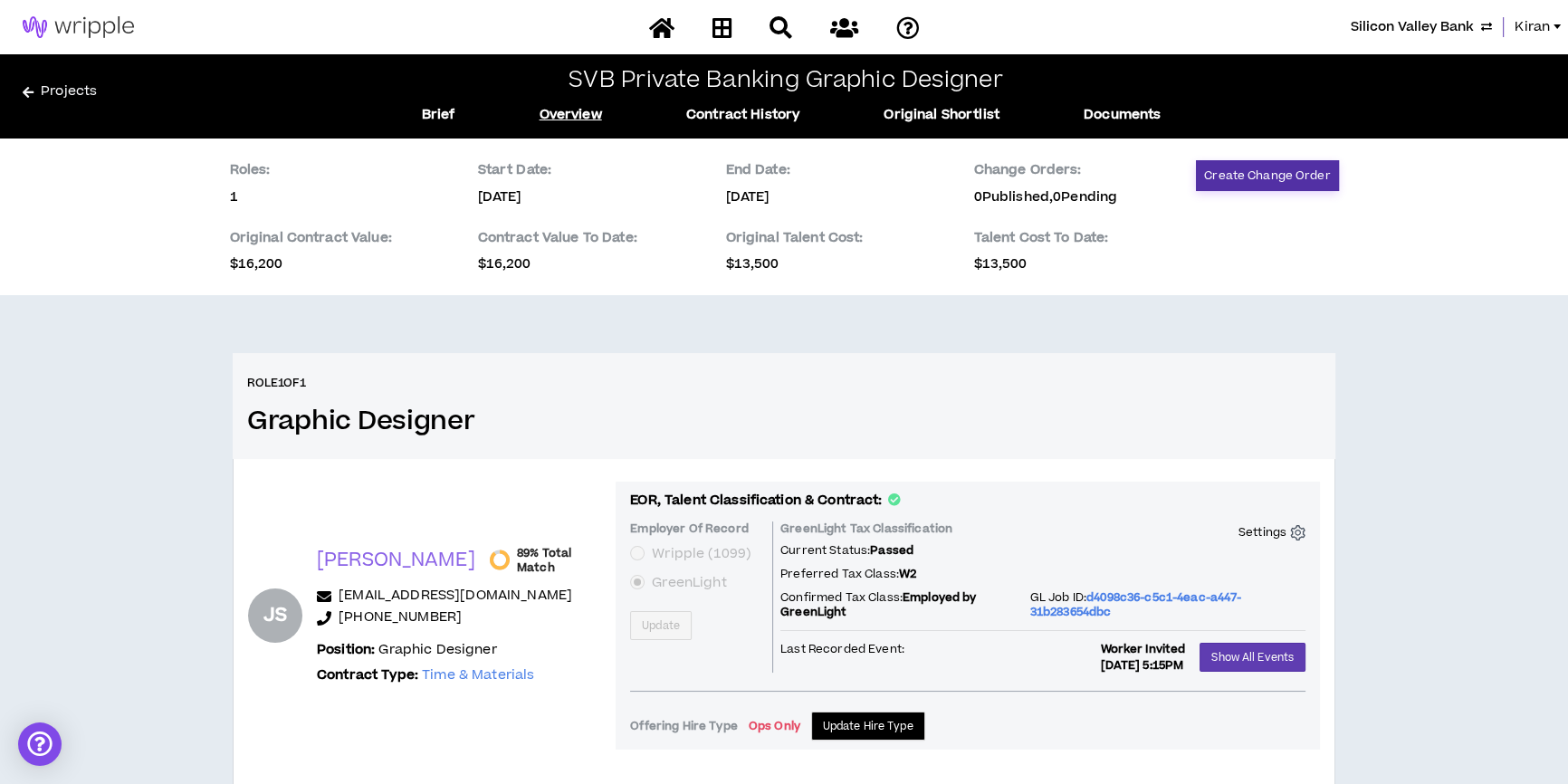 click on "Create Change Order" at bounding box center (1267, 176) 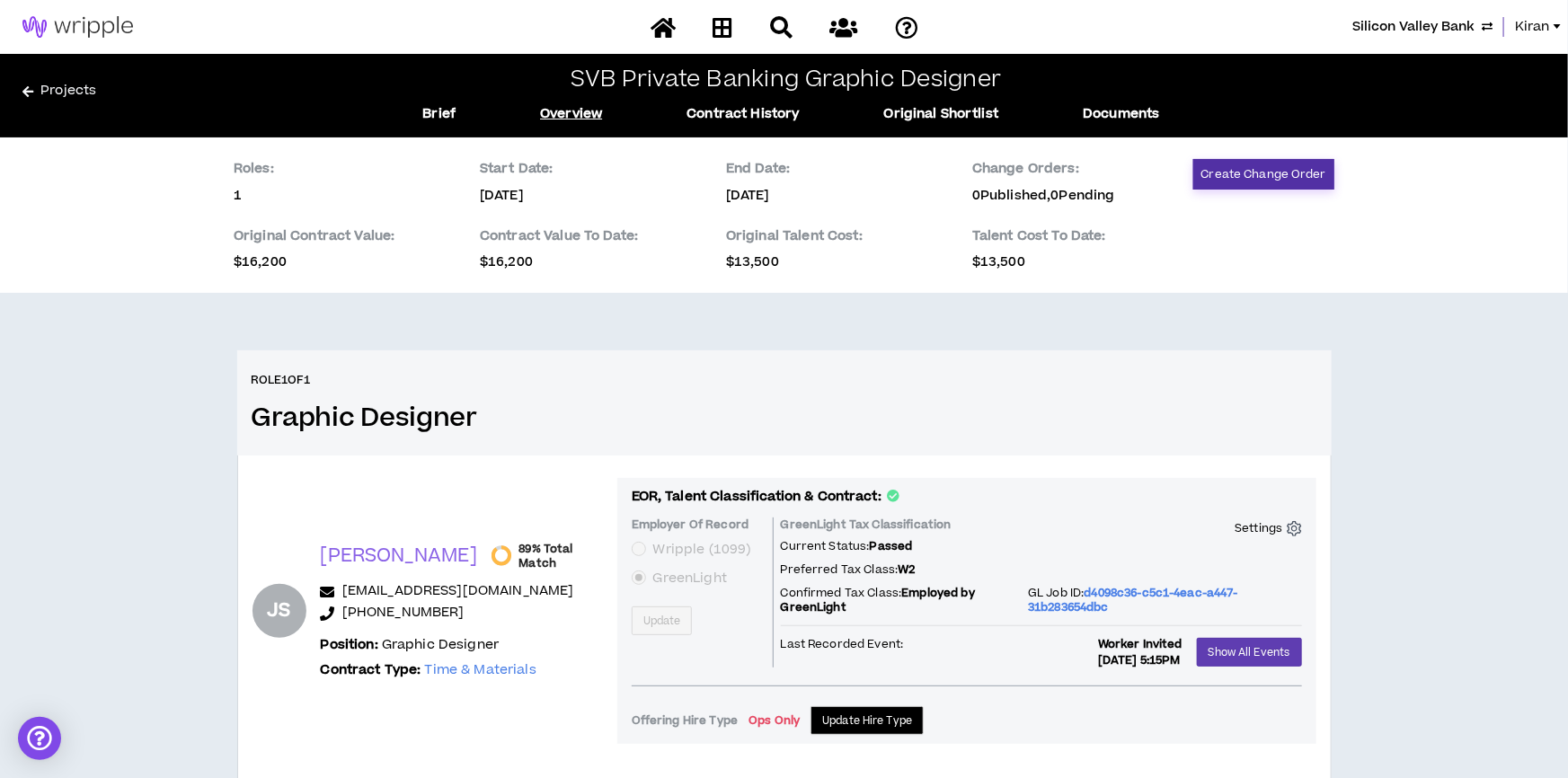 type 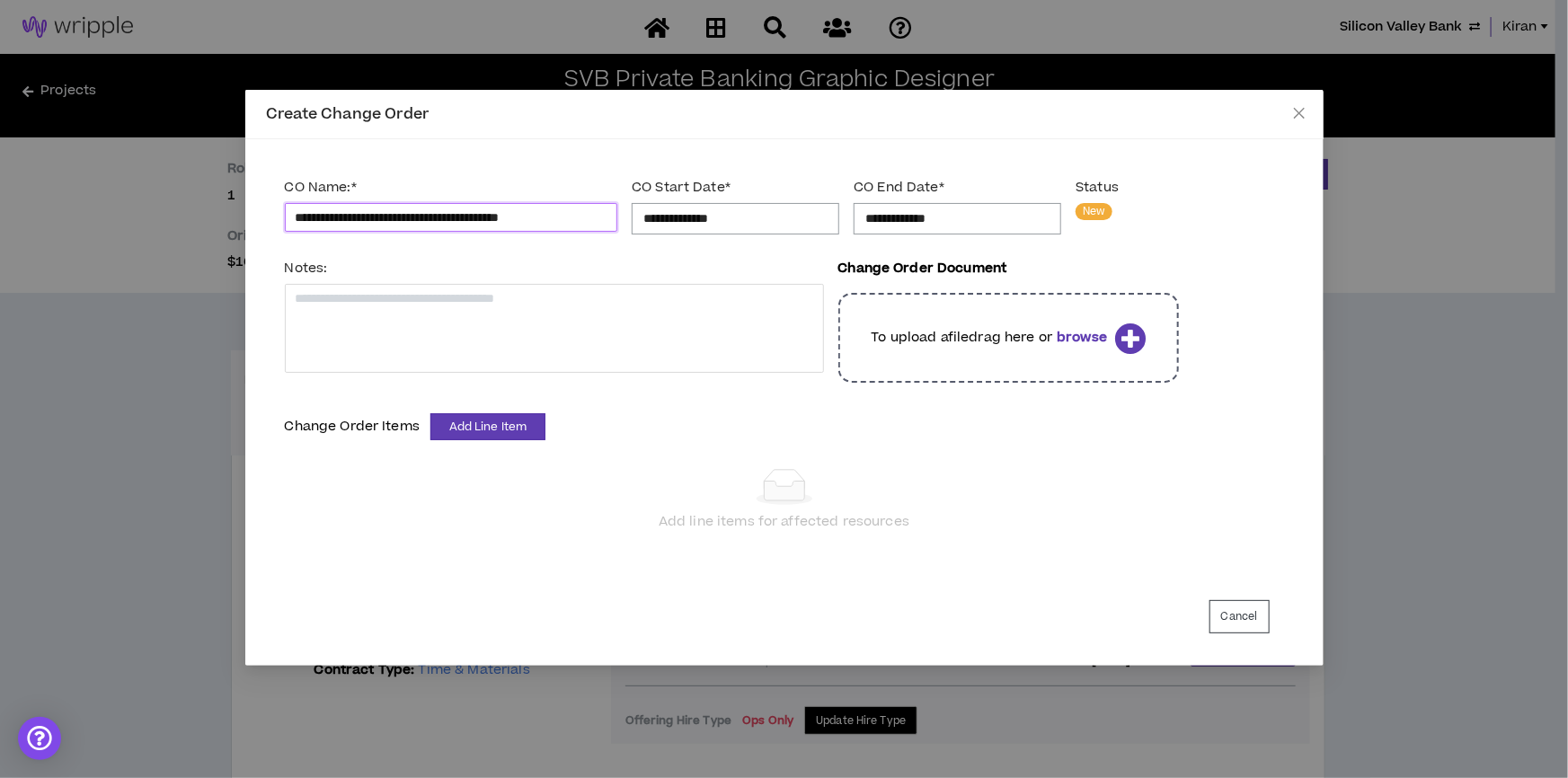 click on "**********" at bounding box center (451, 217) 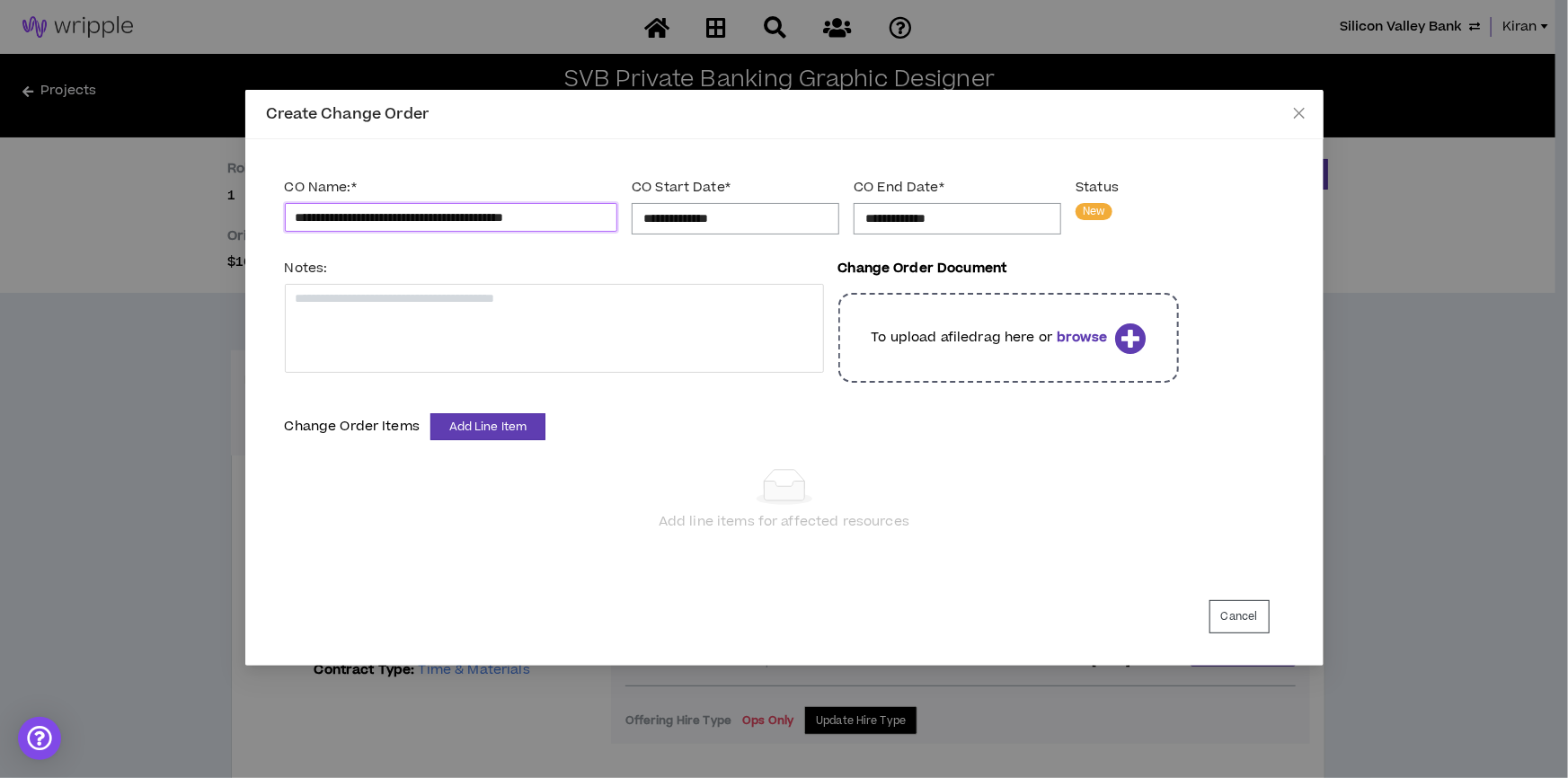 click on "**********" at bounding box center [451, 217] 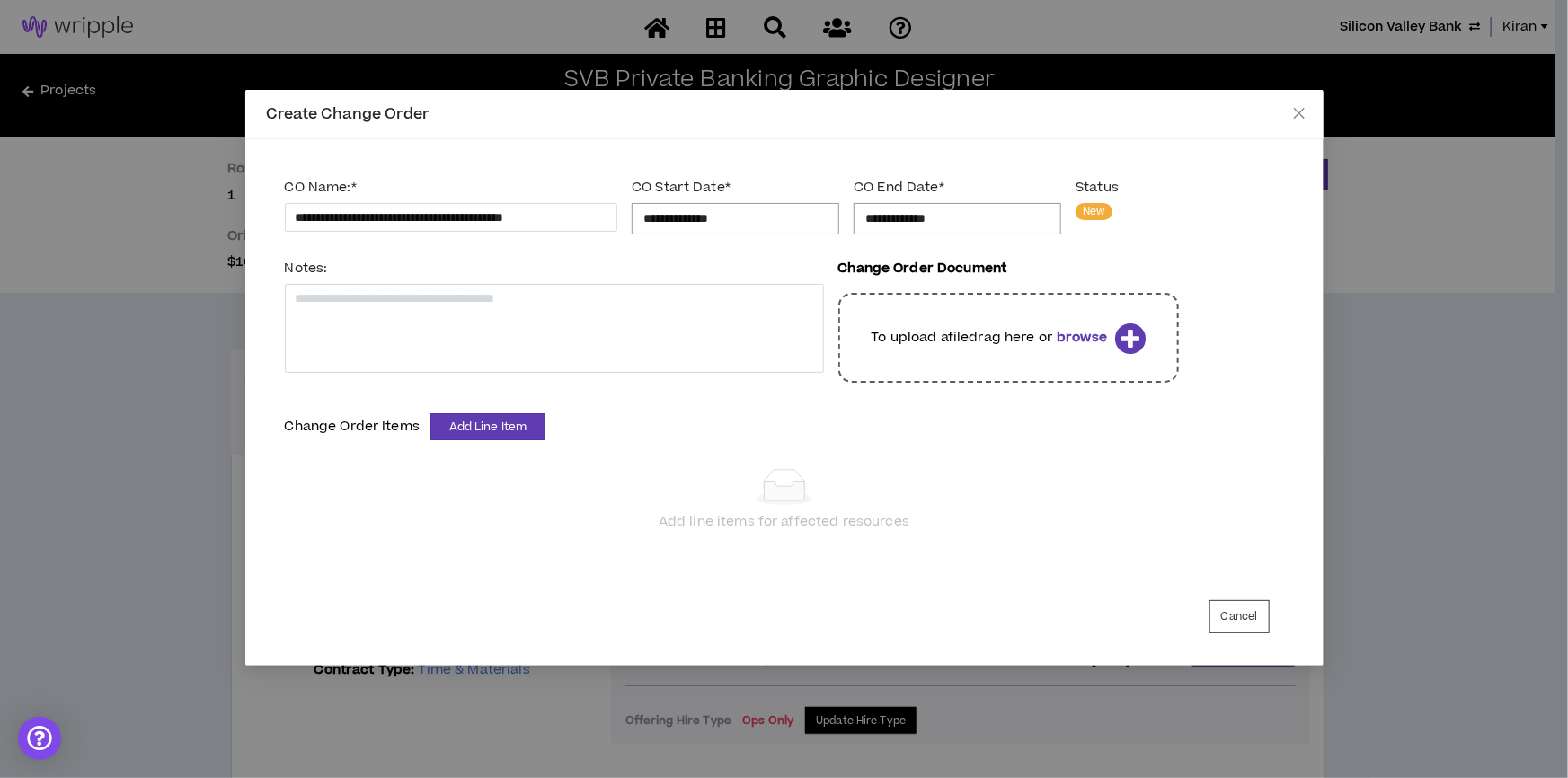 click on "*" at bounding box center (728, 187) 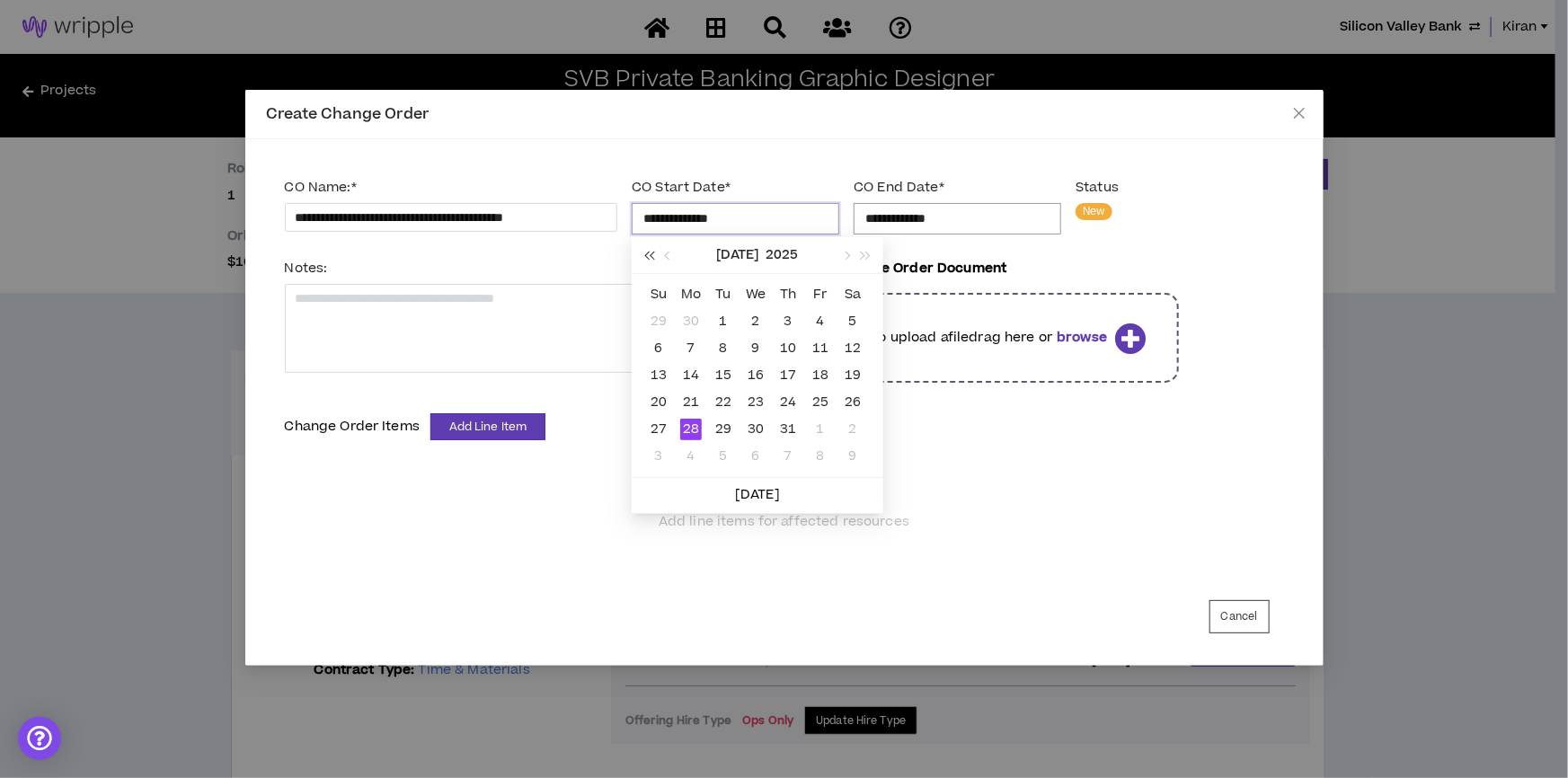 click at bounding box center (649, 256) 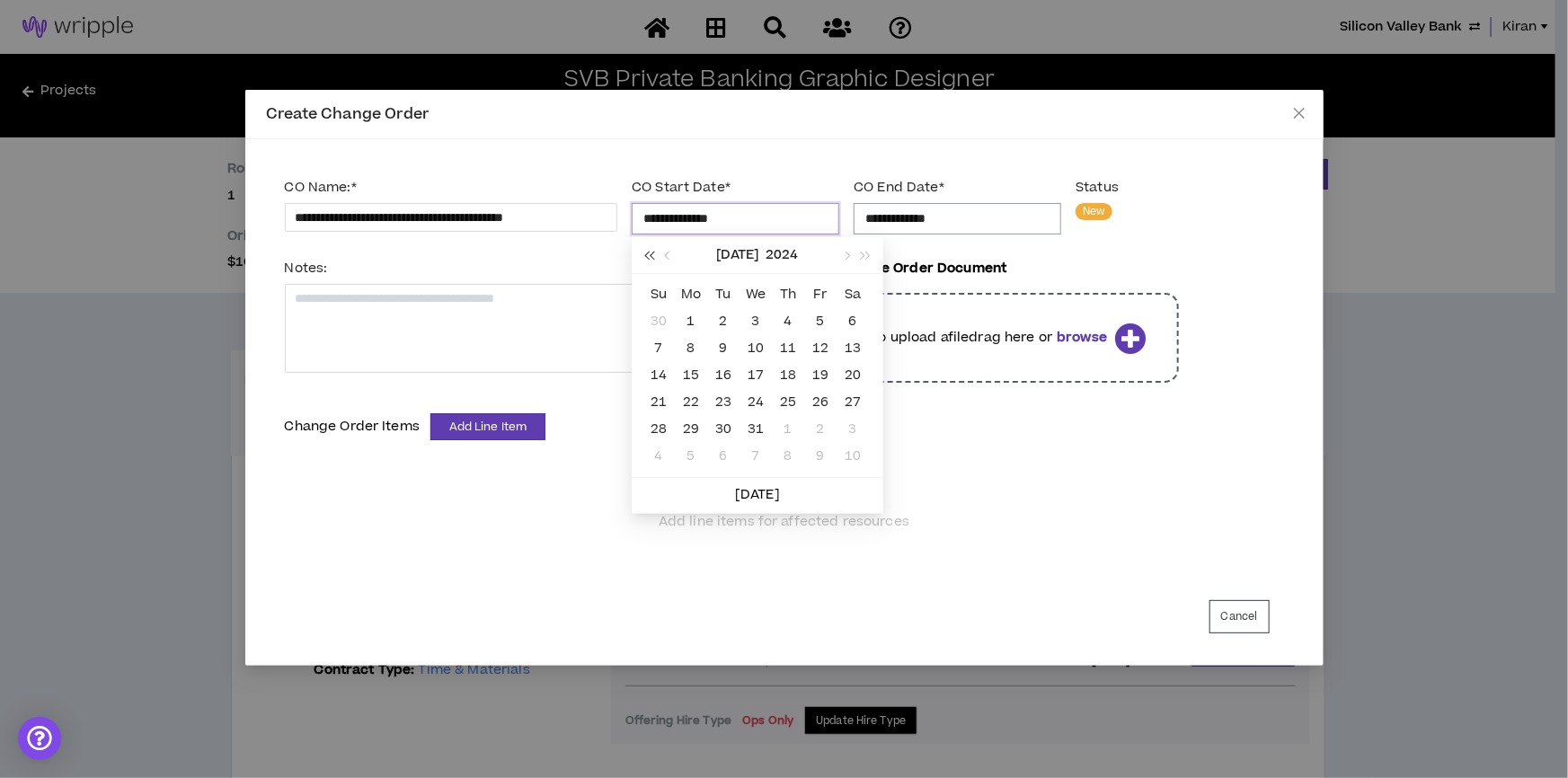 click at bounding box center (649, 256) 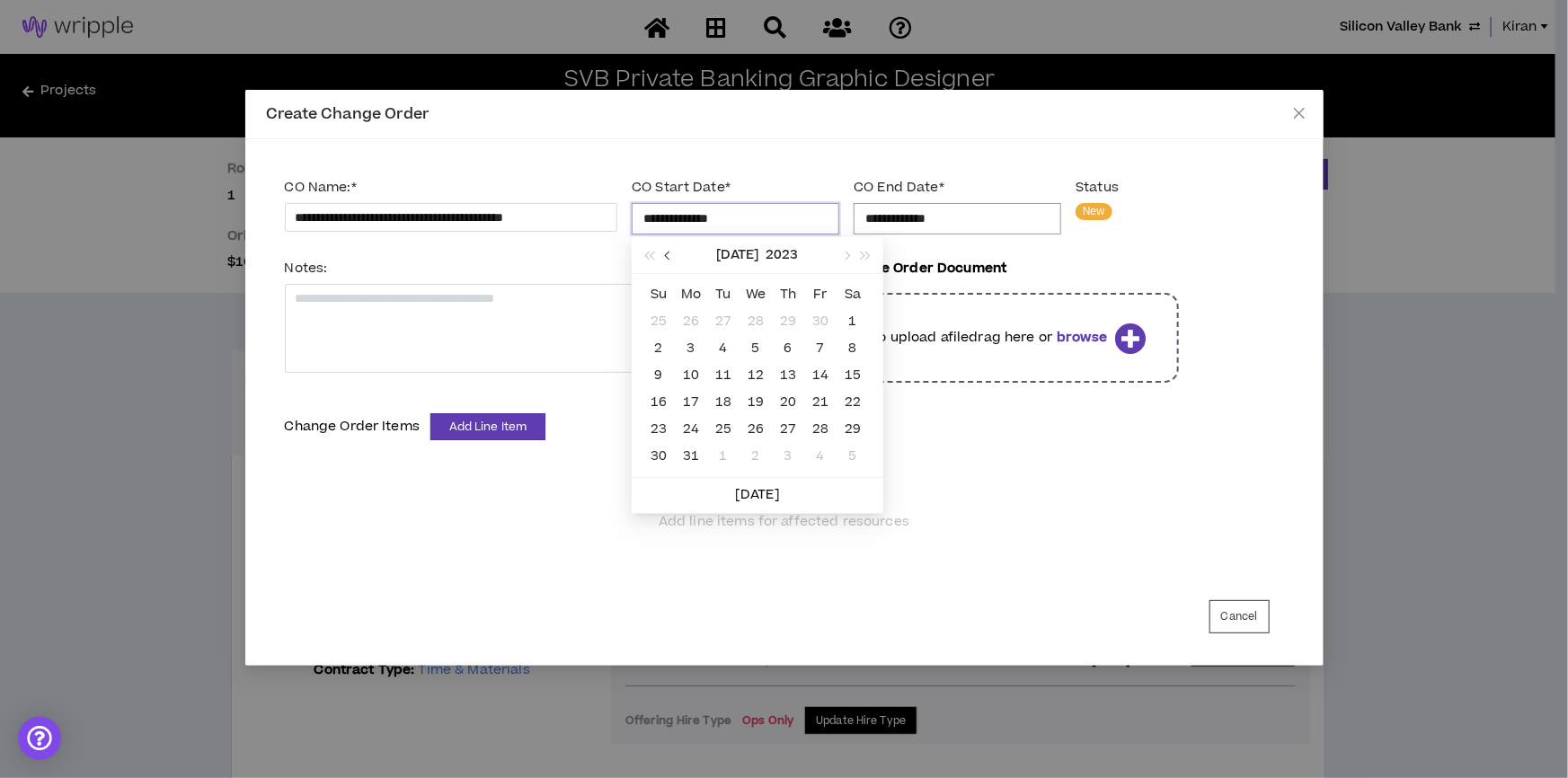 click at bounding box center (669, 256) 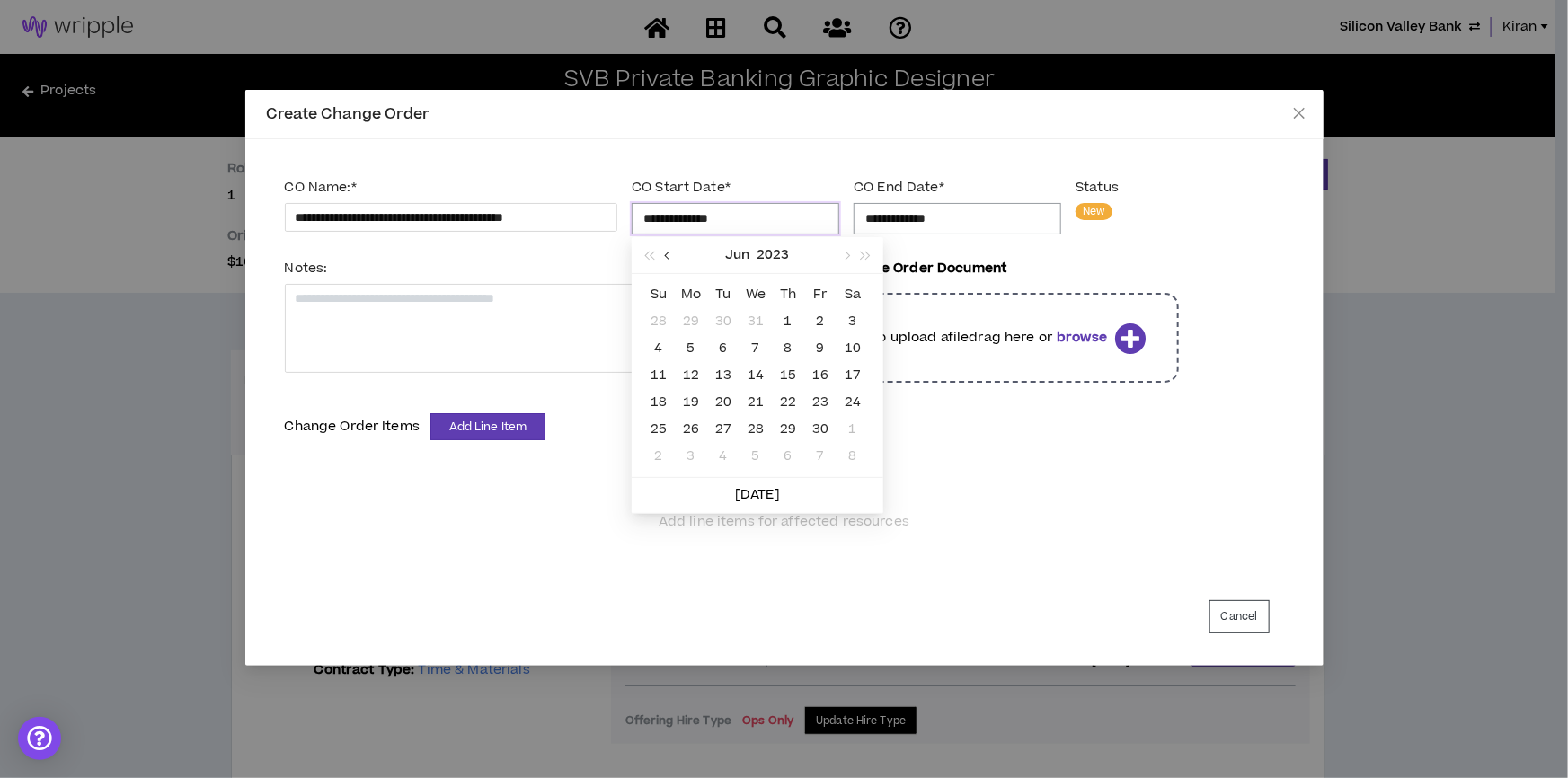 click at bounding box center (669, 256) 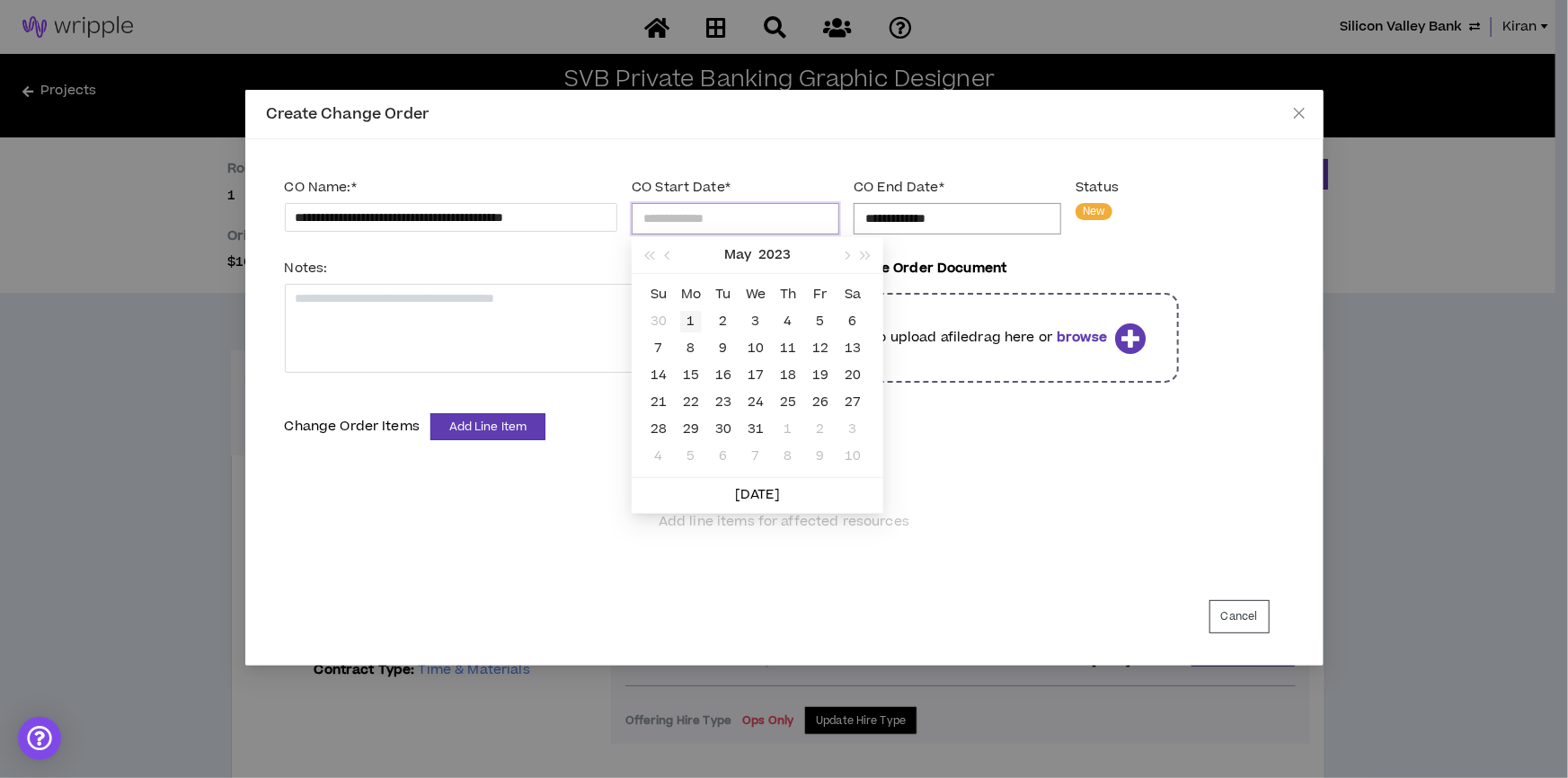 type on "**********" 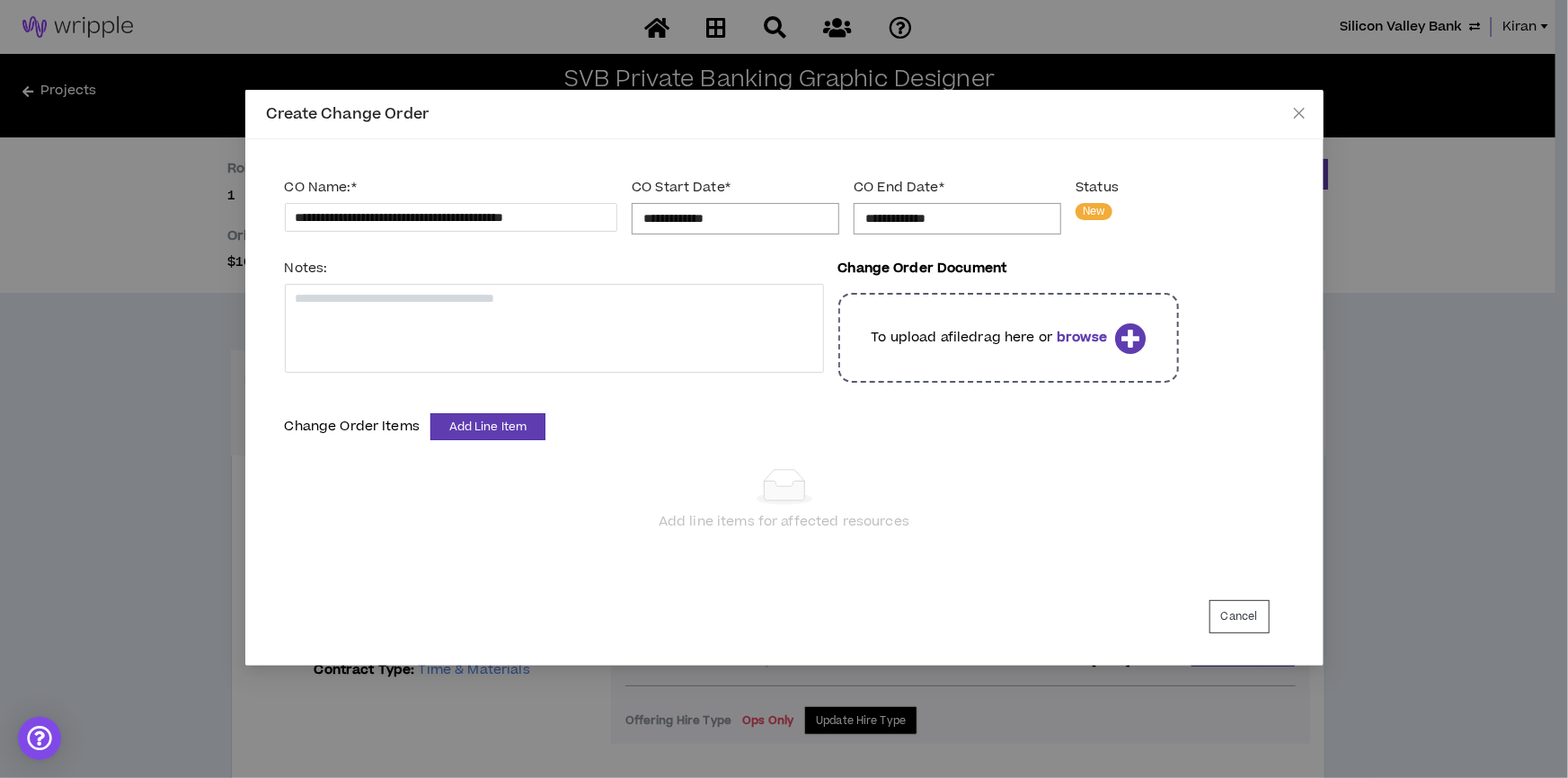 click on "**********" at bounding box center (957, 218) 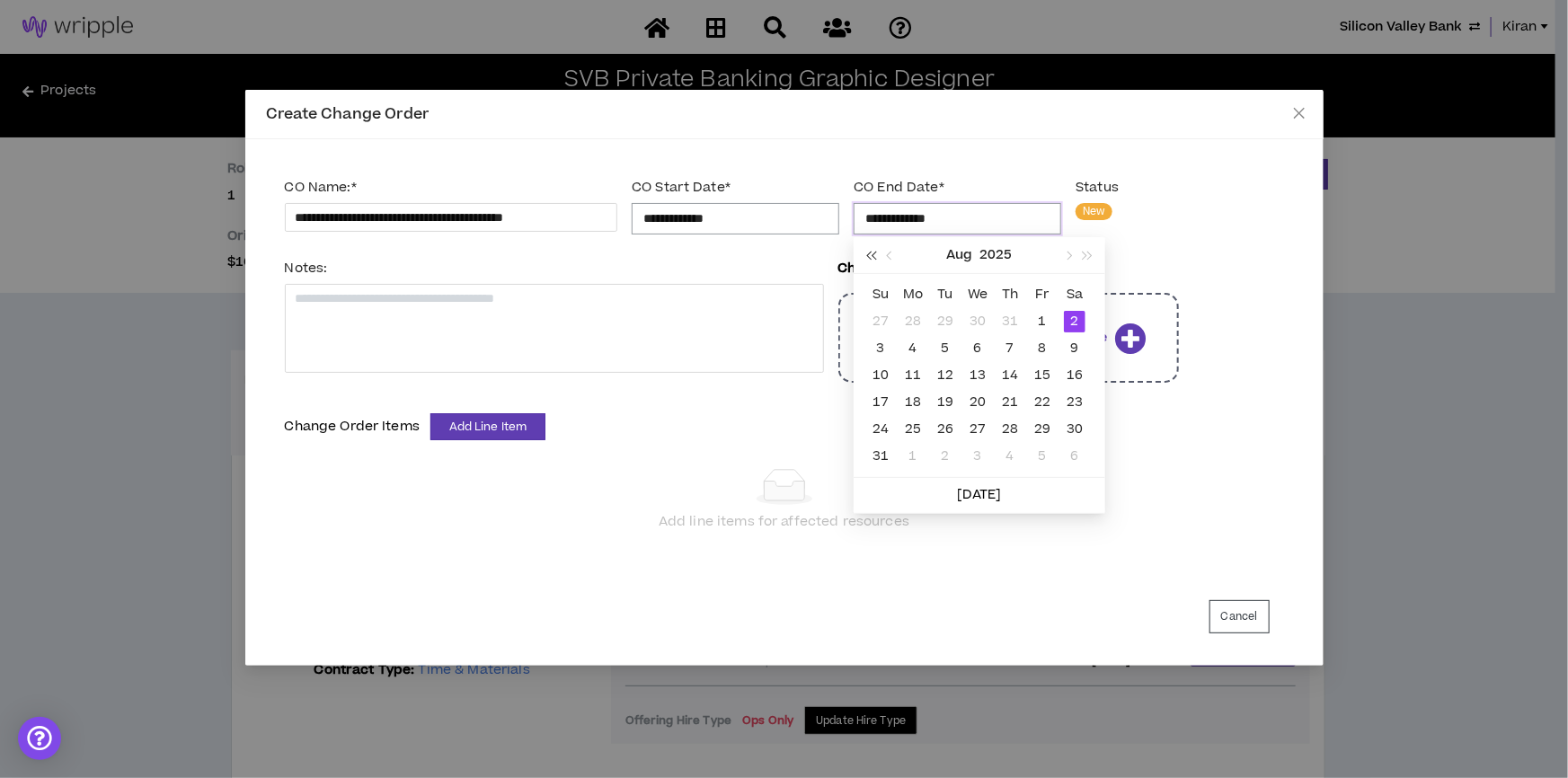click at bounding box center (871, 256) 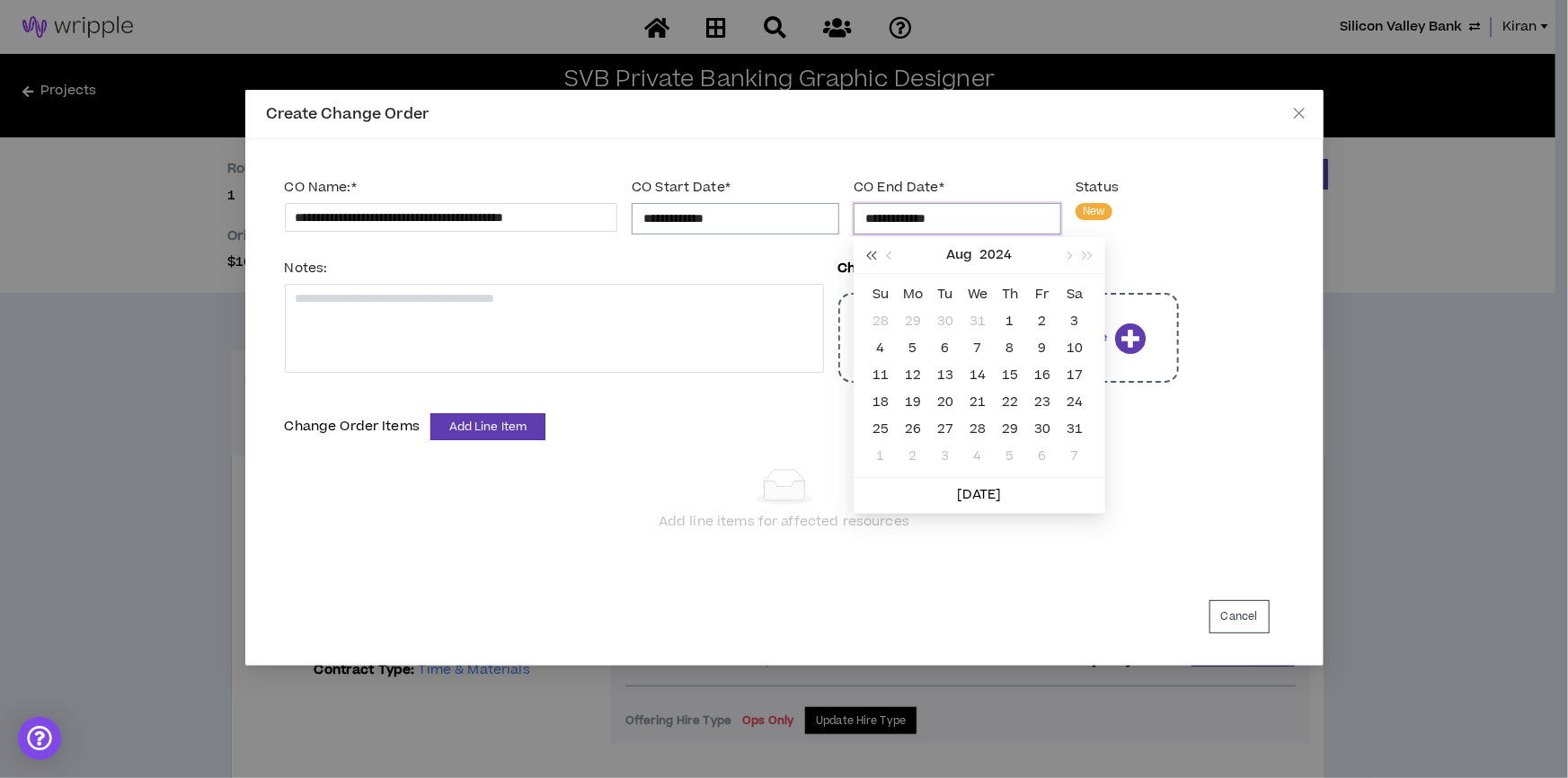 click at bounding box center (871, 256) 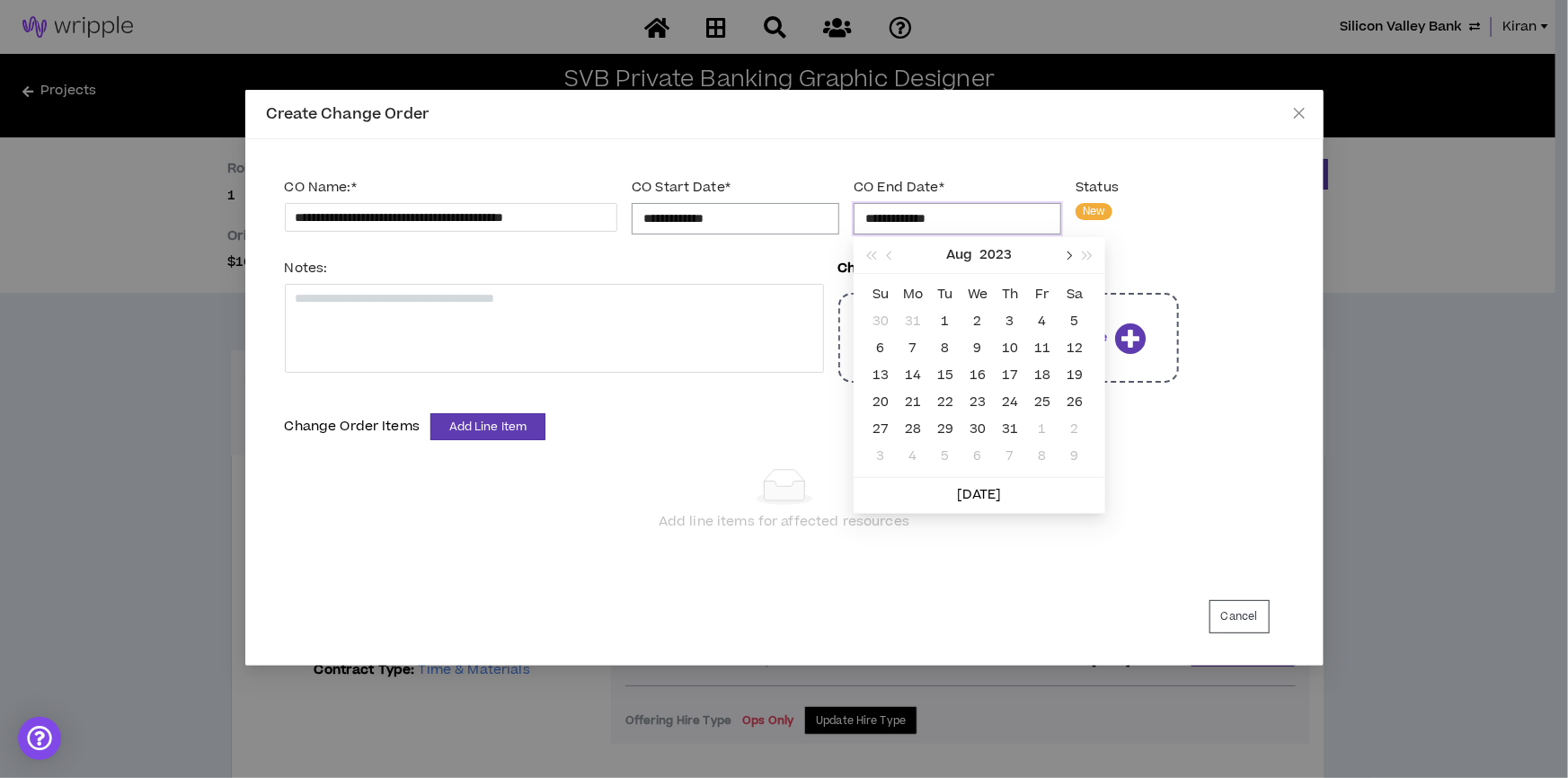 click at bounding box center (1067, 256) 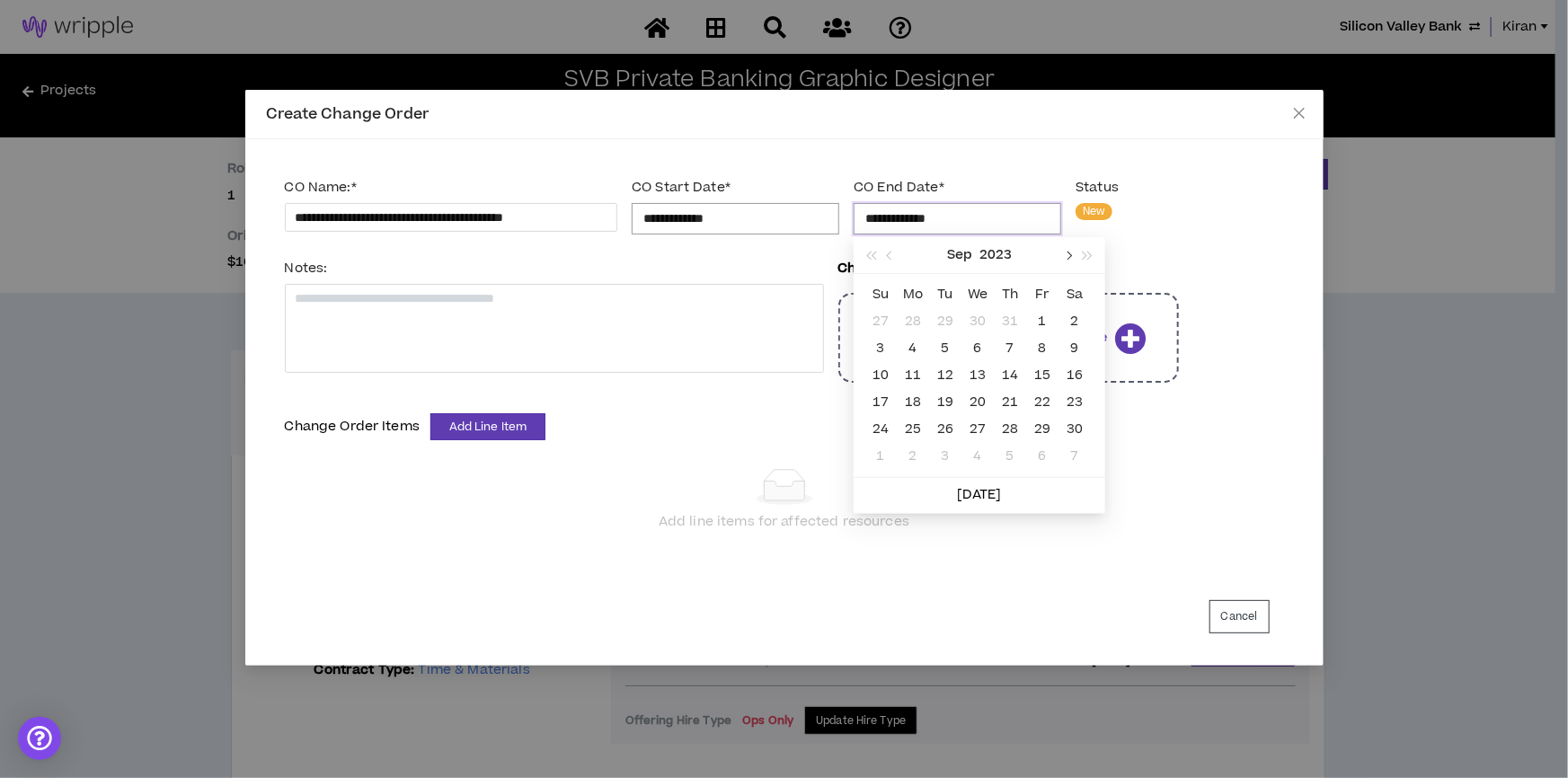 click at bounding box center [1067, 256] 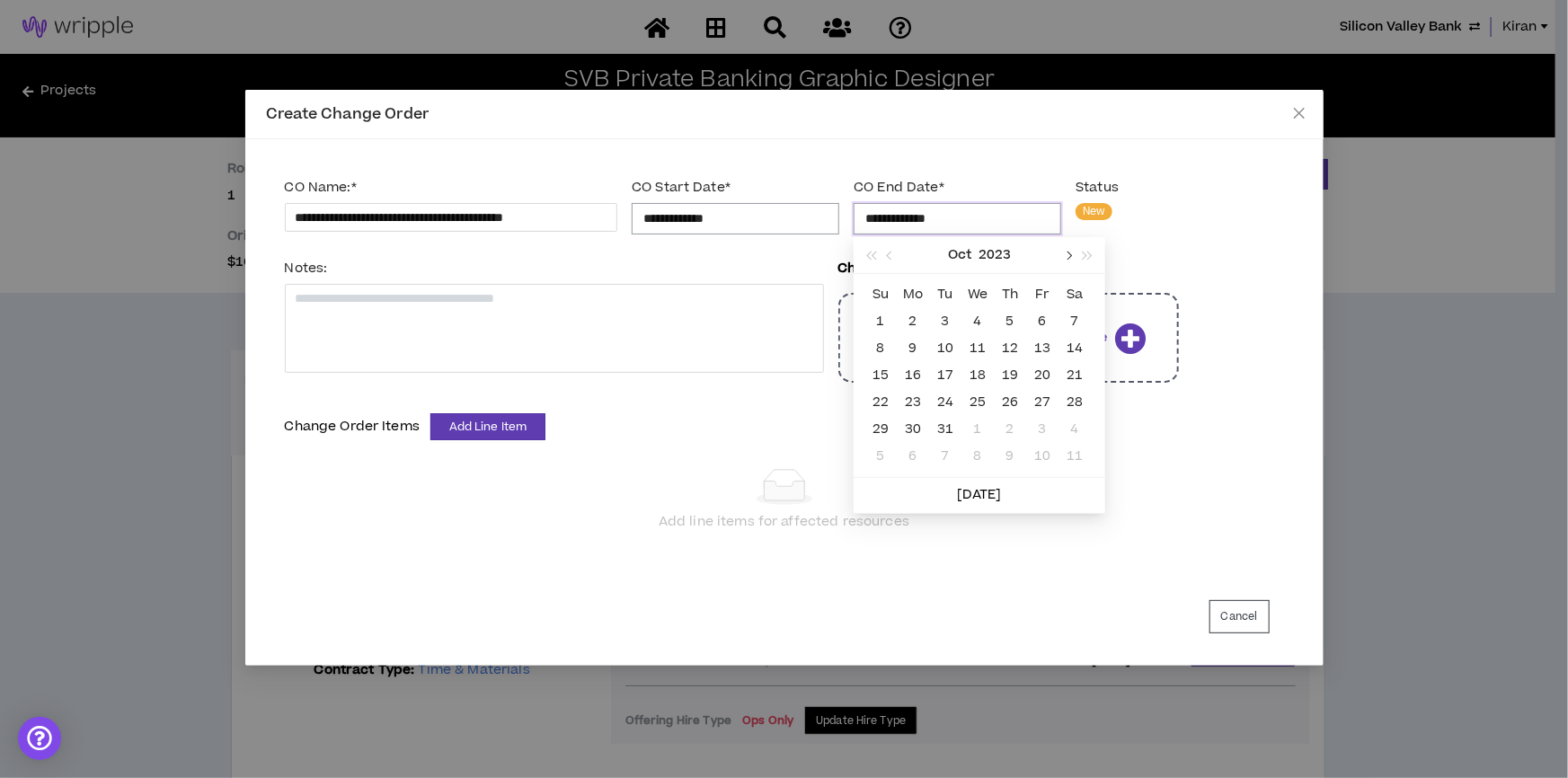 click at bounding box center [1067, 256] 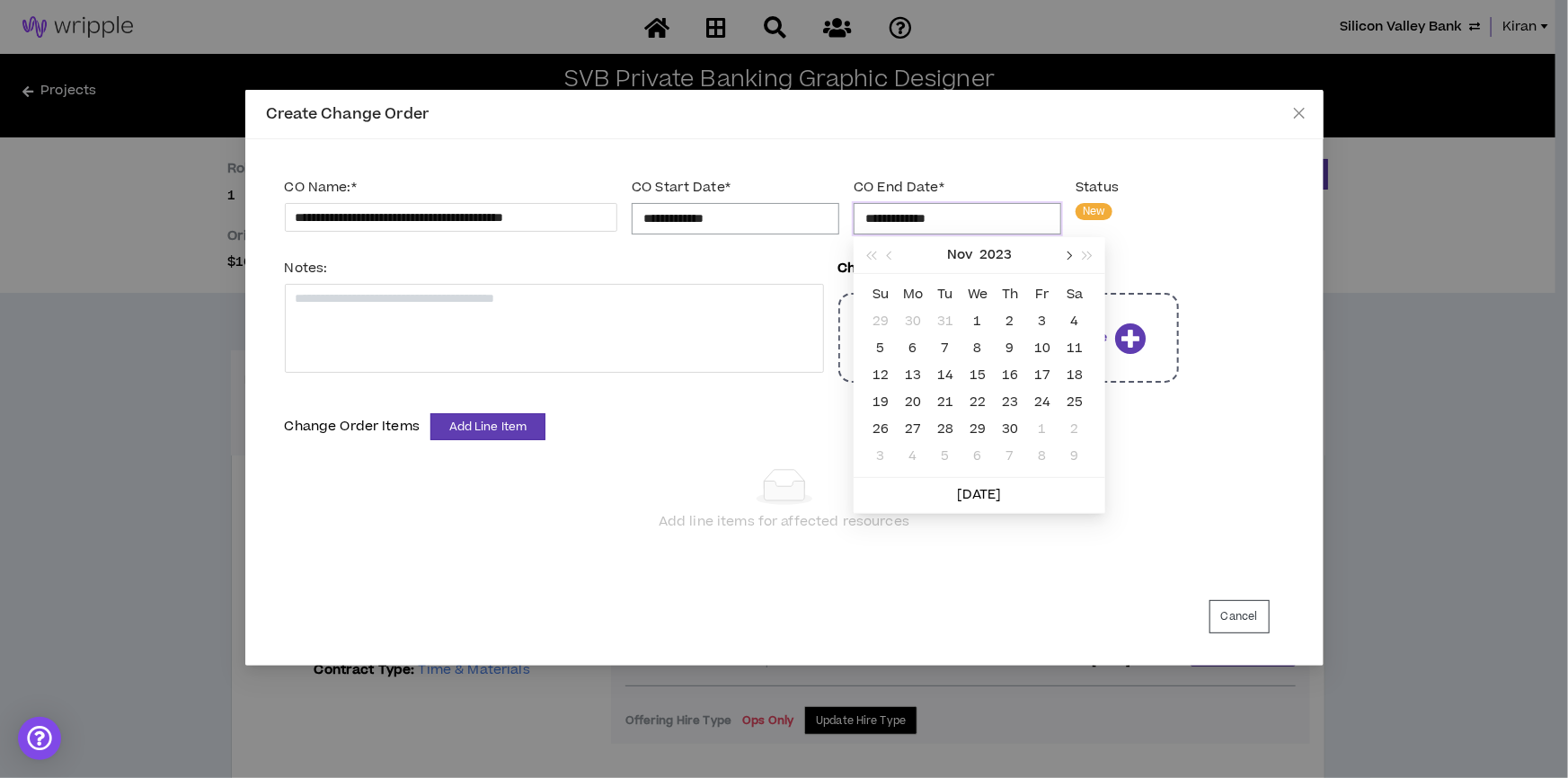 click at bounding box center [1067, 256] 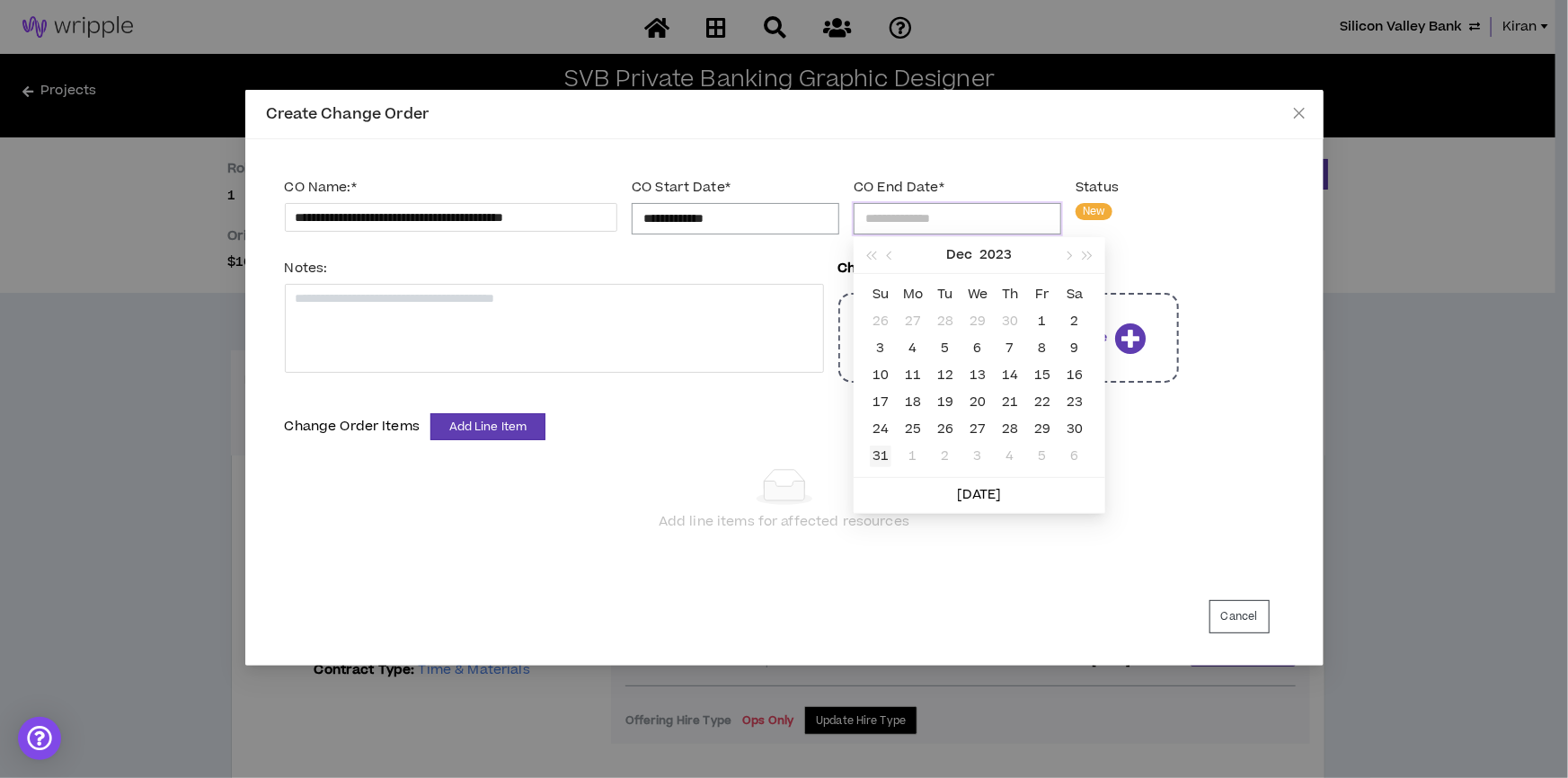 type on "**********" 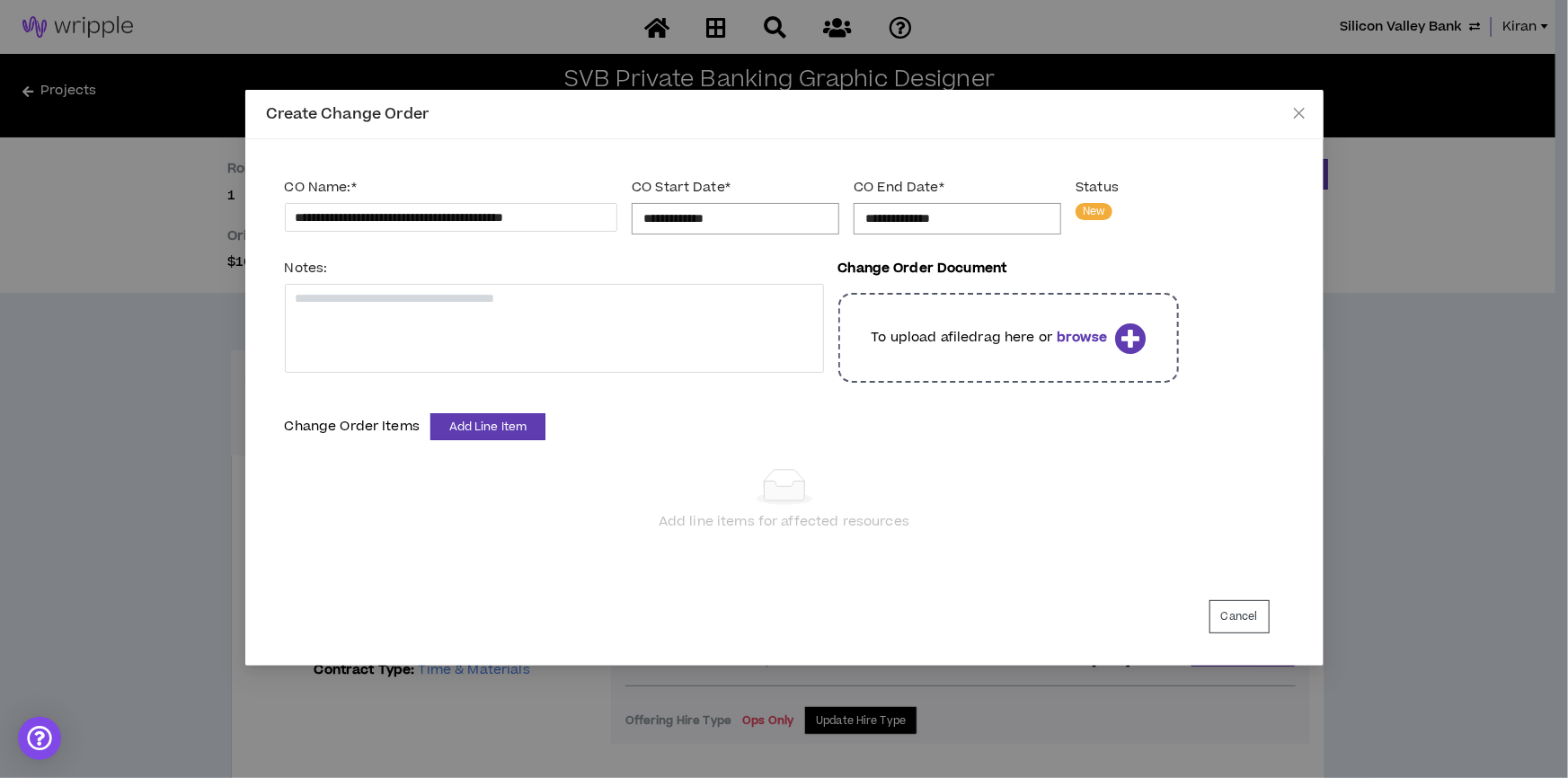 click on "Notes:" at bounding box center [554, 268] 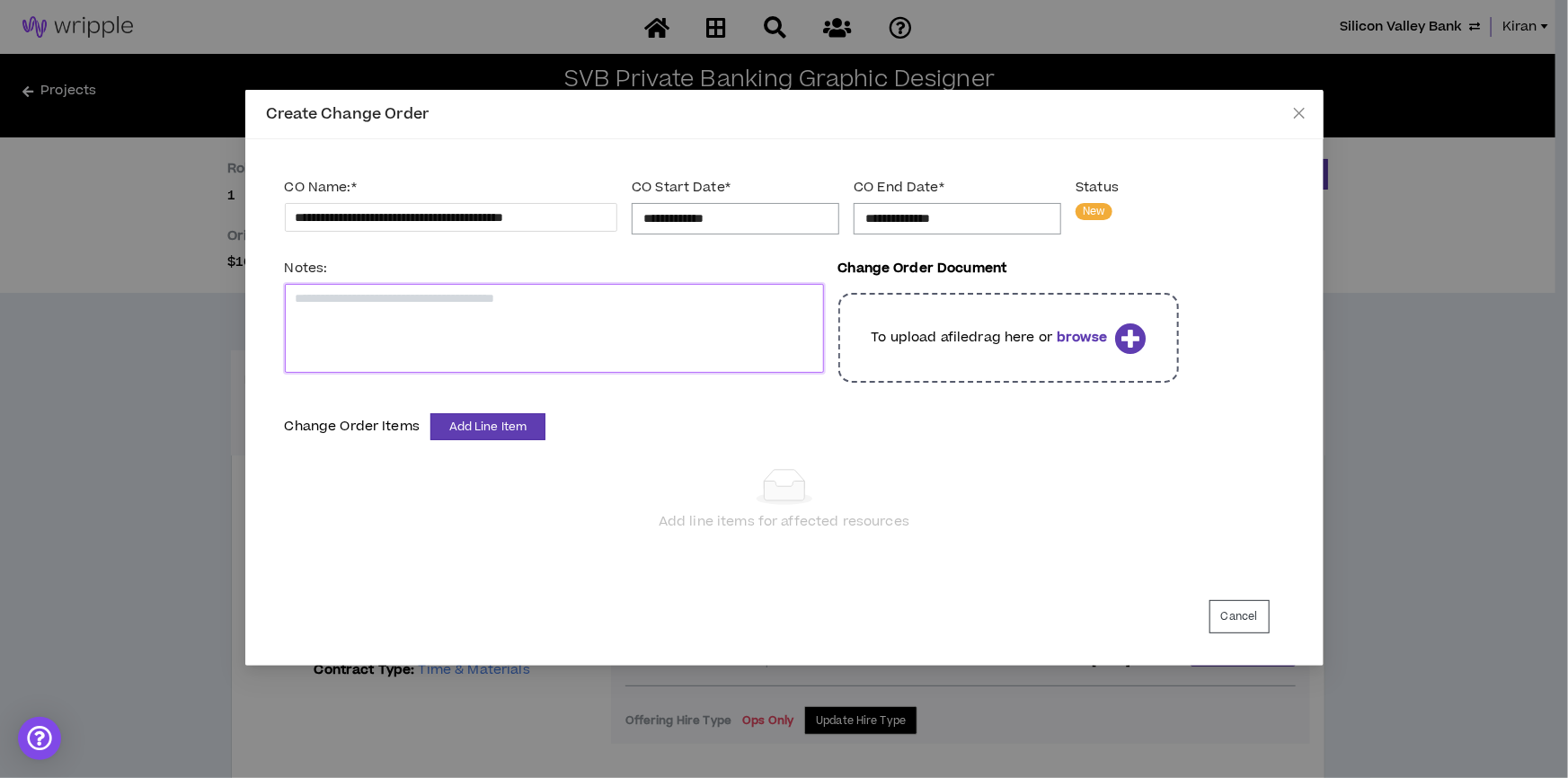 click at bounding box center [554, 328] 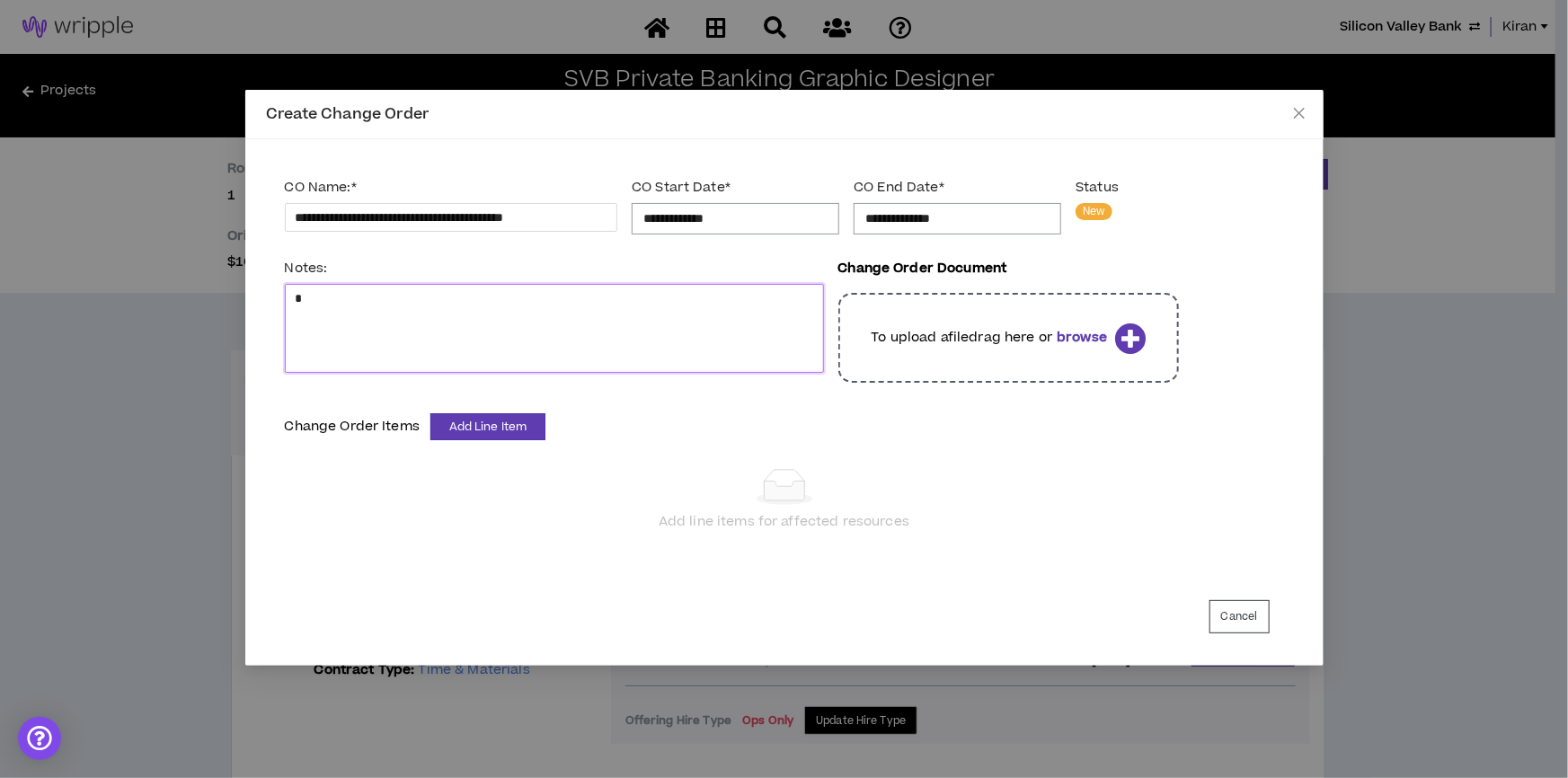 type 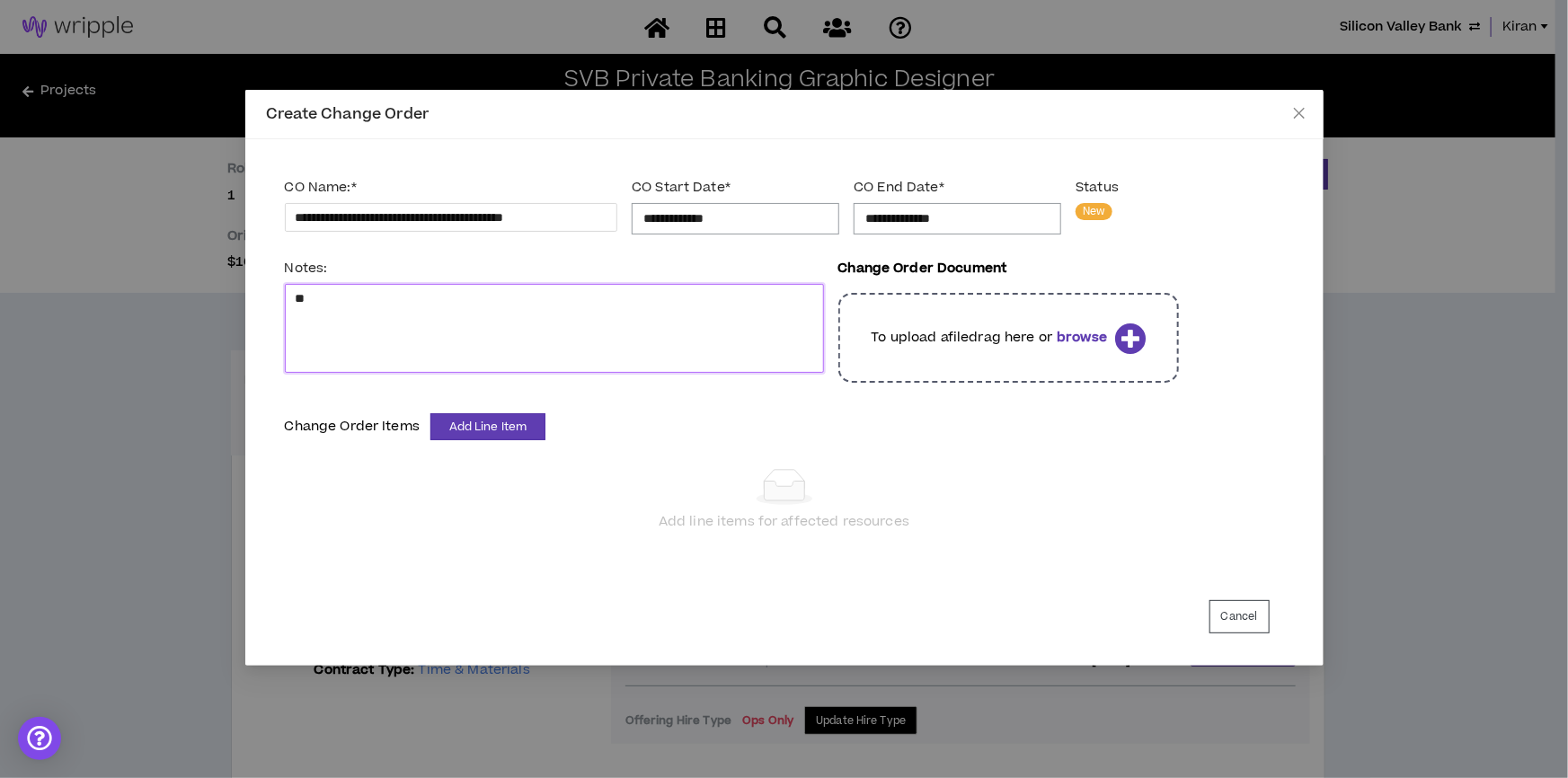 type 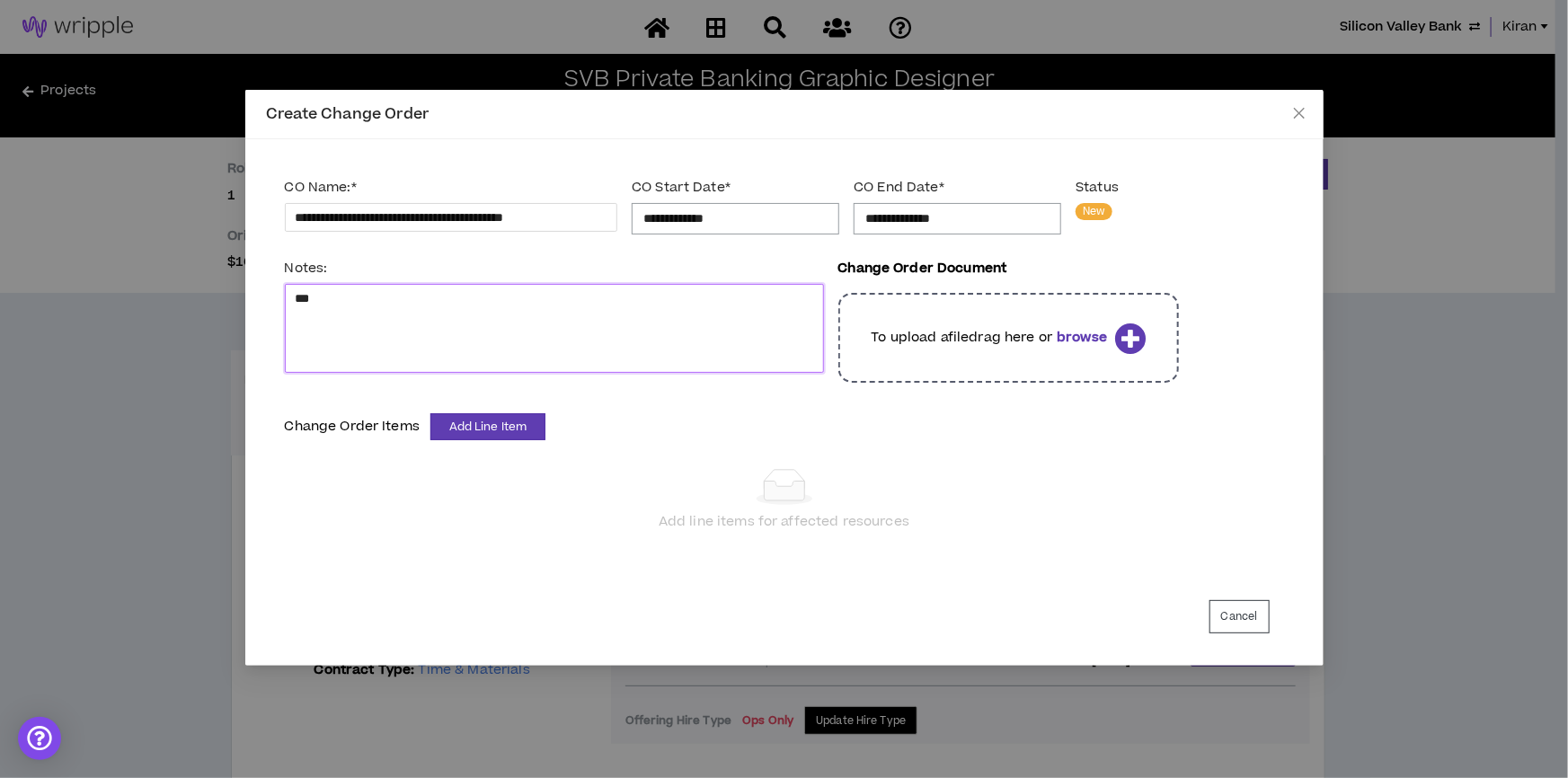 type 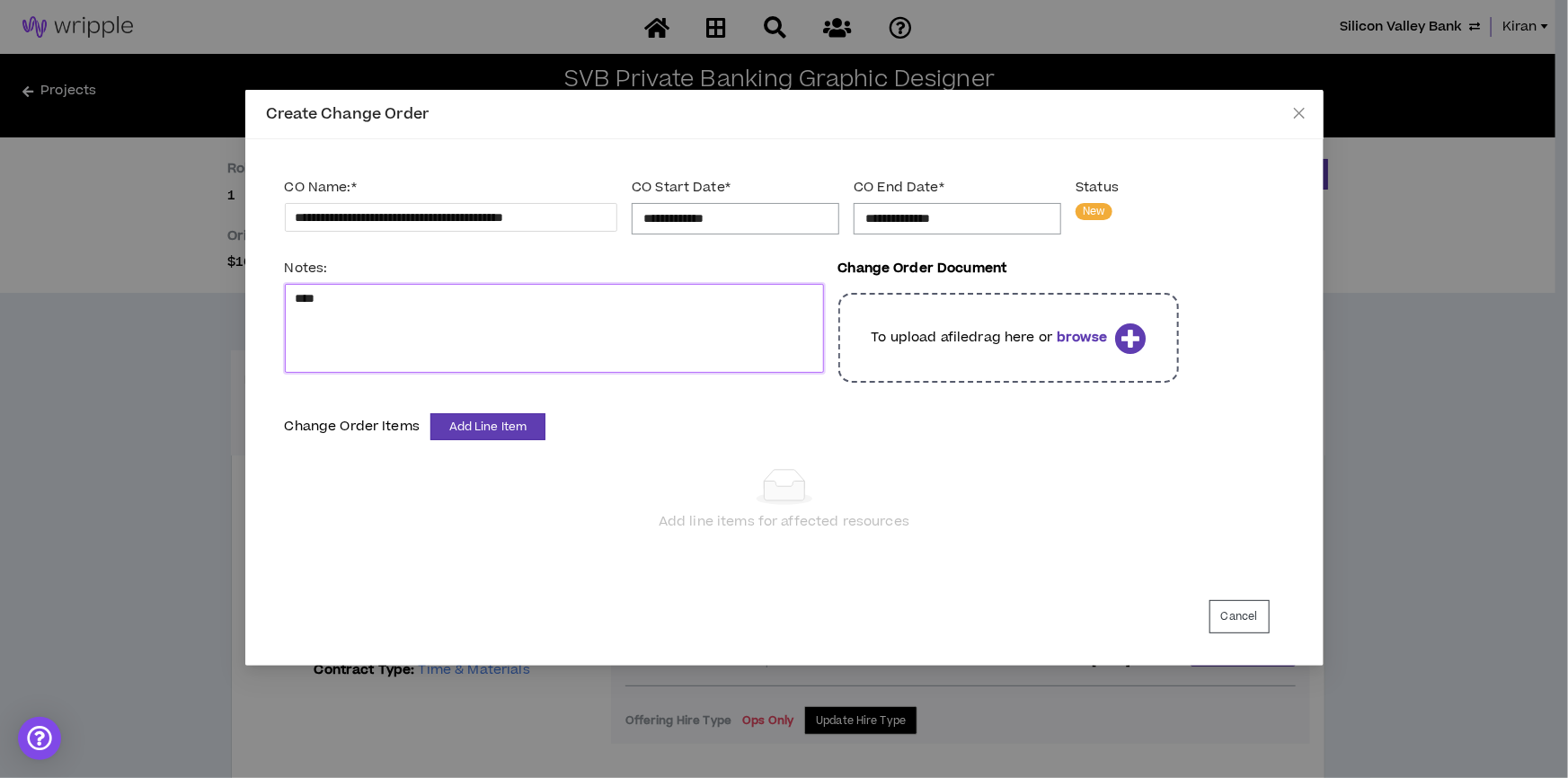 type 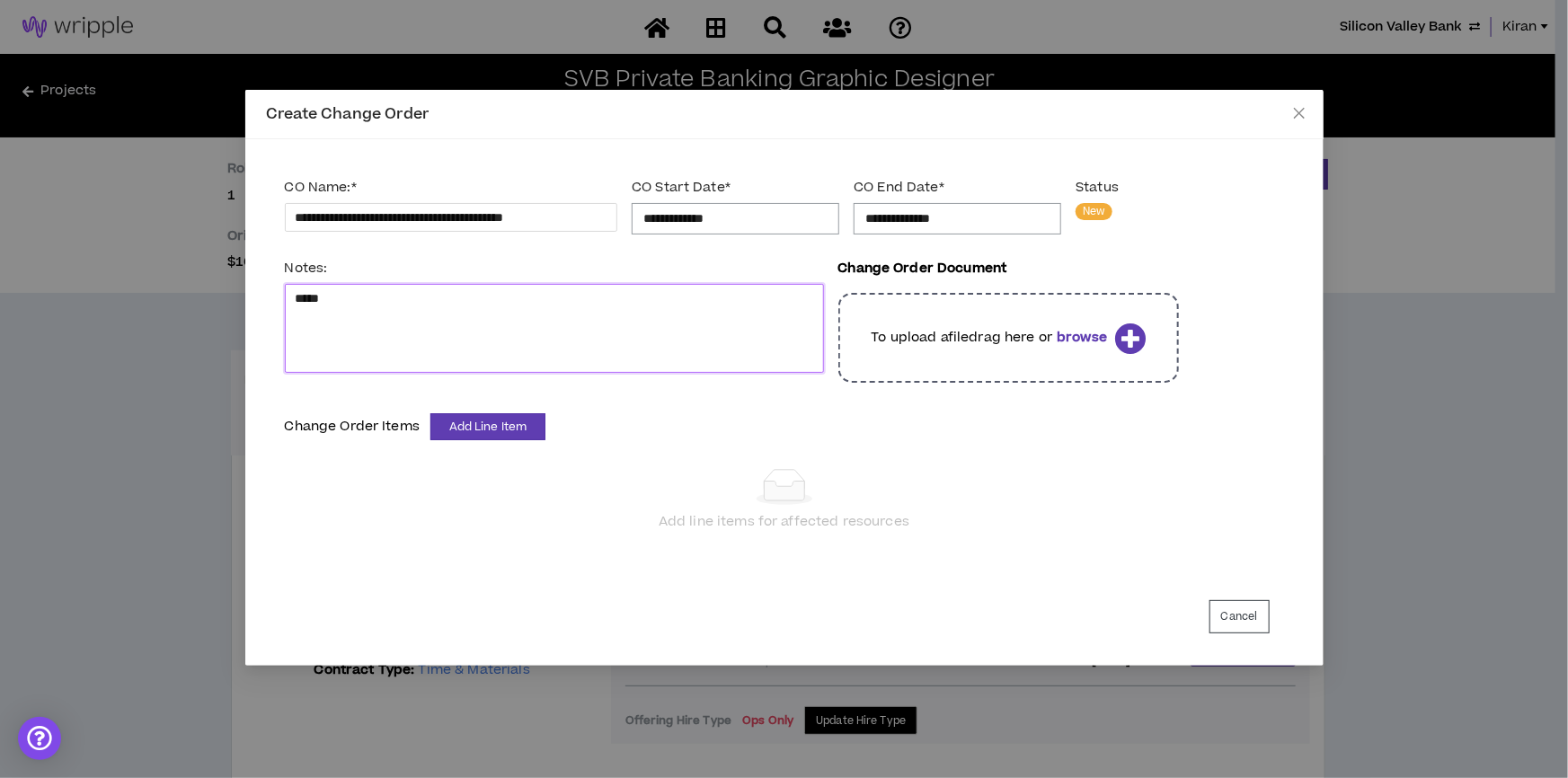 type 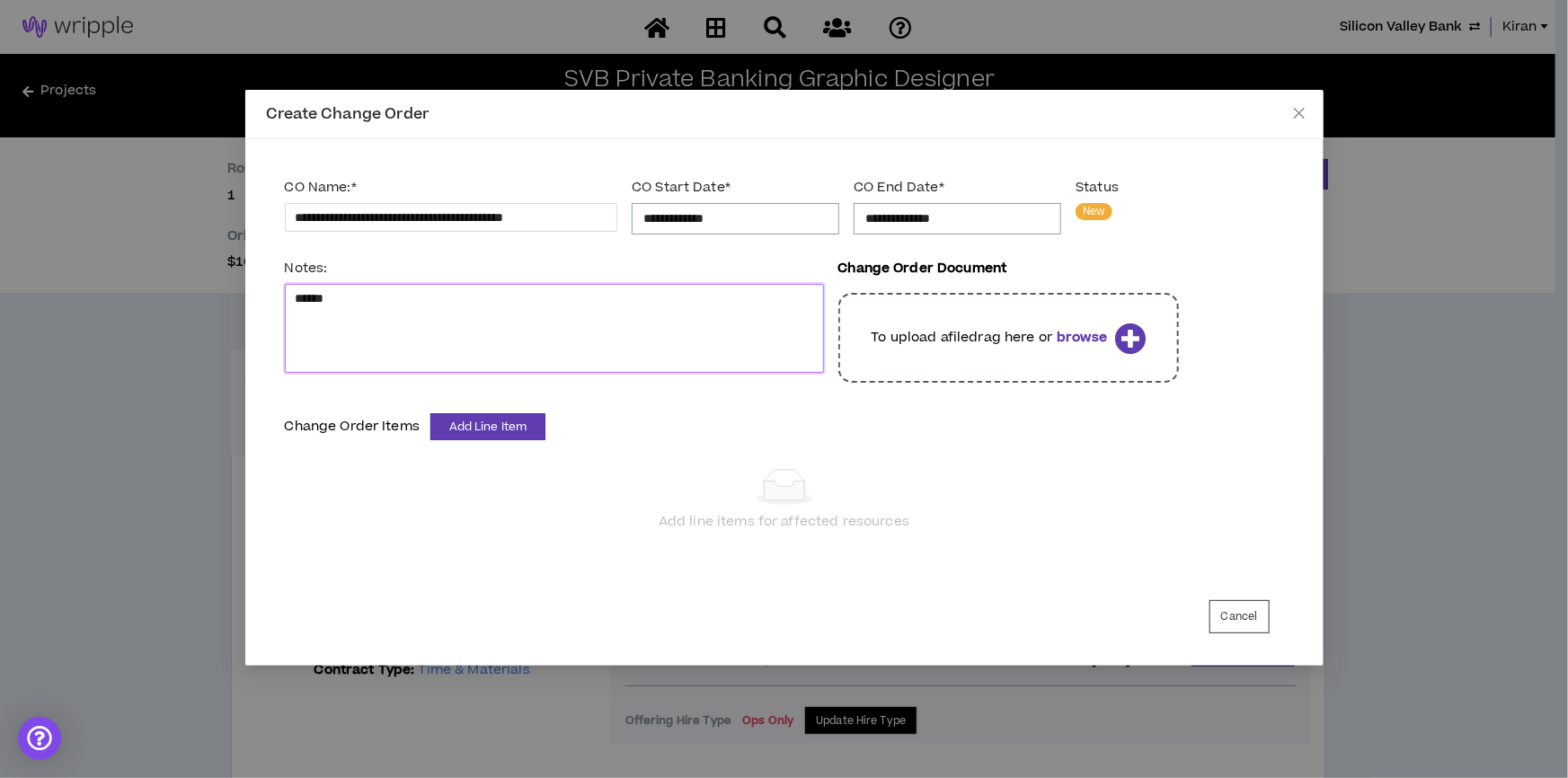 type on "******" 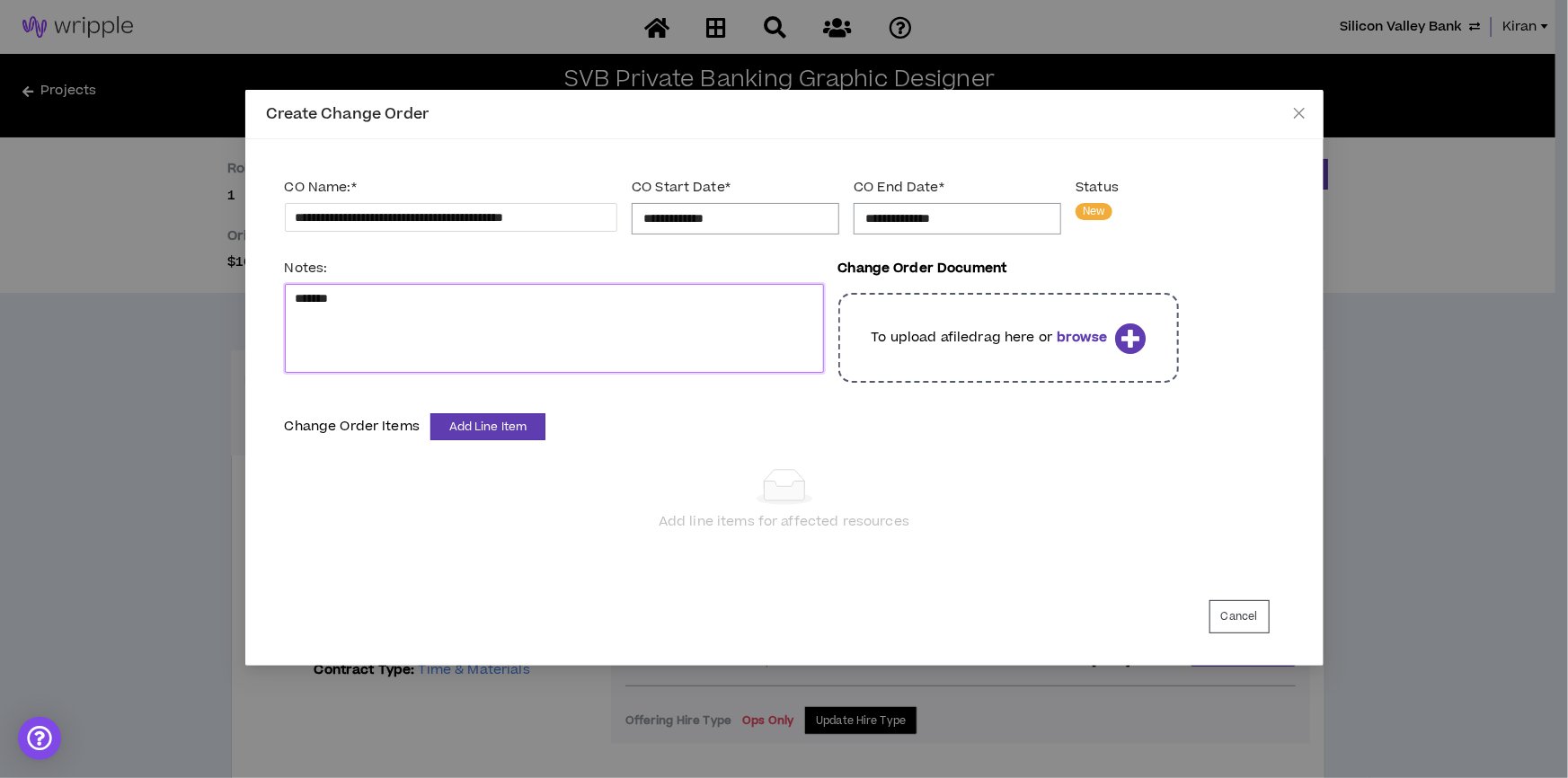 type 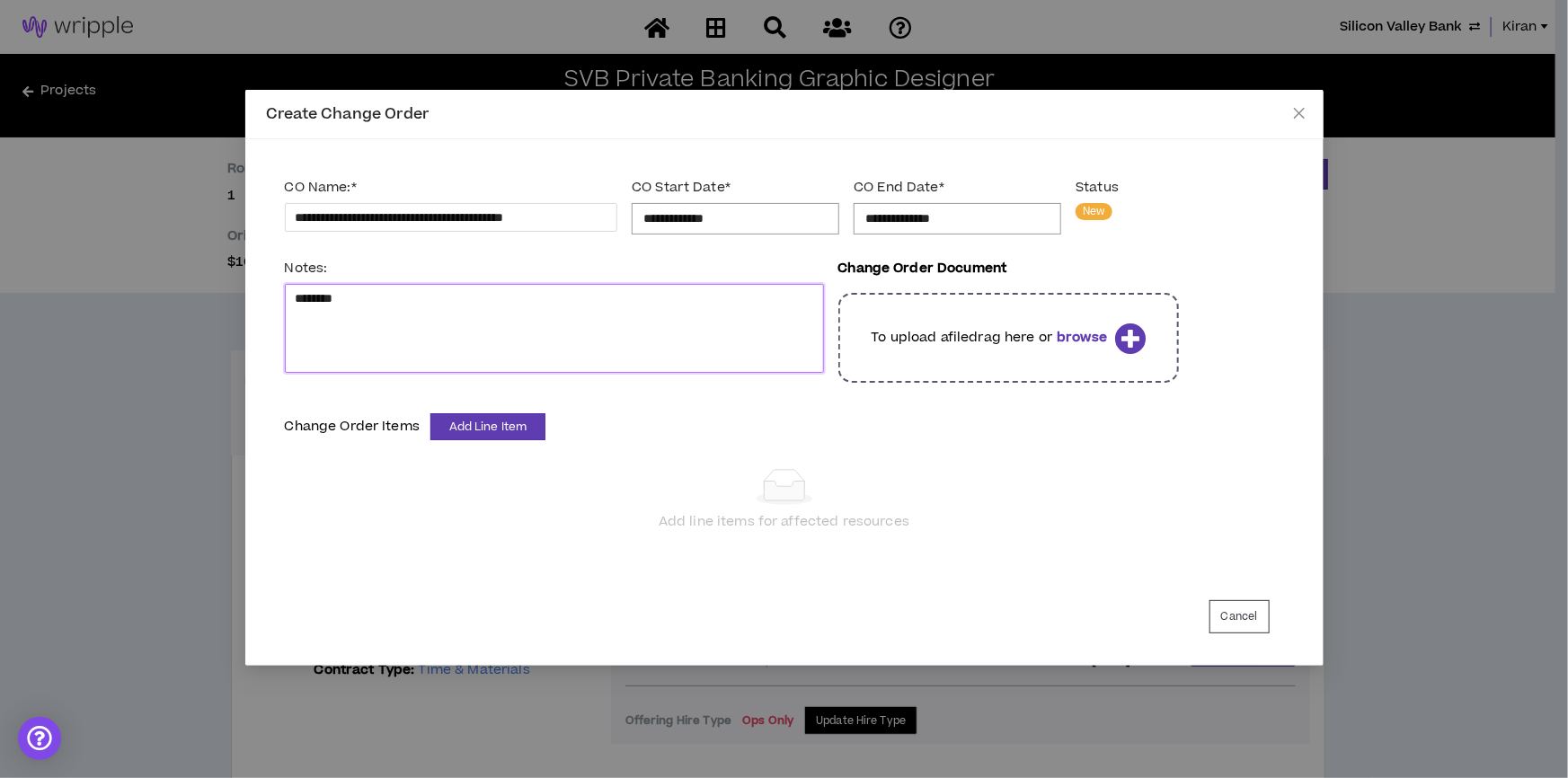 type 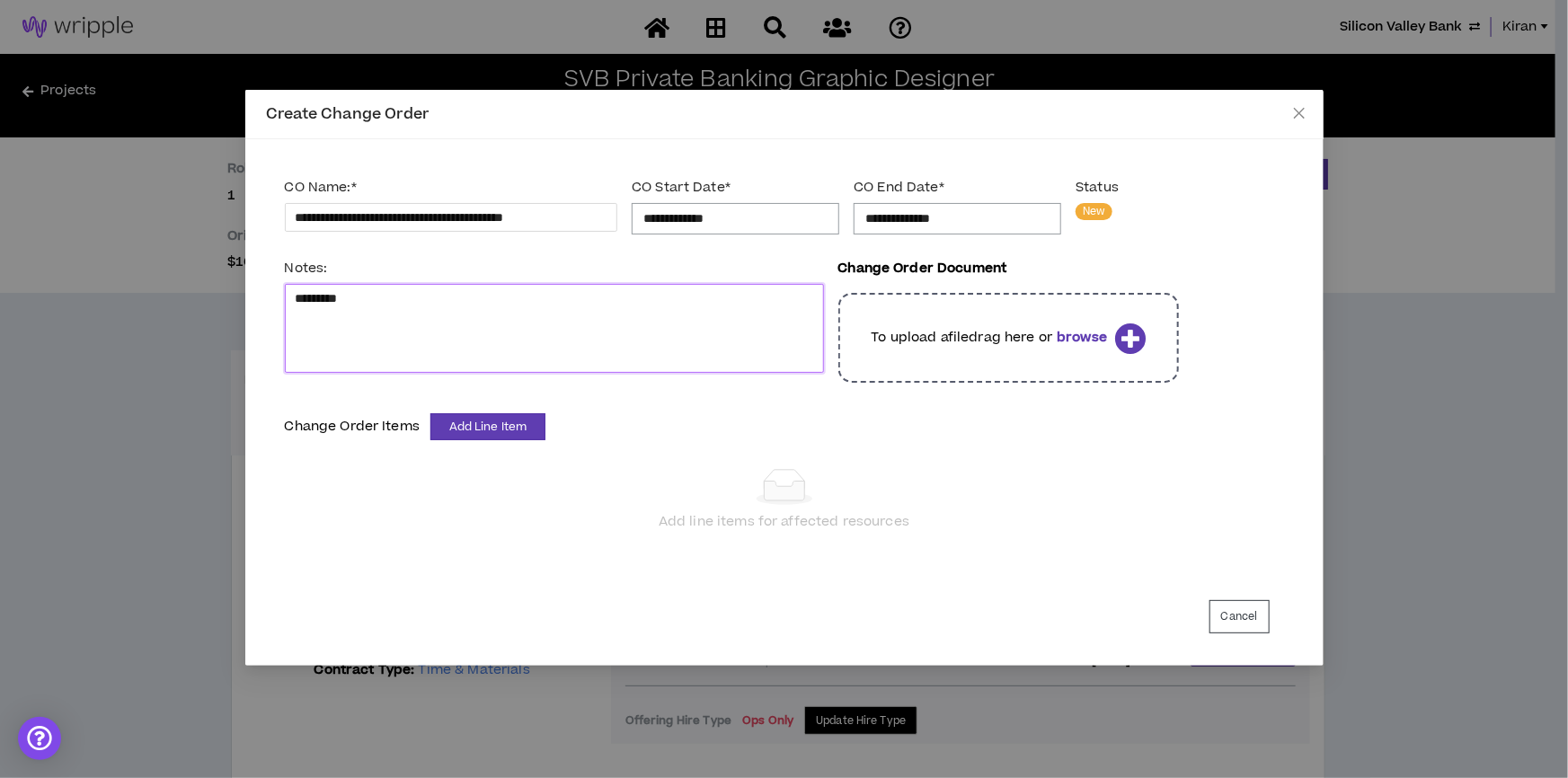 type 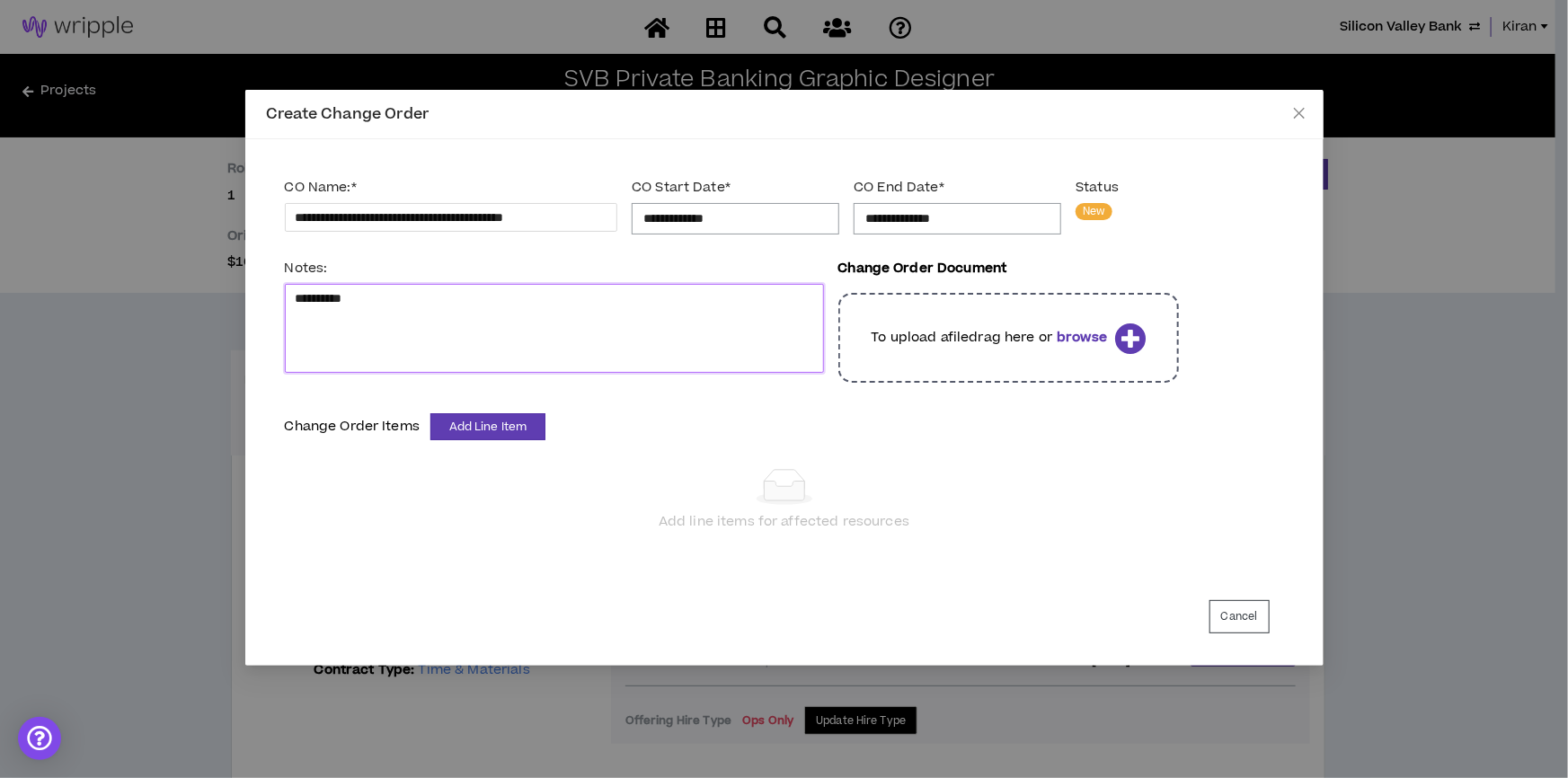 type on "**********" 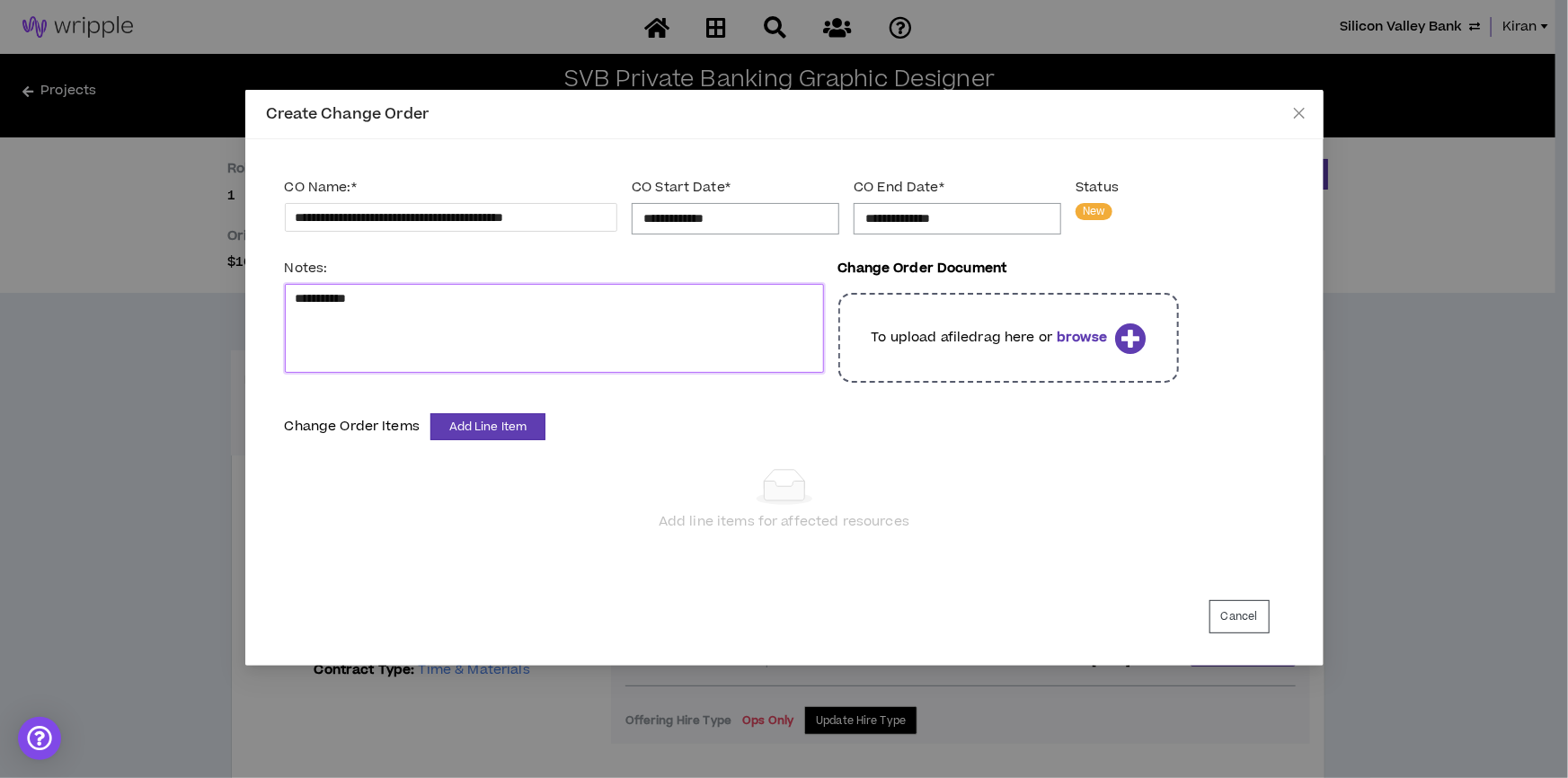 type 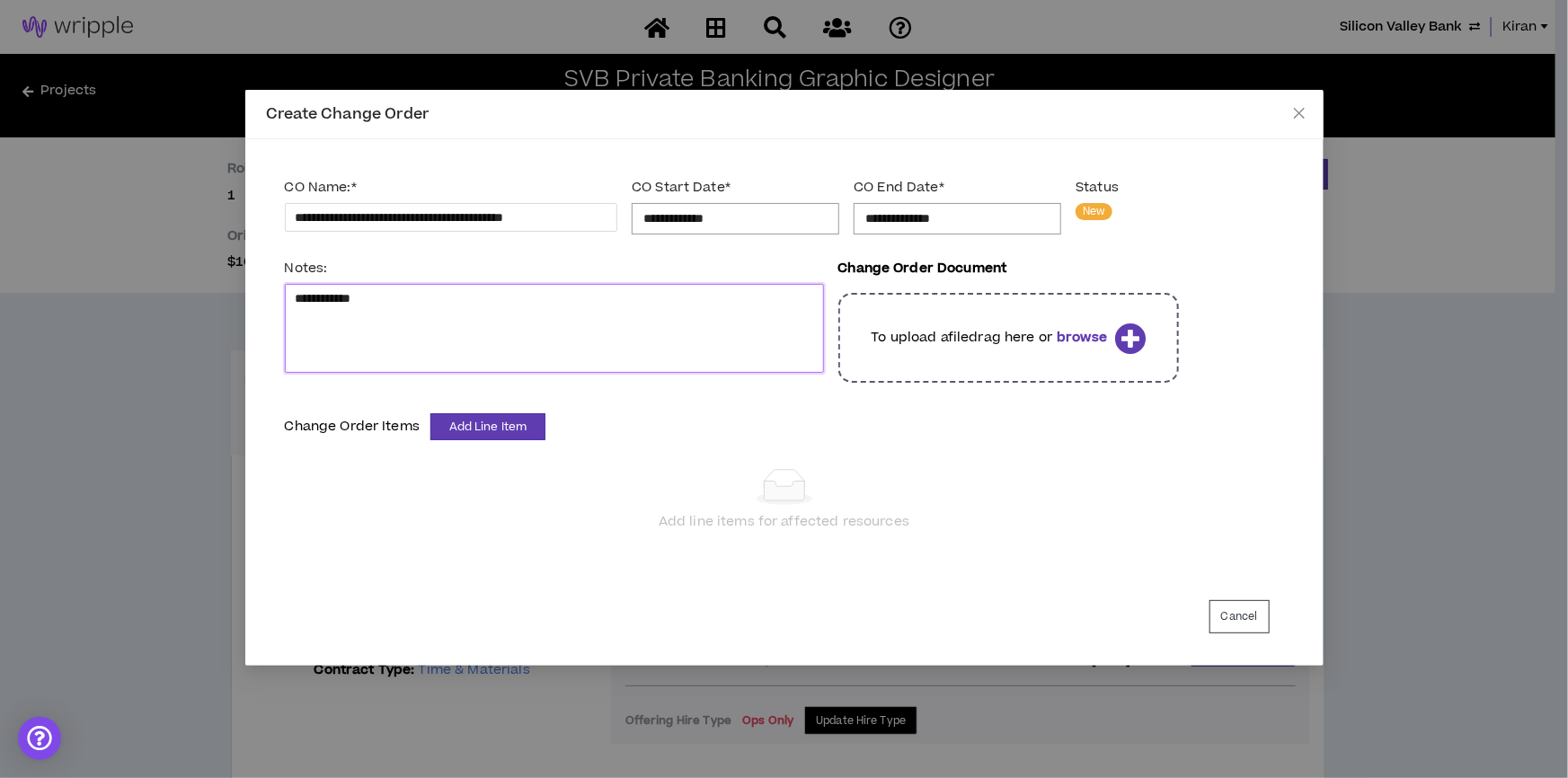 type 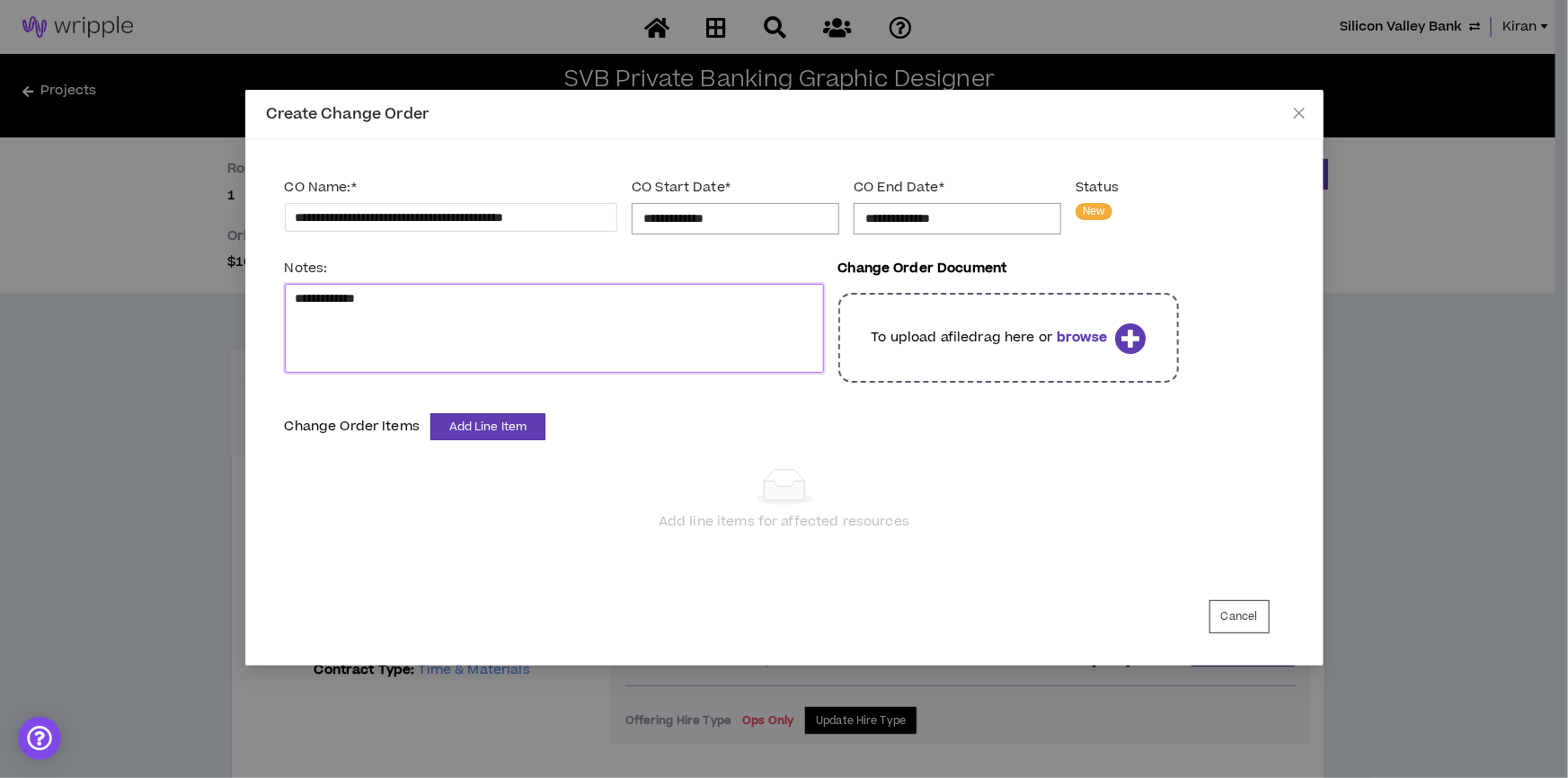 type 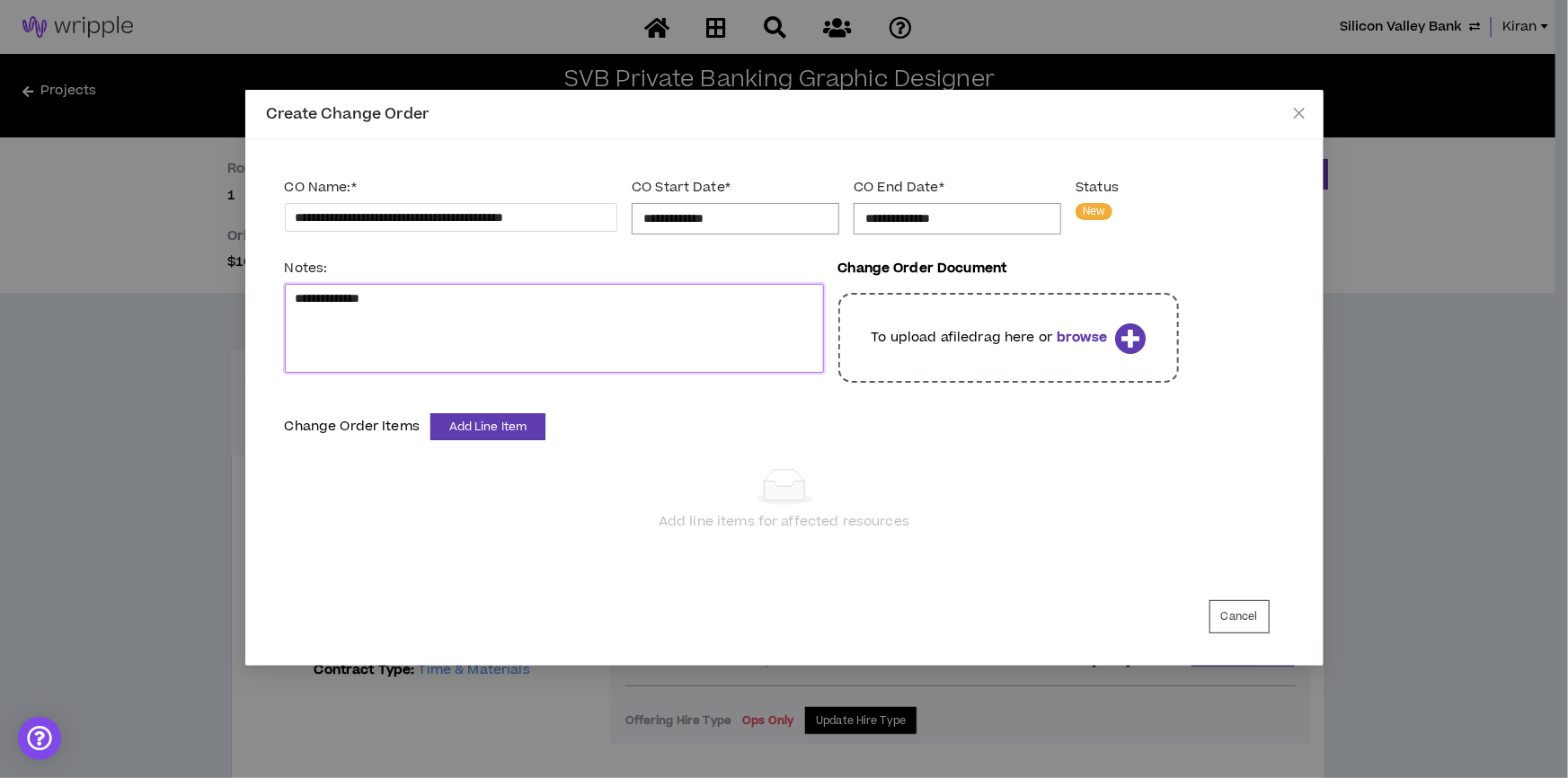 type 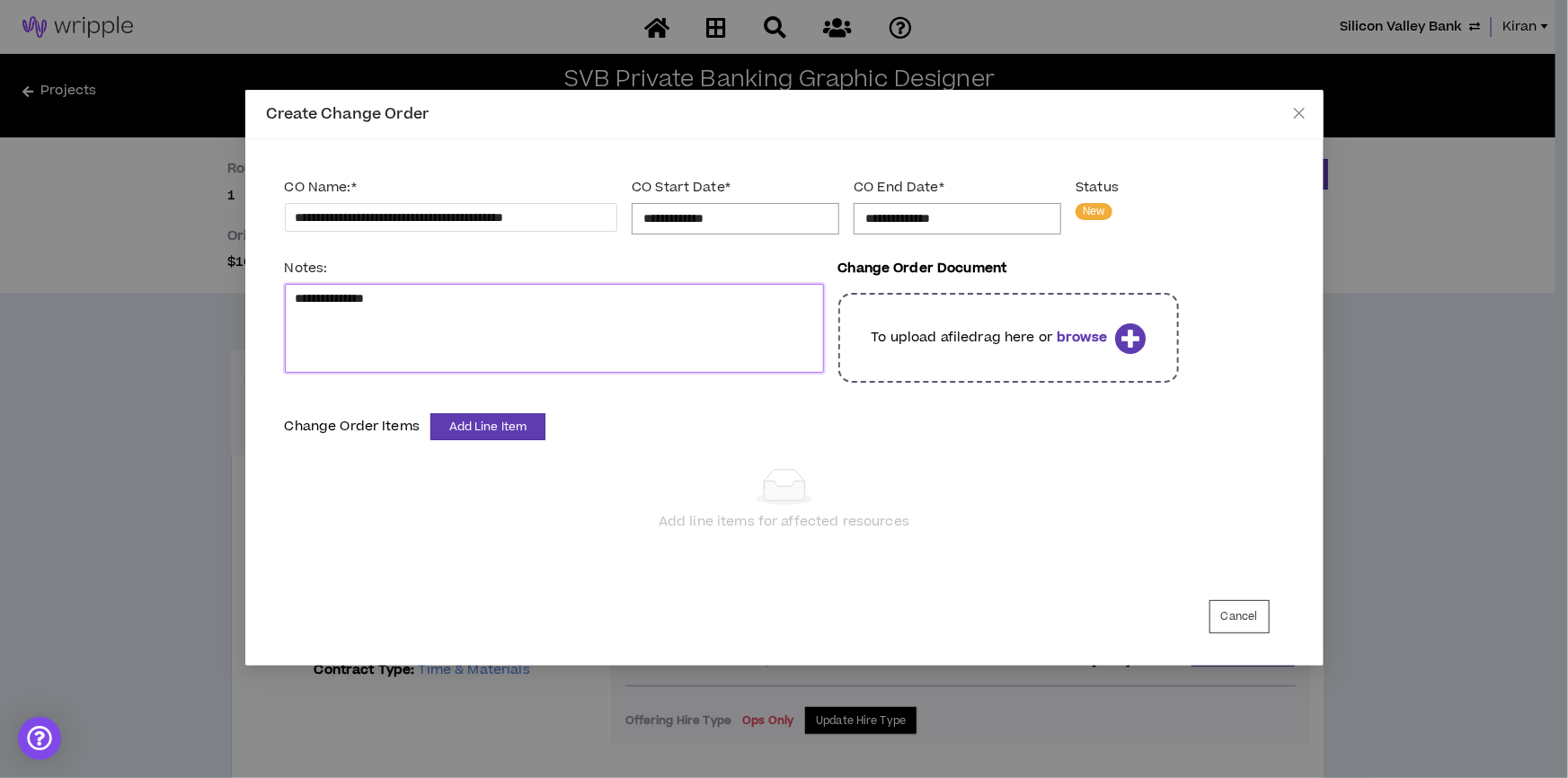 type 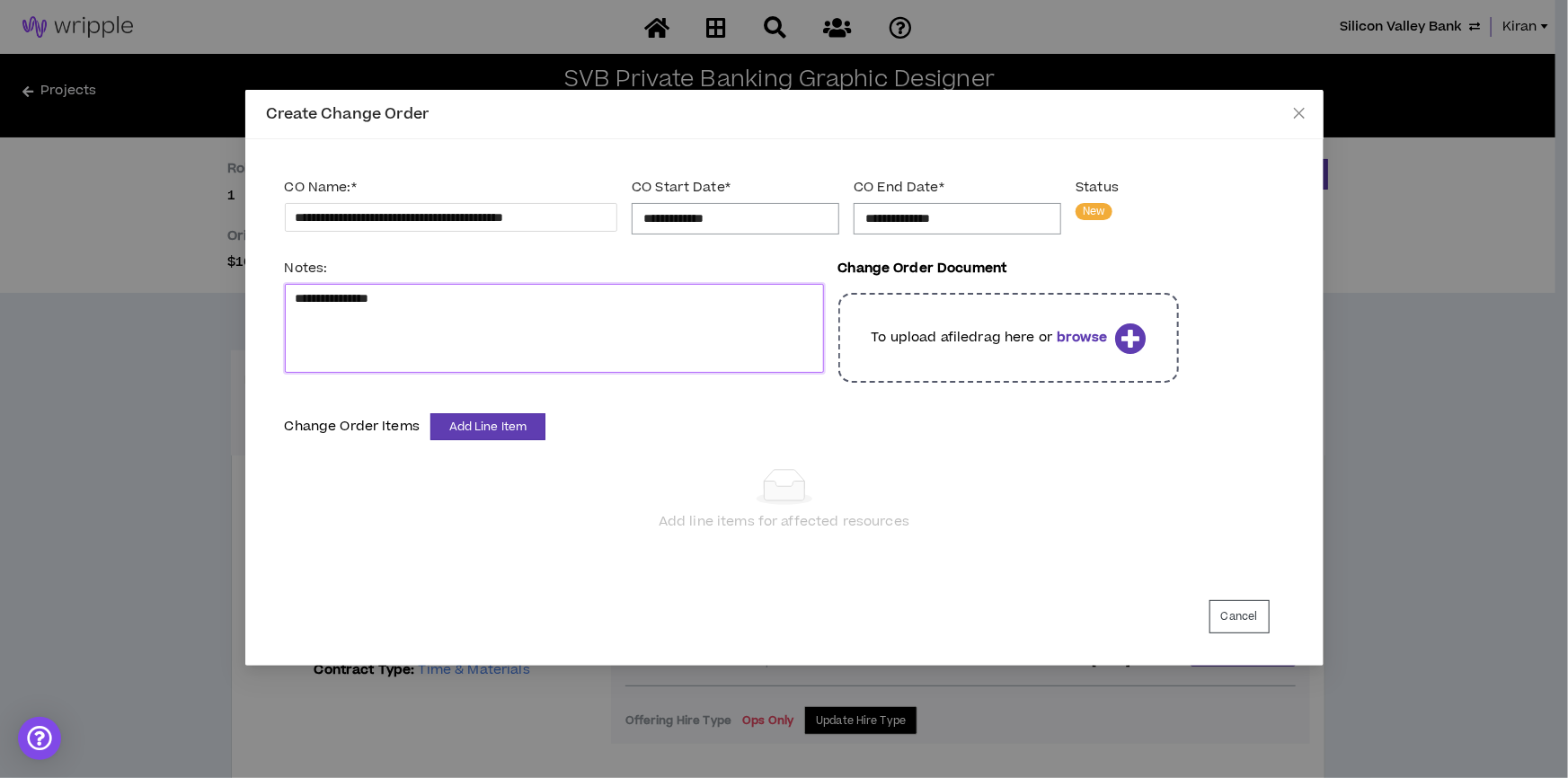 type 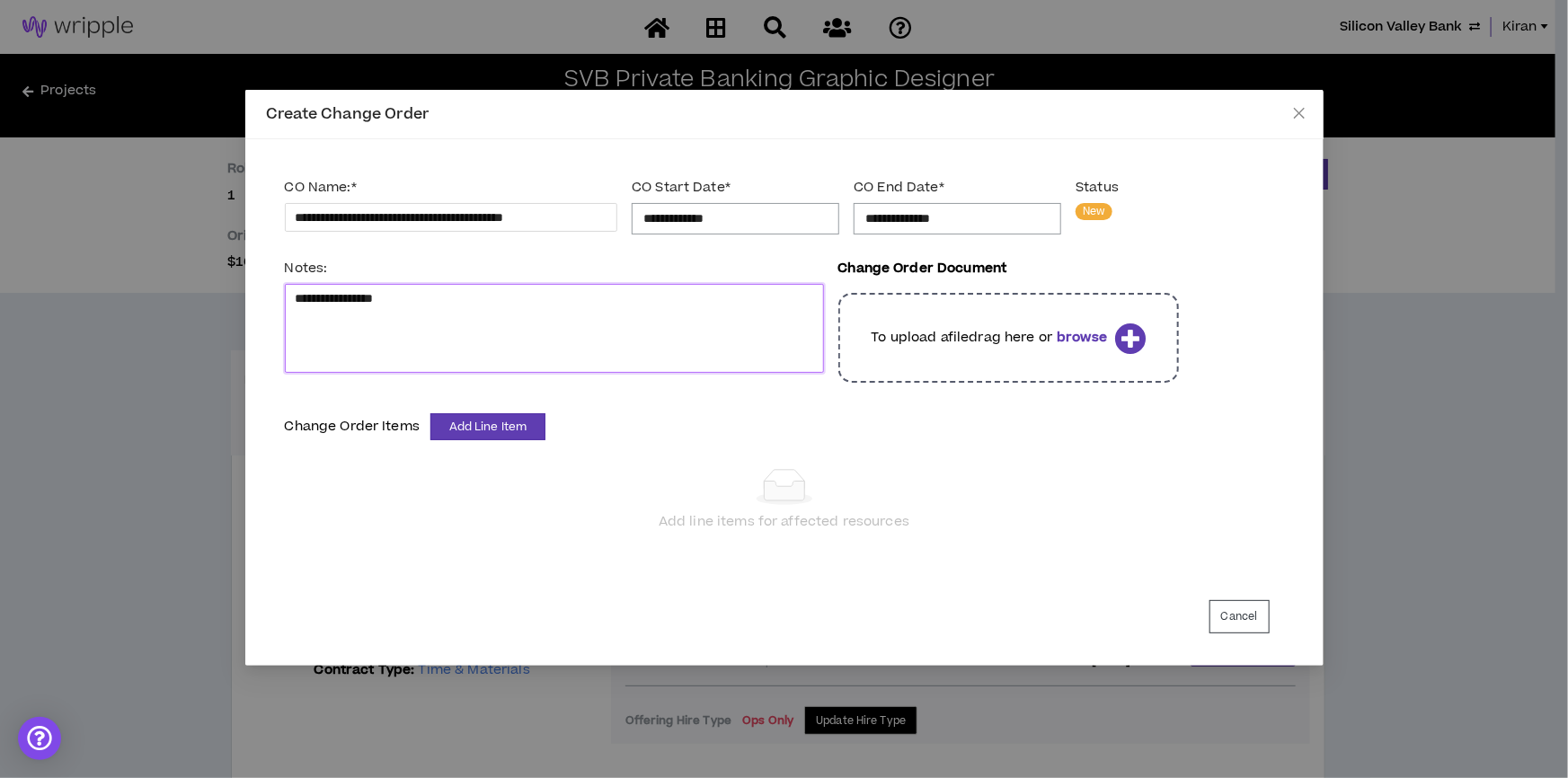 type 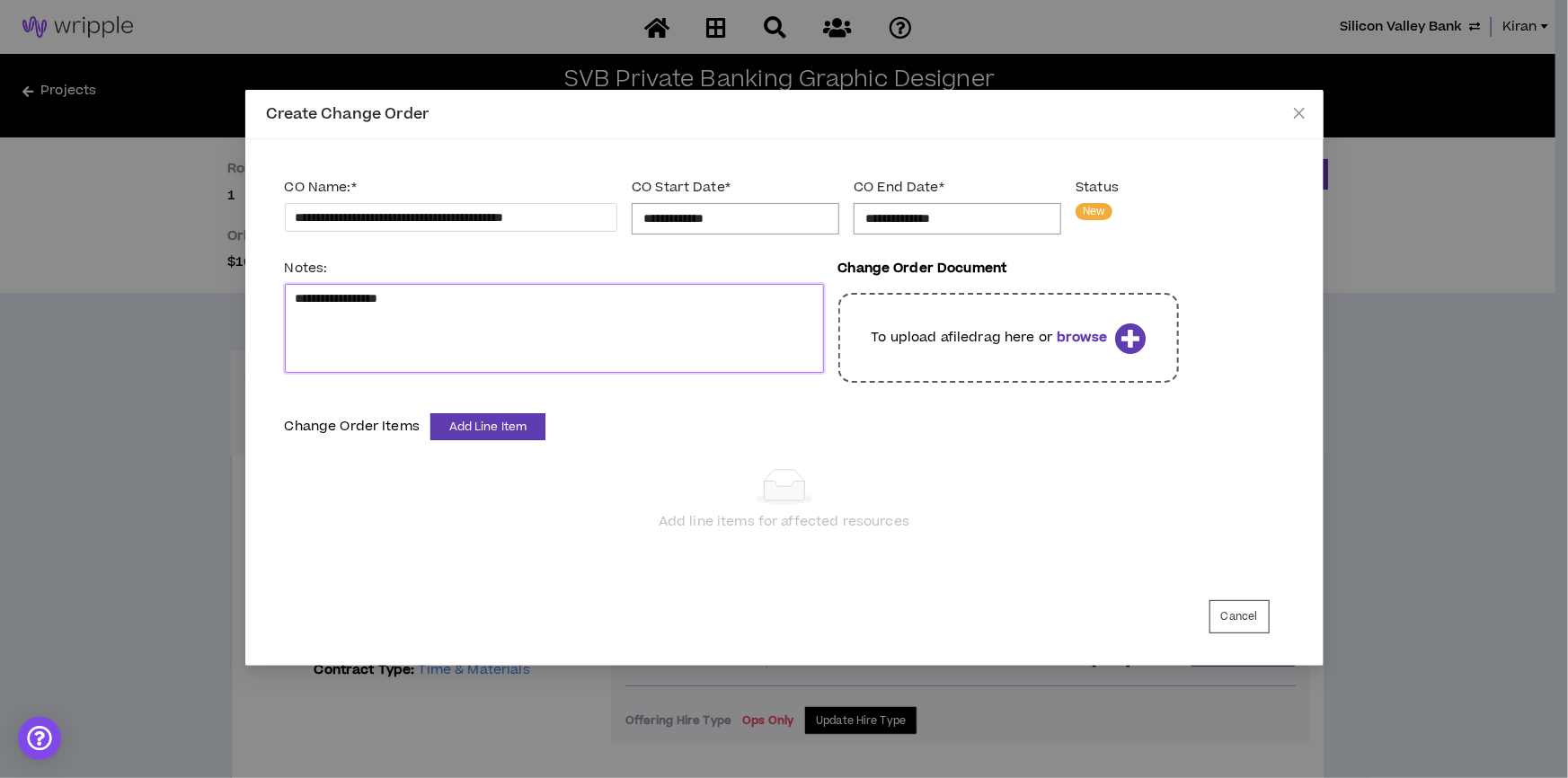 type 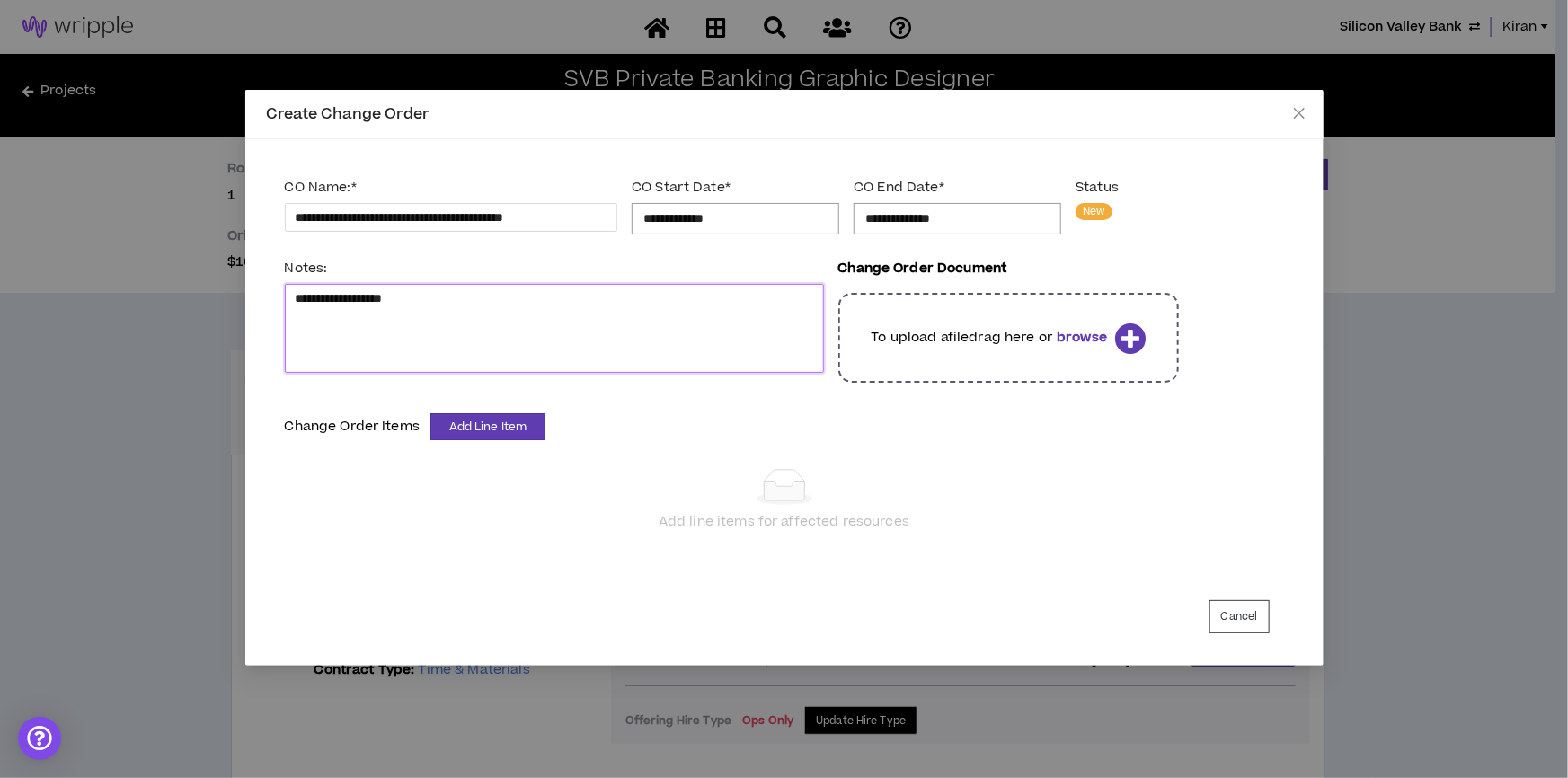type 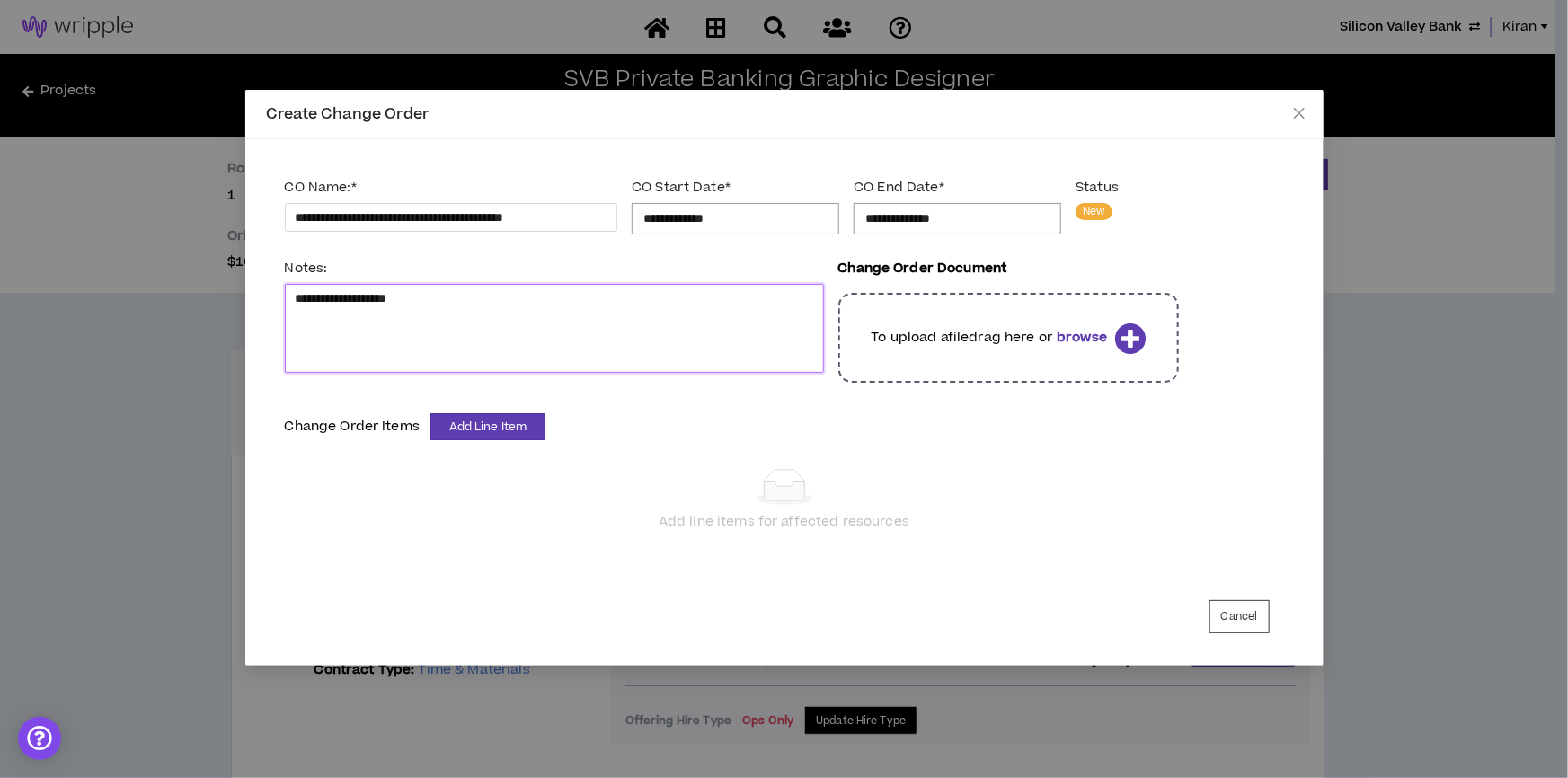 type 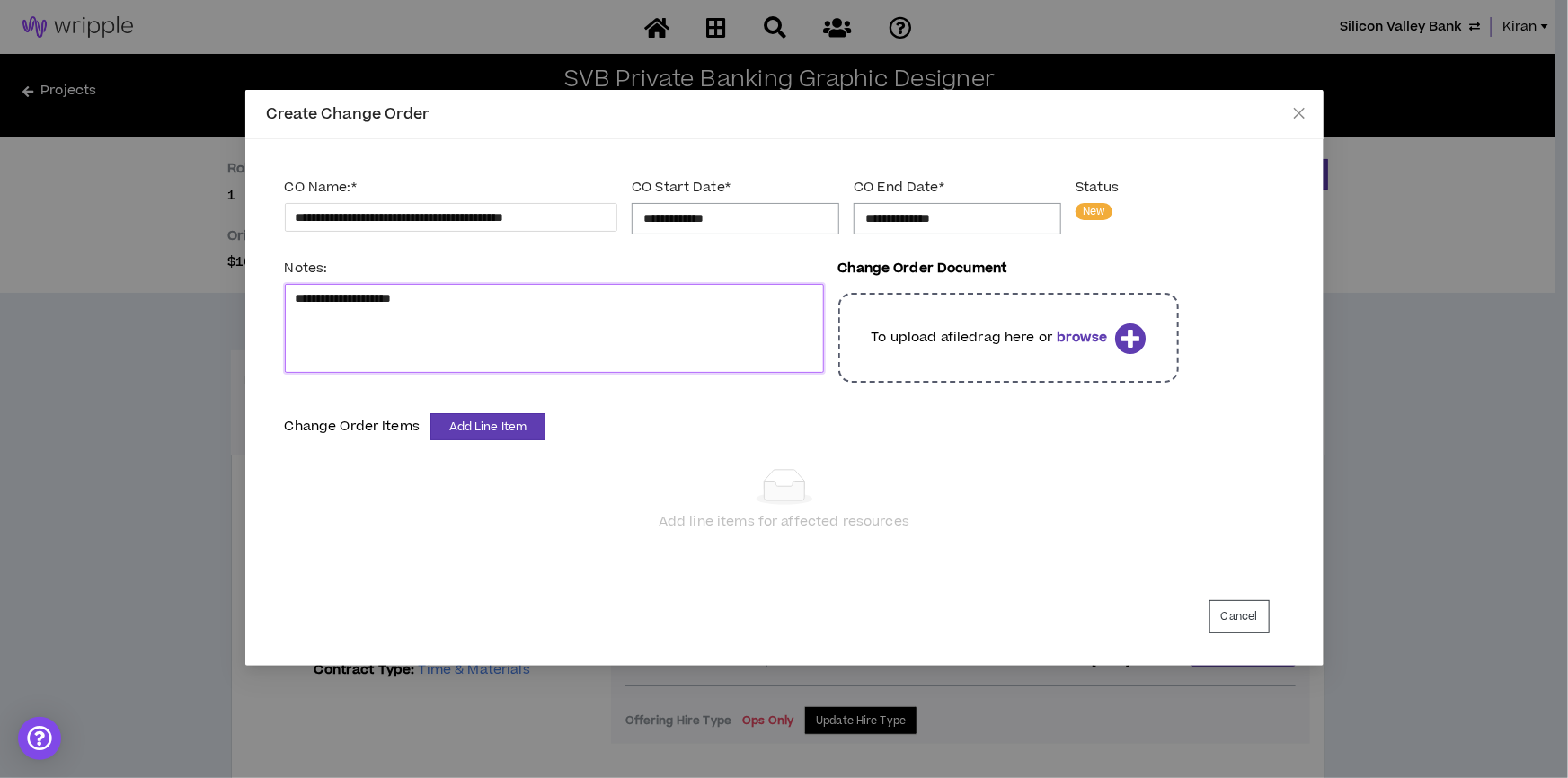 type 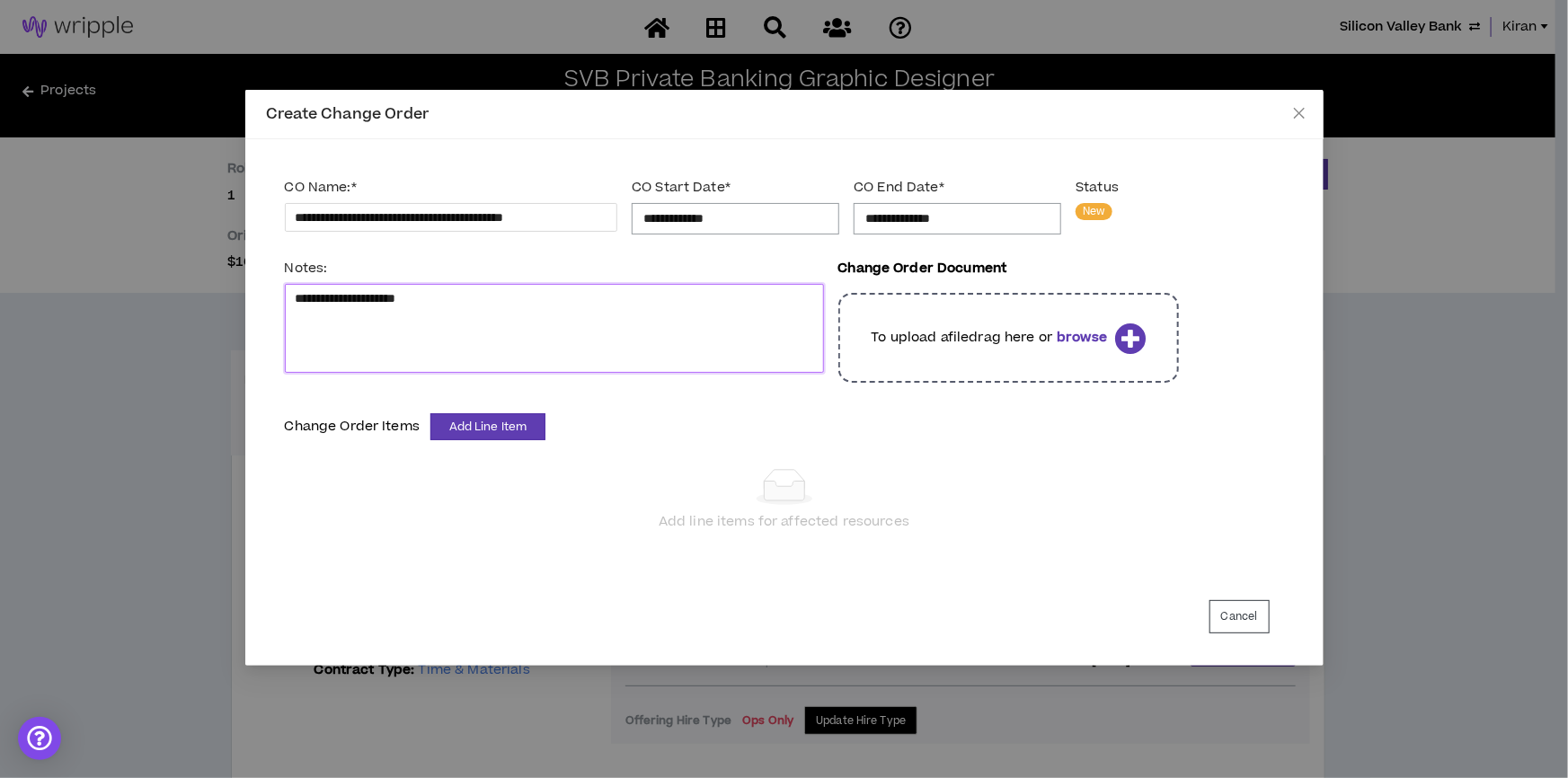 type 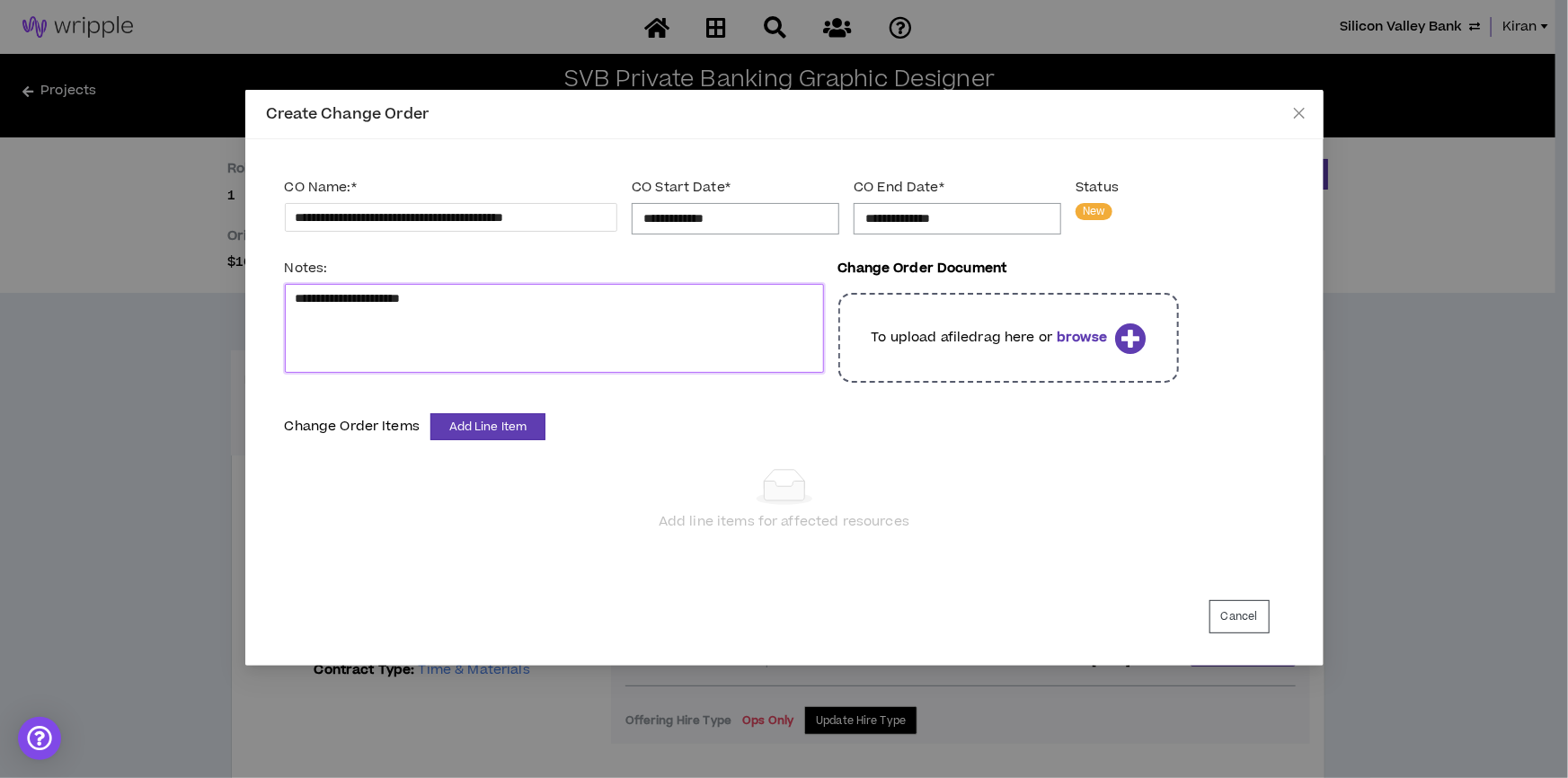 type on "**********" 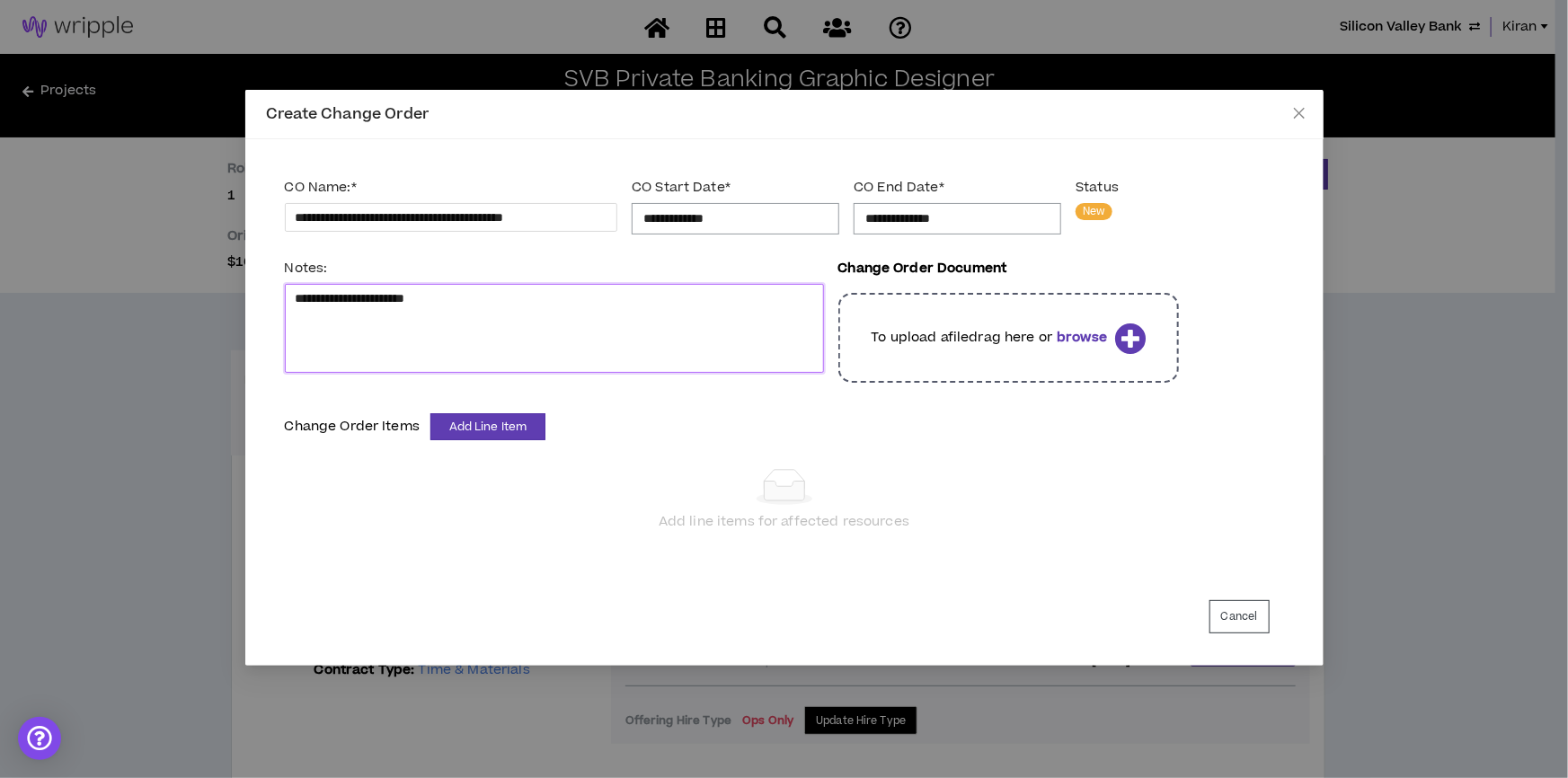type 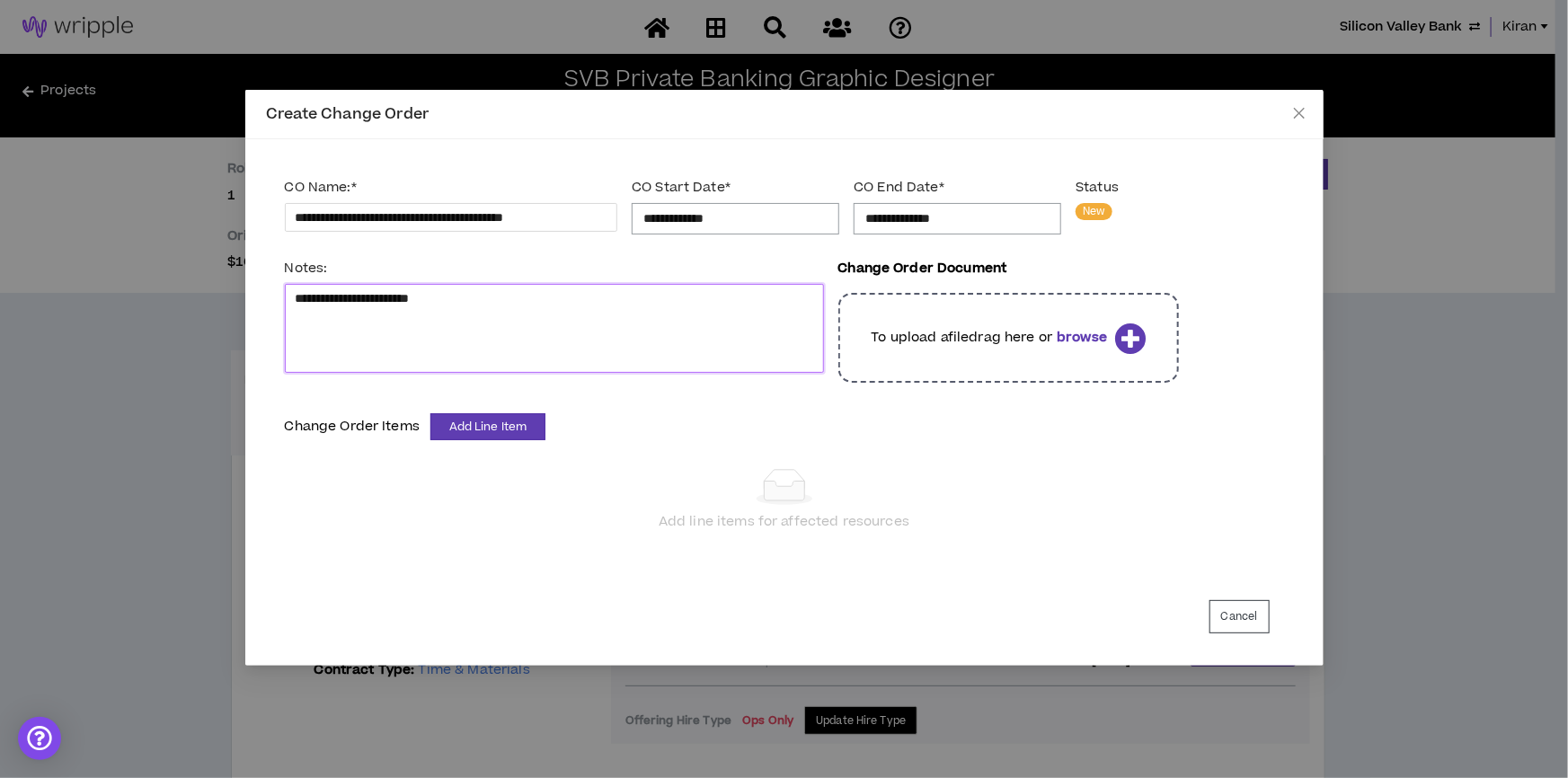 type 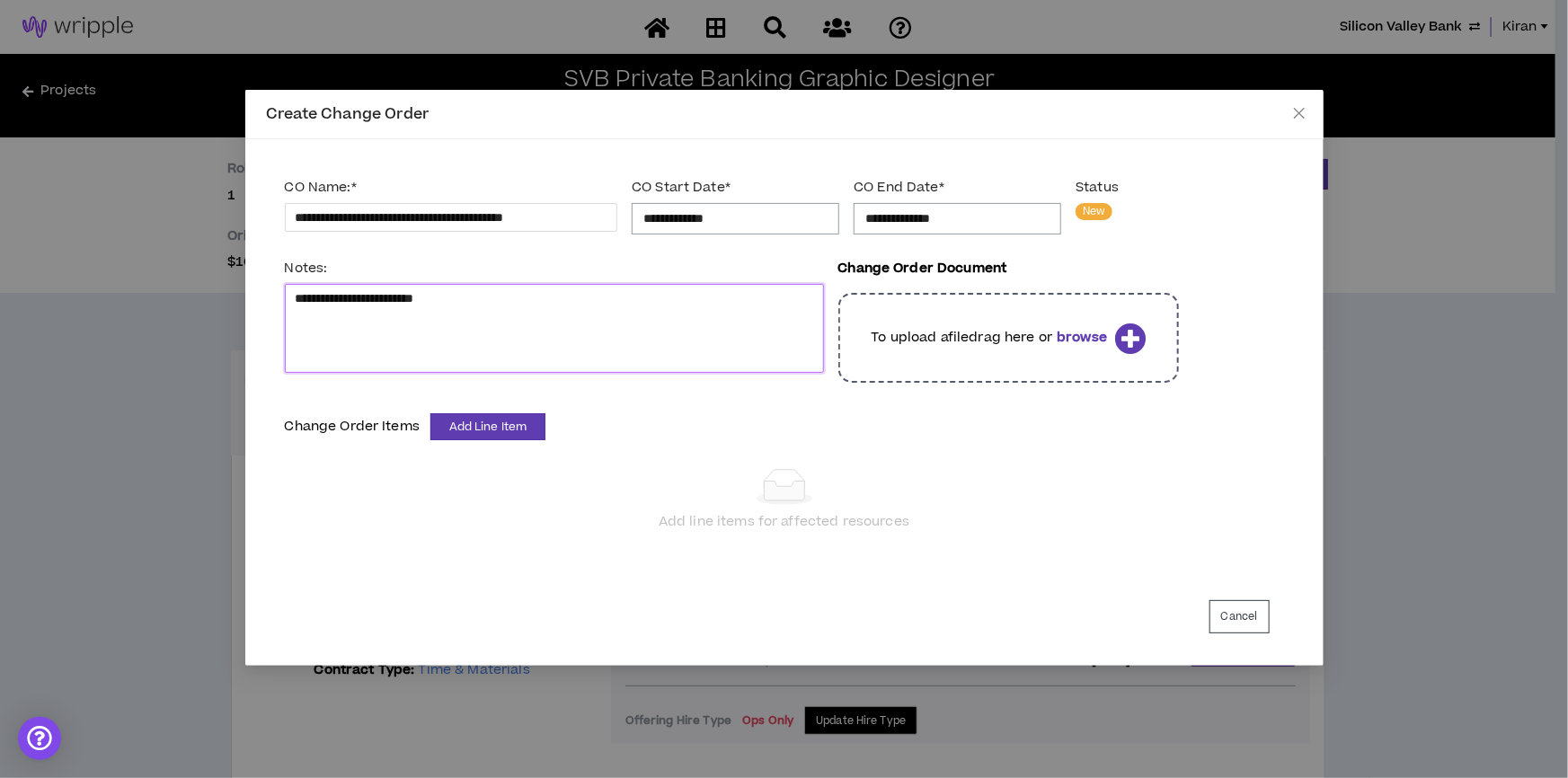 type 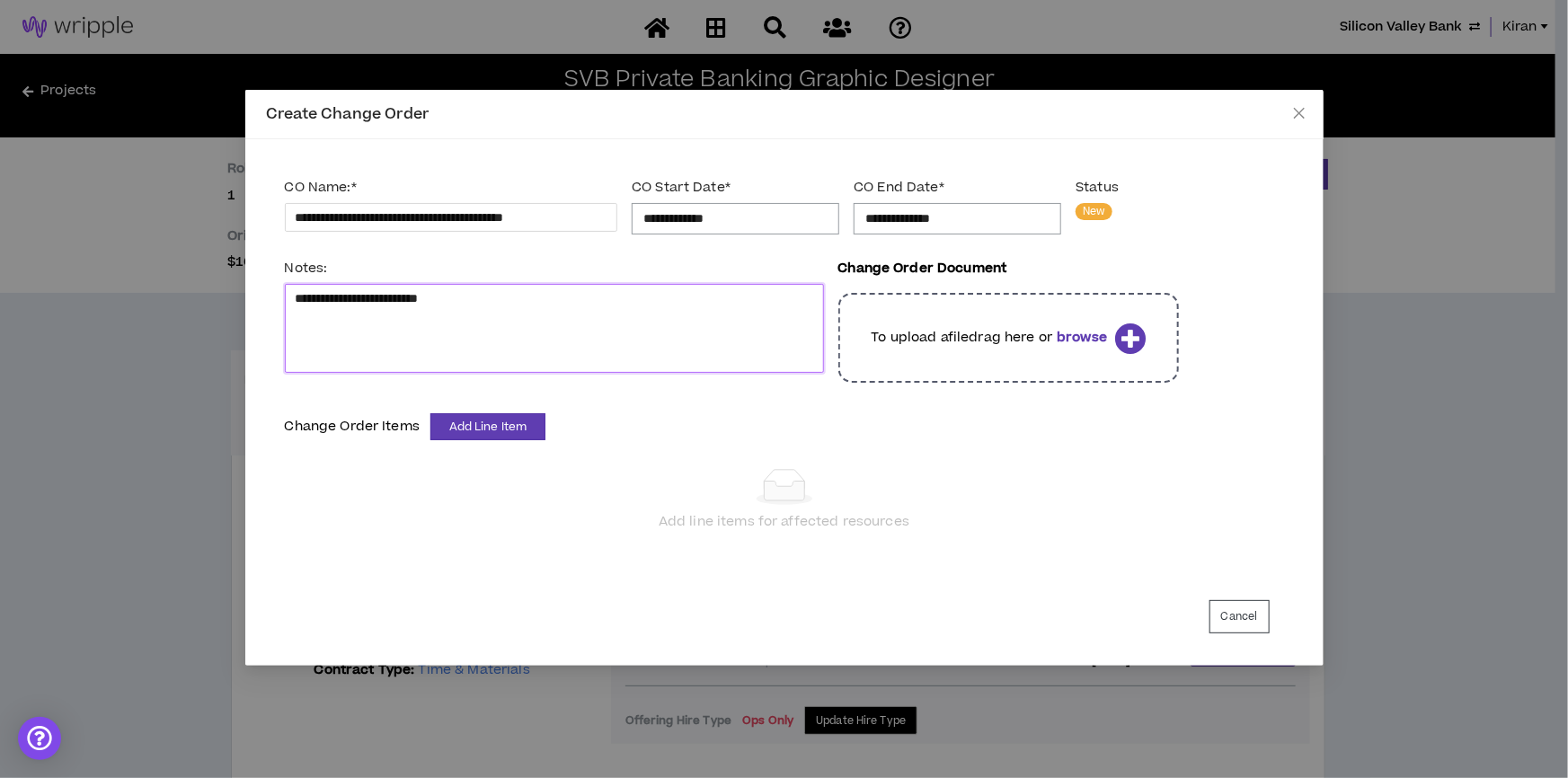 type on "**********" 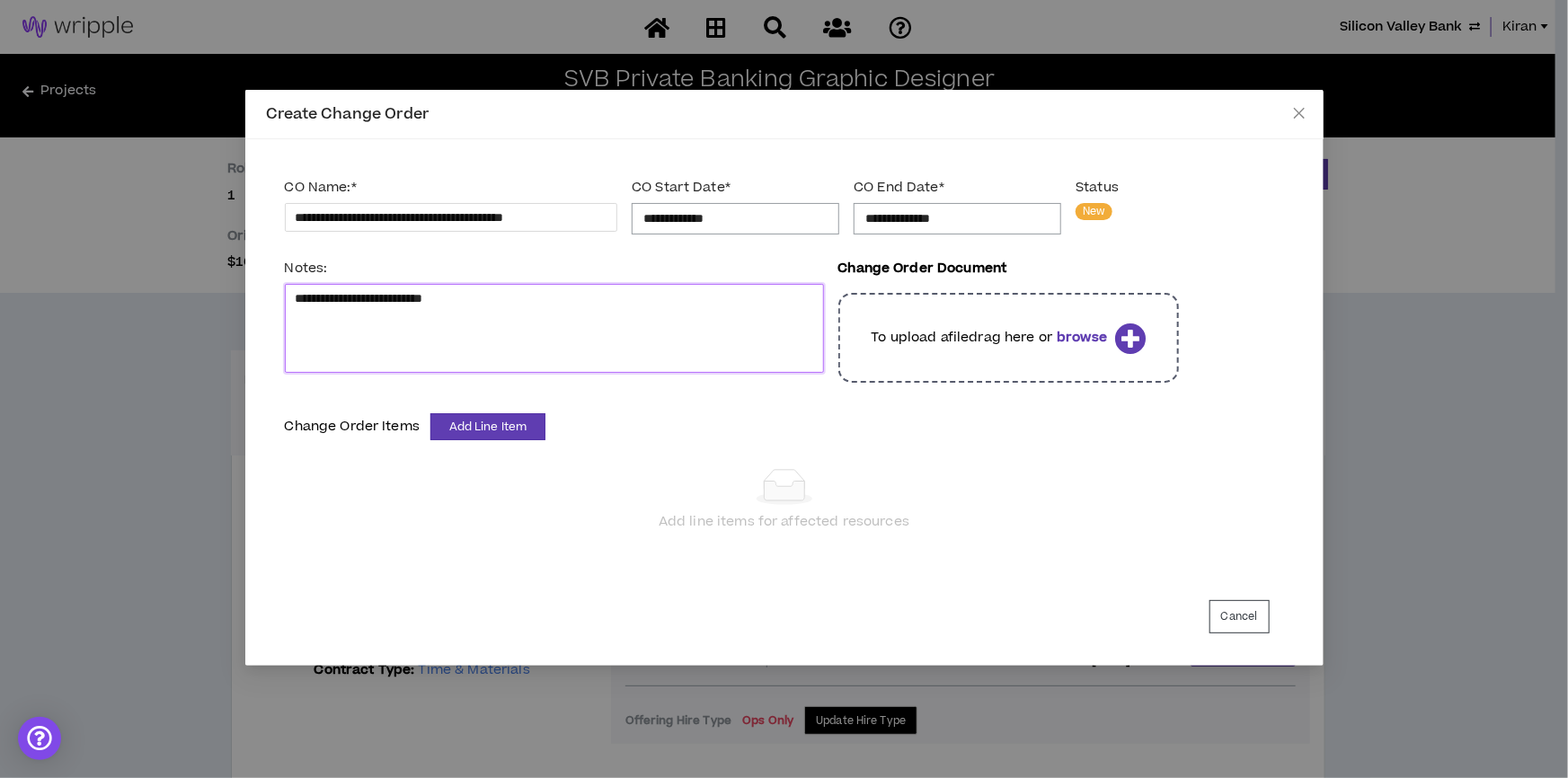 type 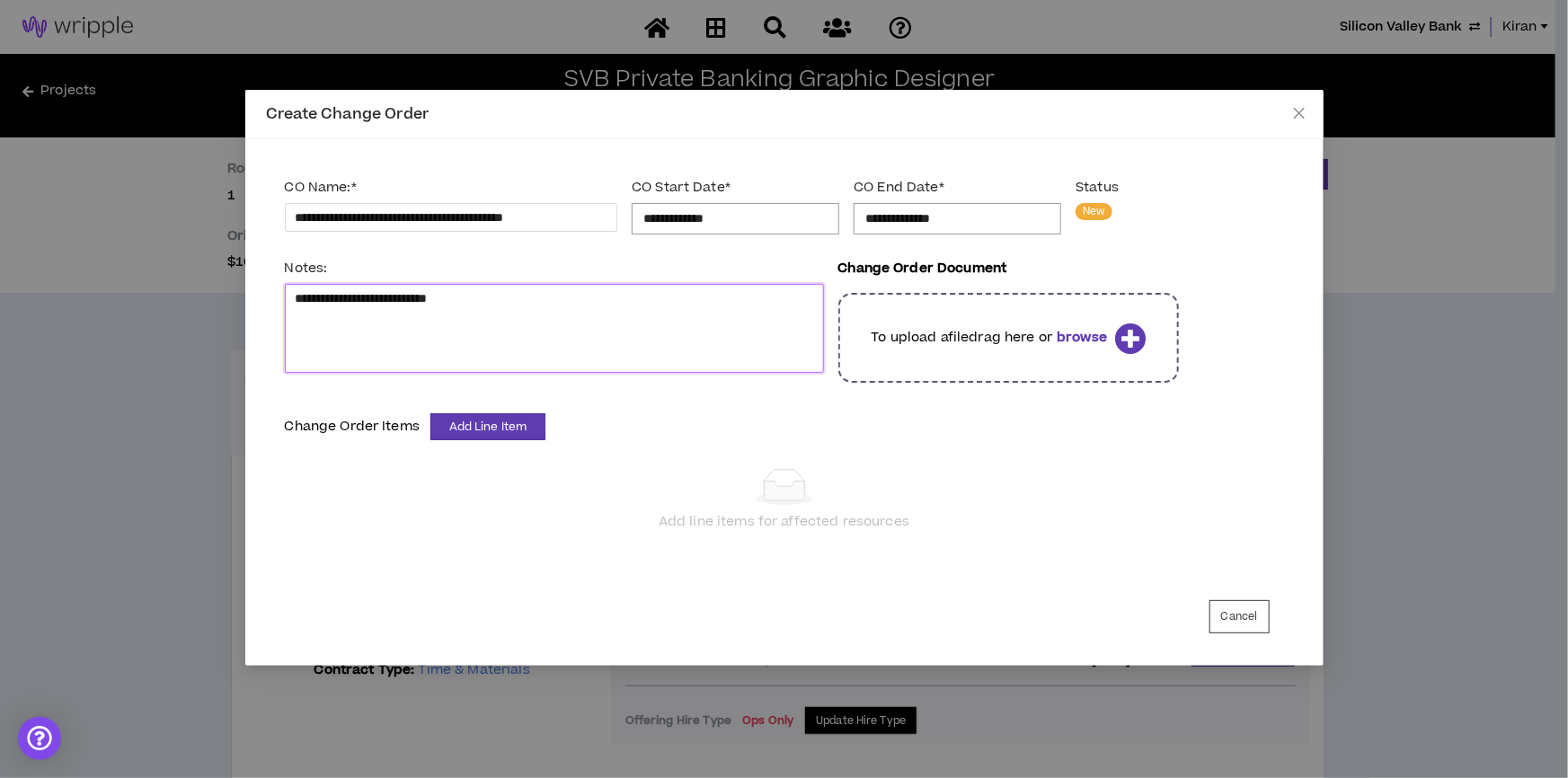 type on "**********" 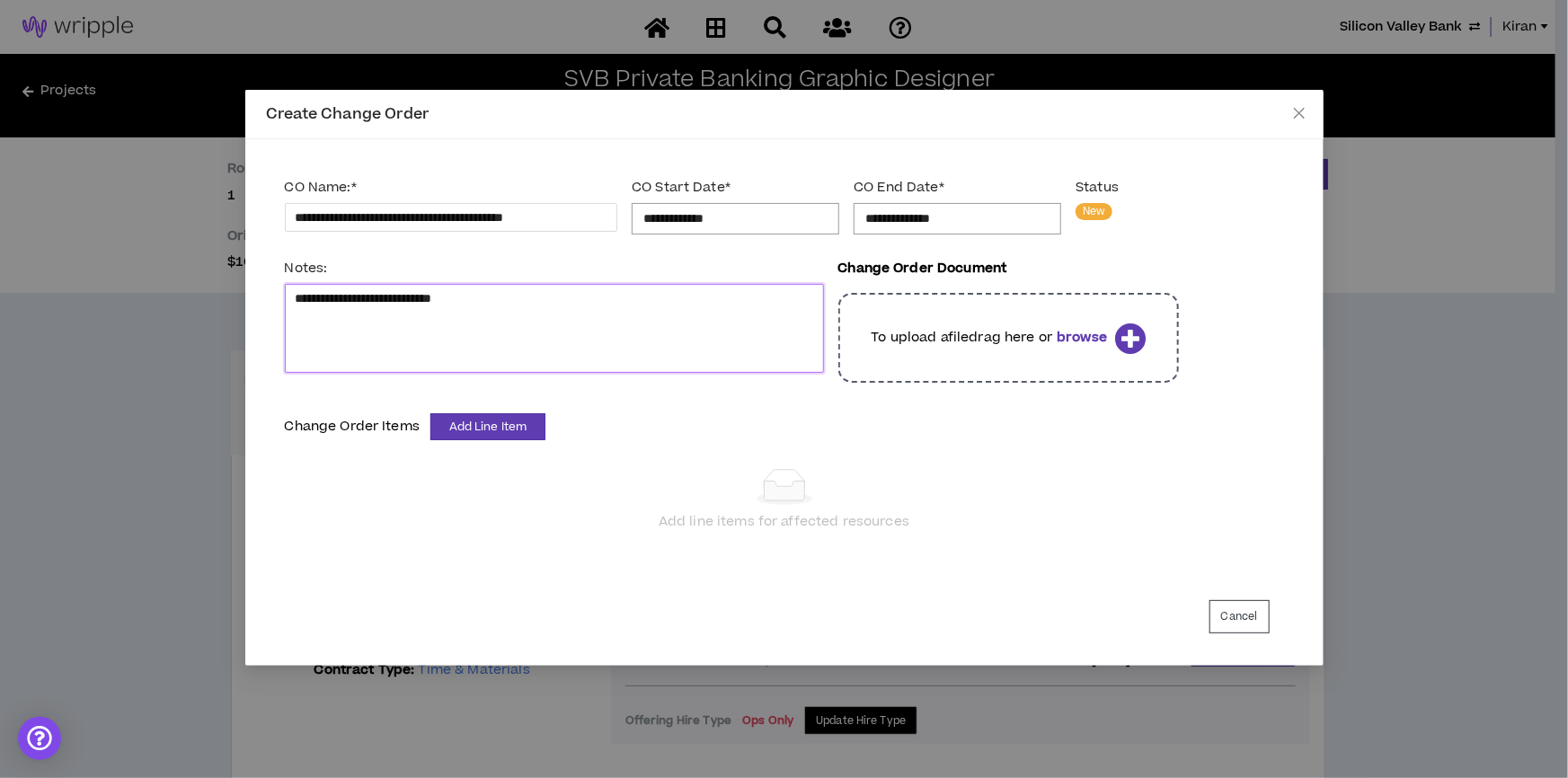 type 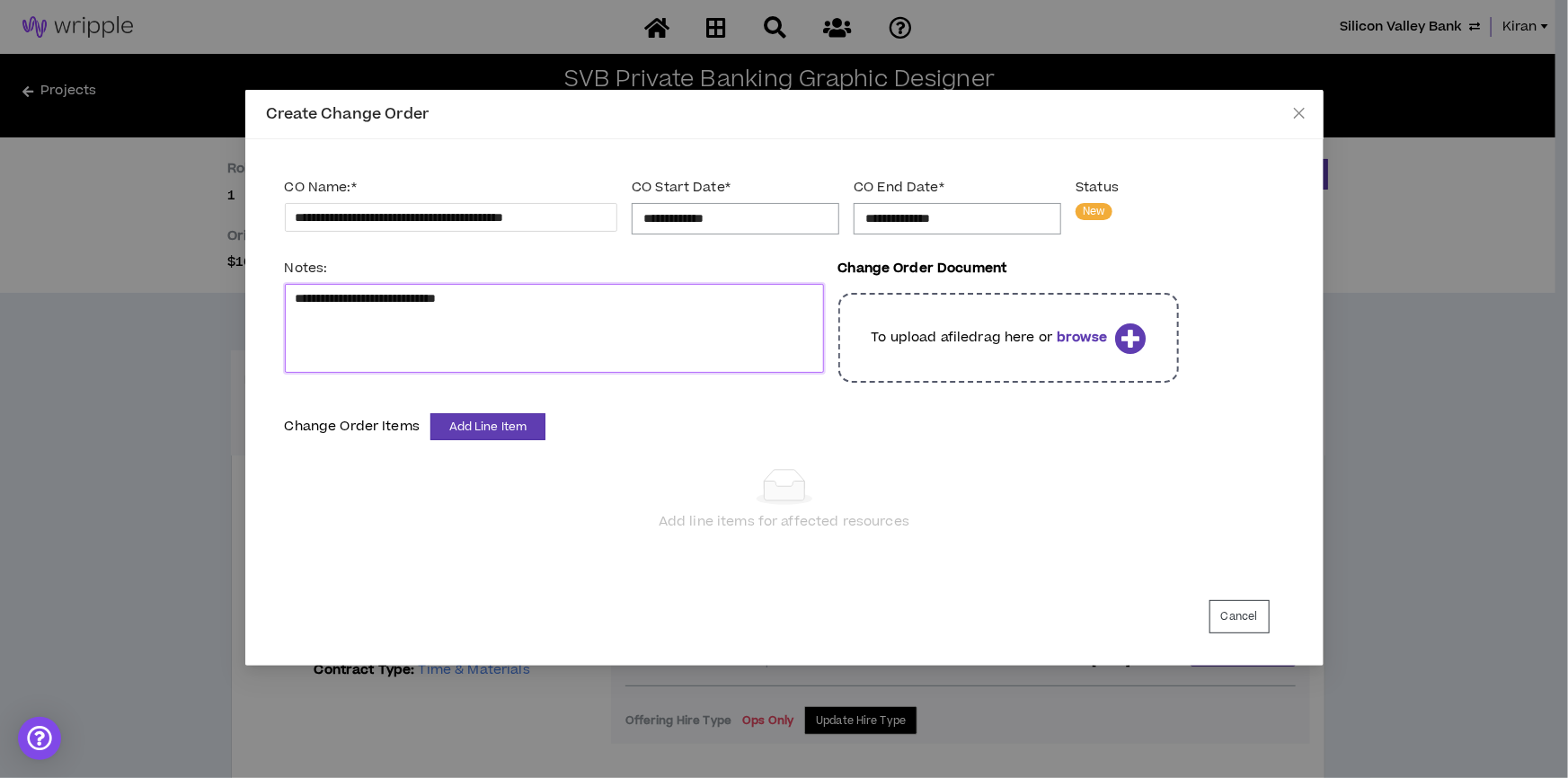 type 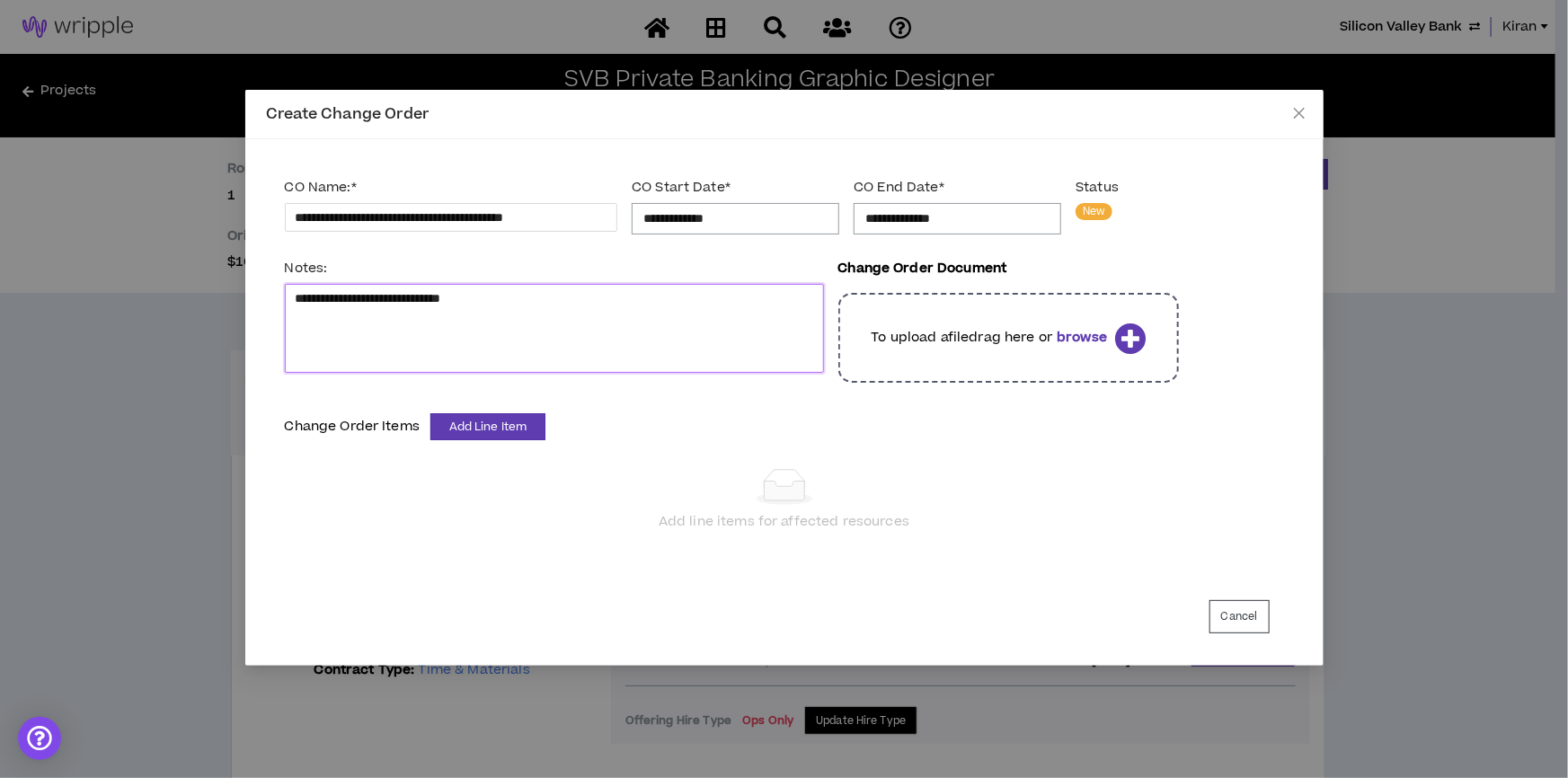 type on "**********" 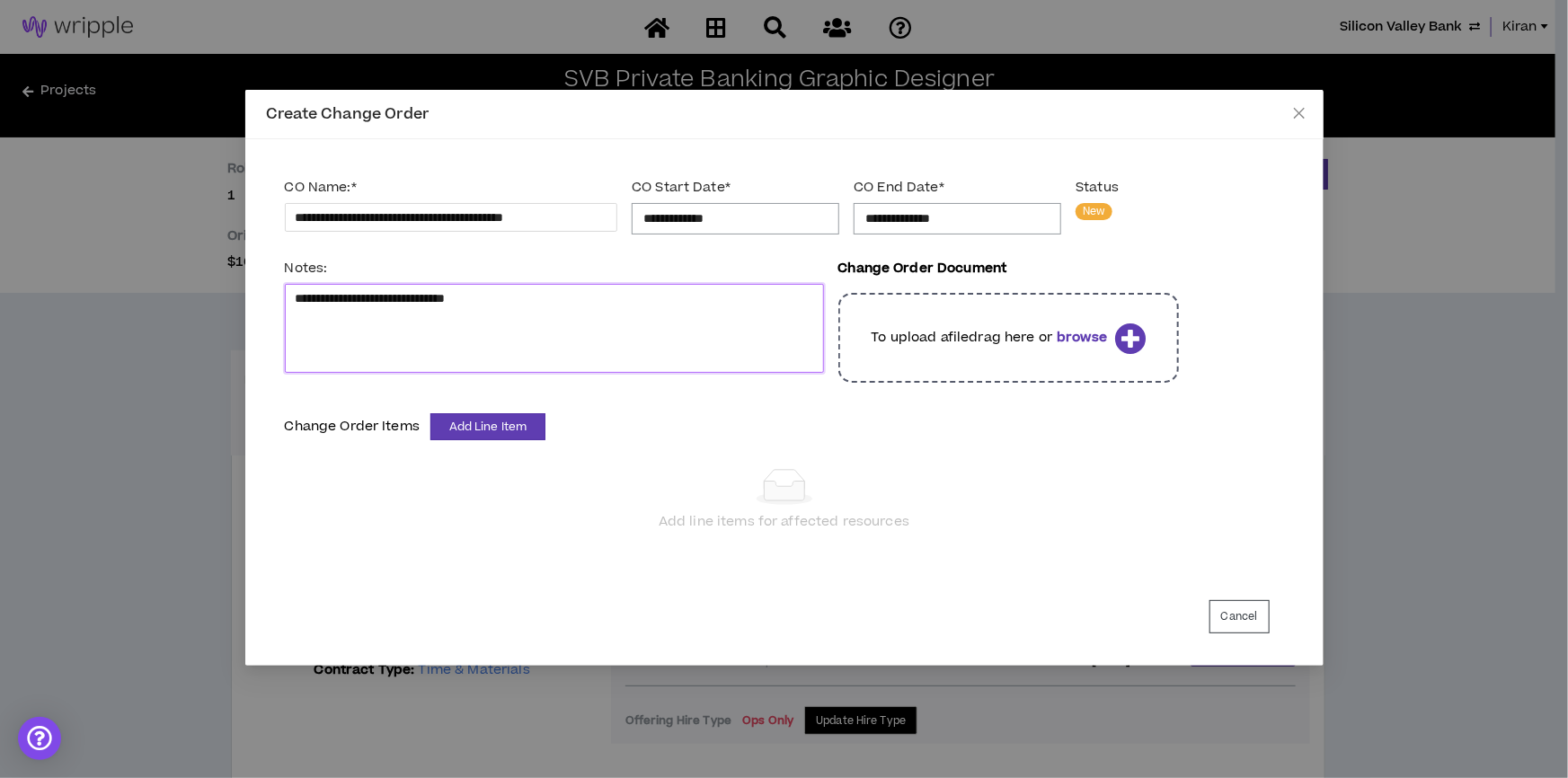 type 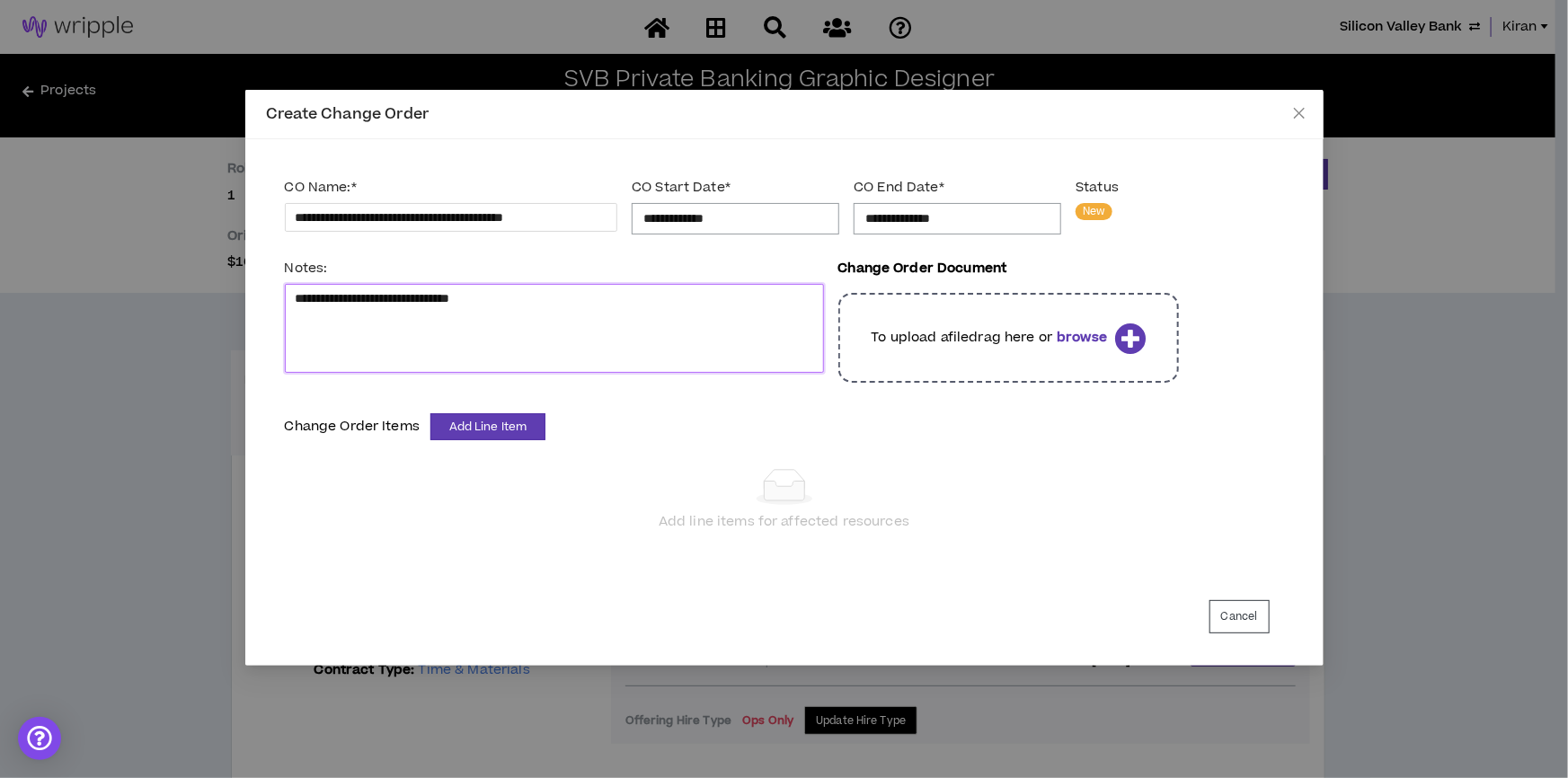 type 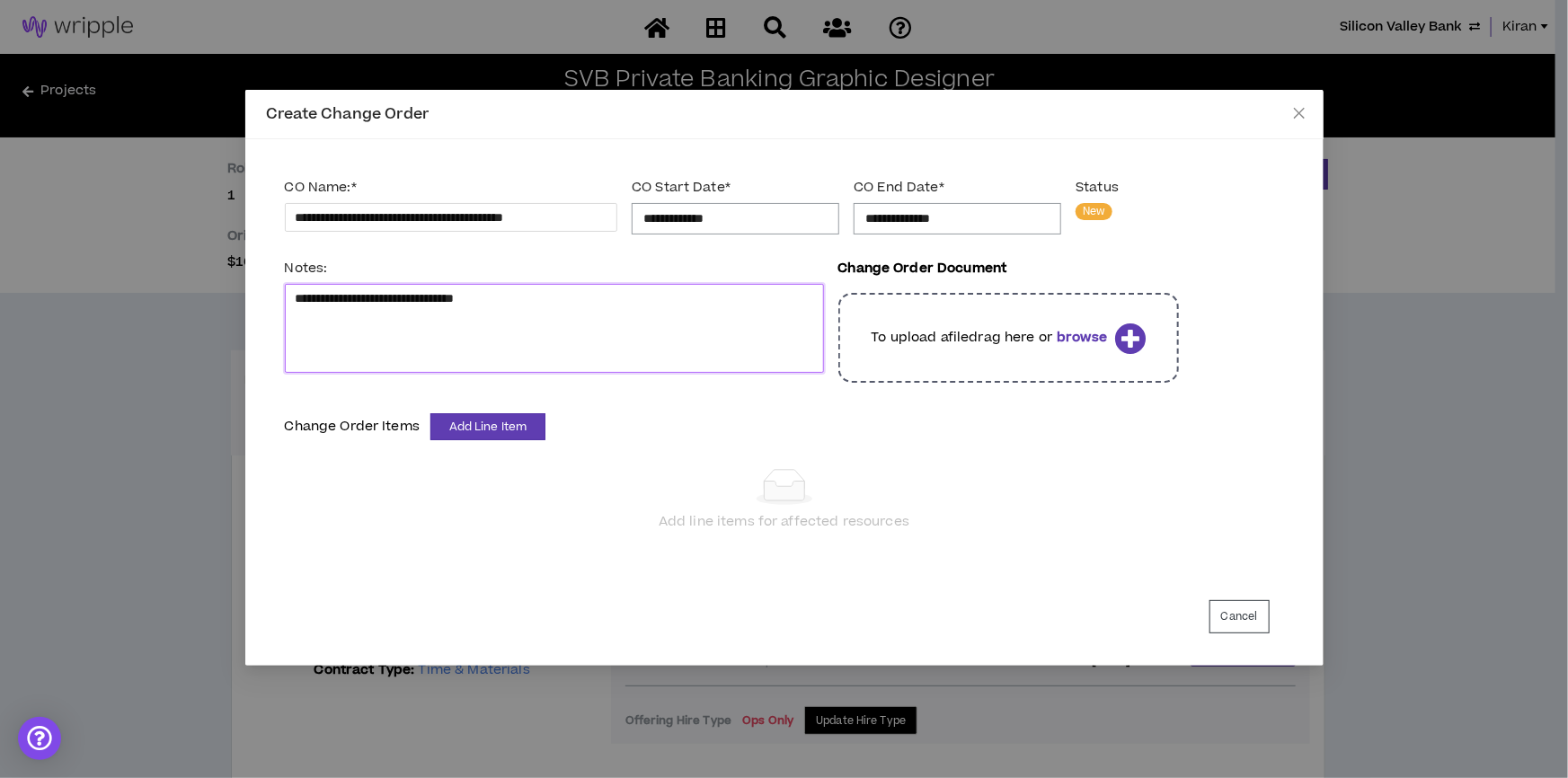 type 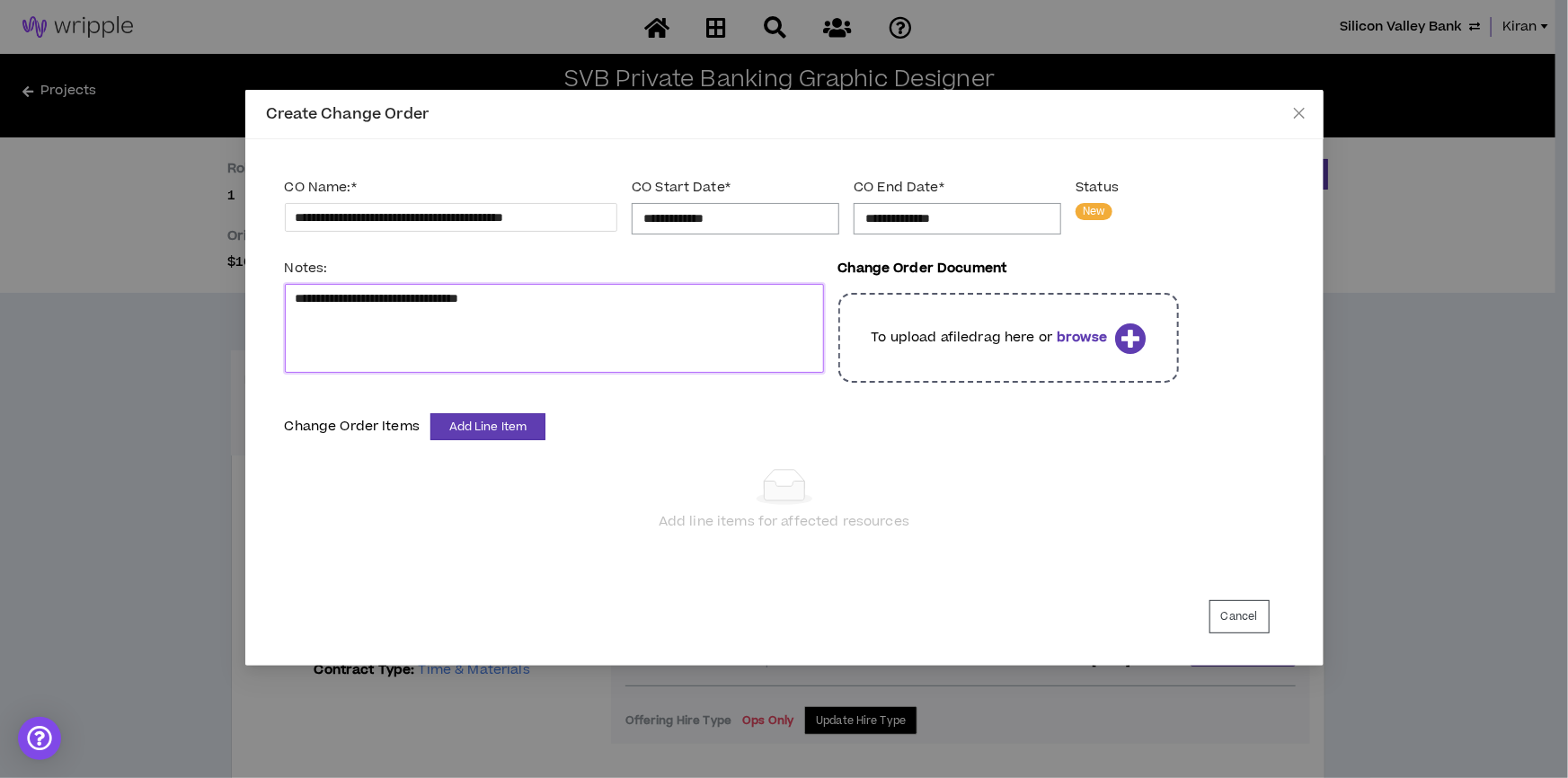 type 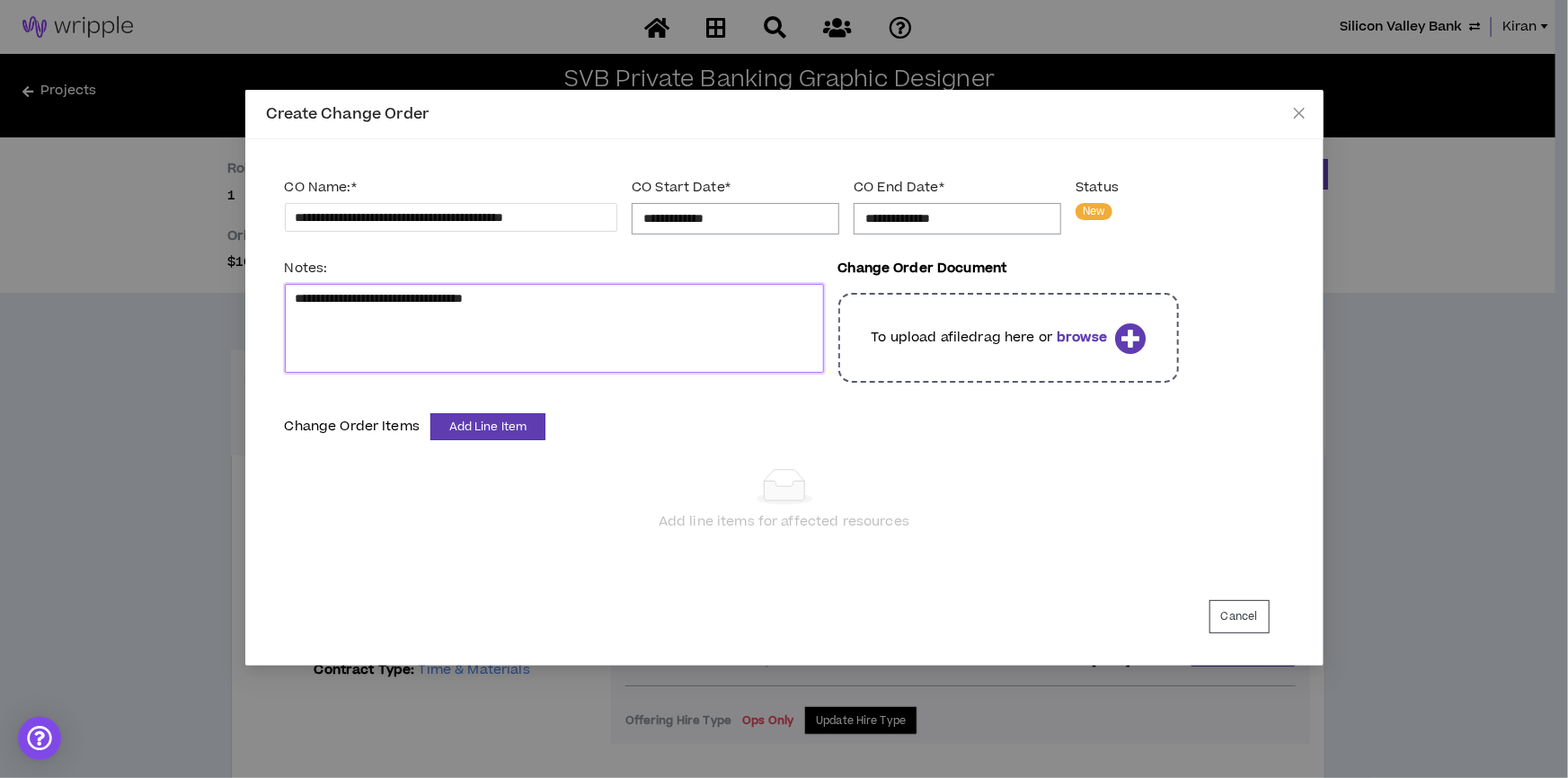 type on "**********" 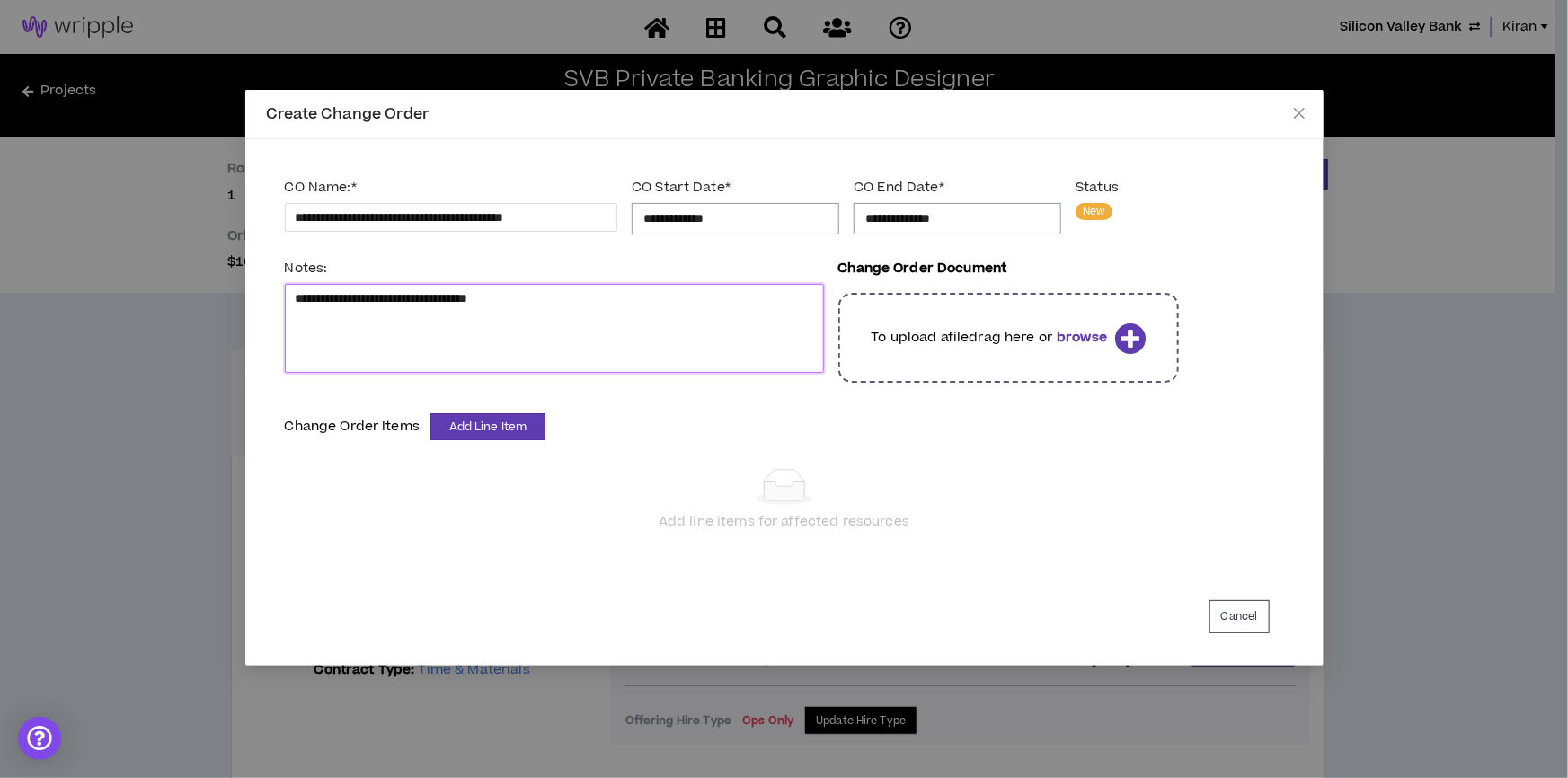 type 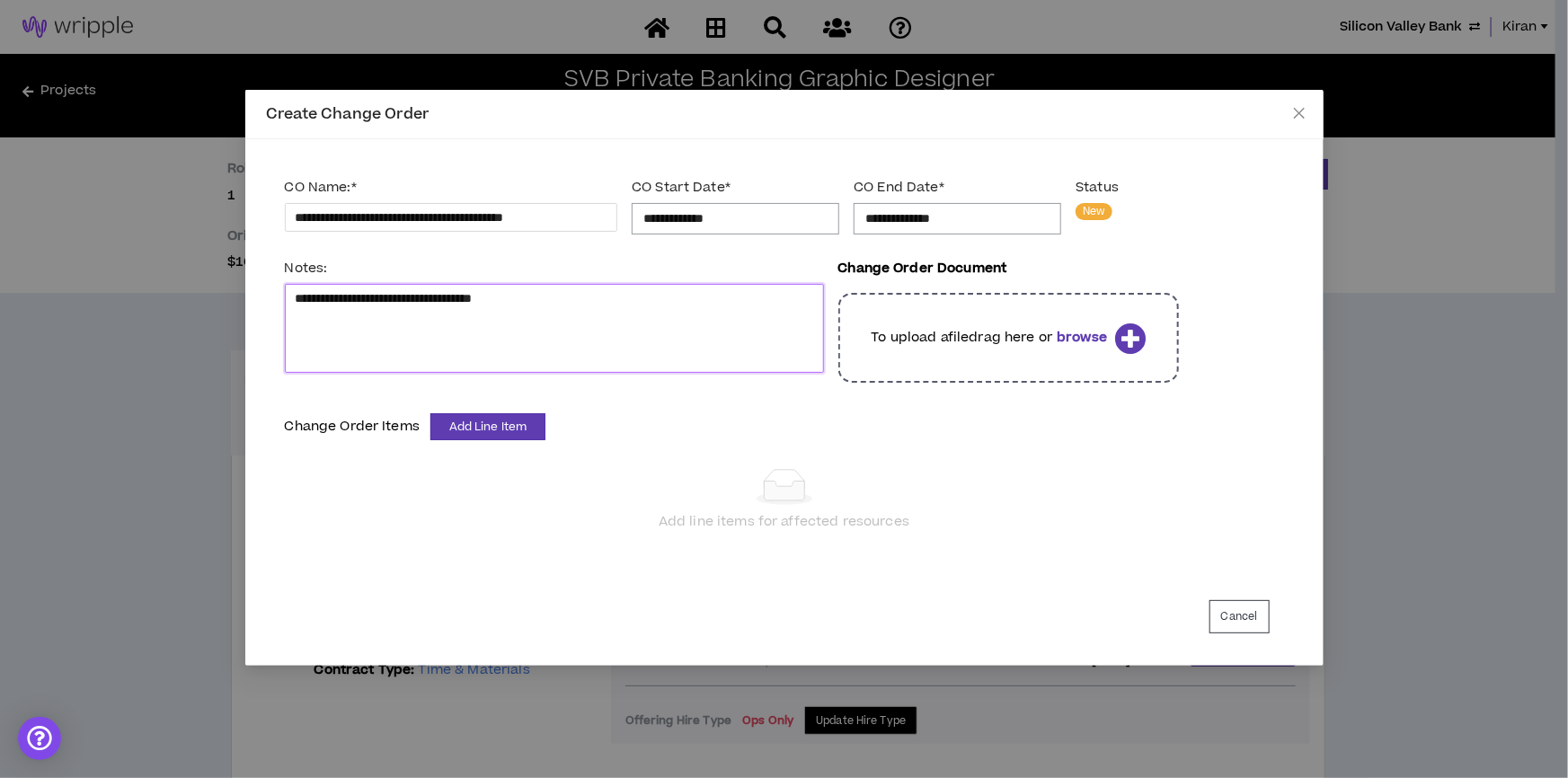 type 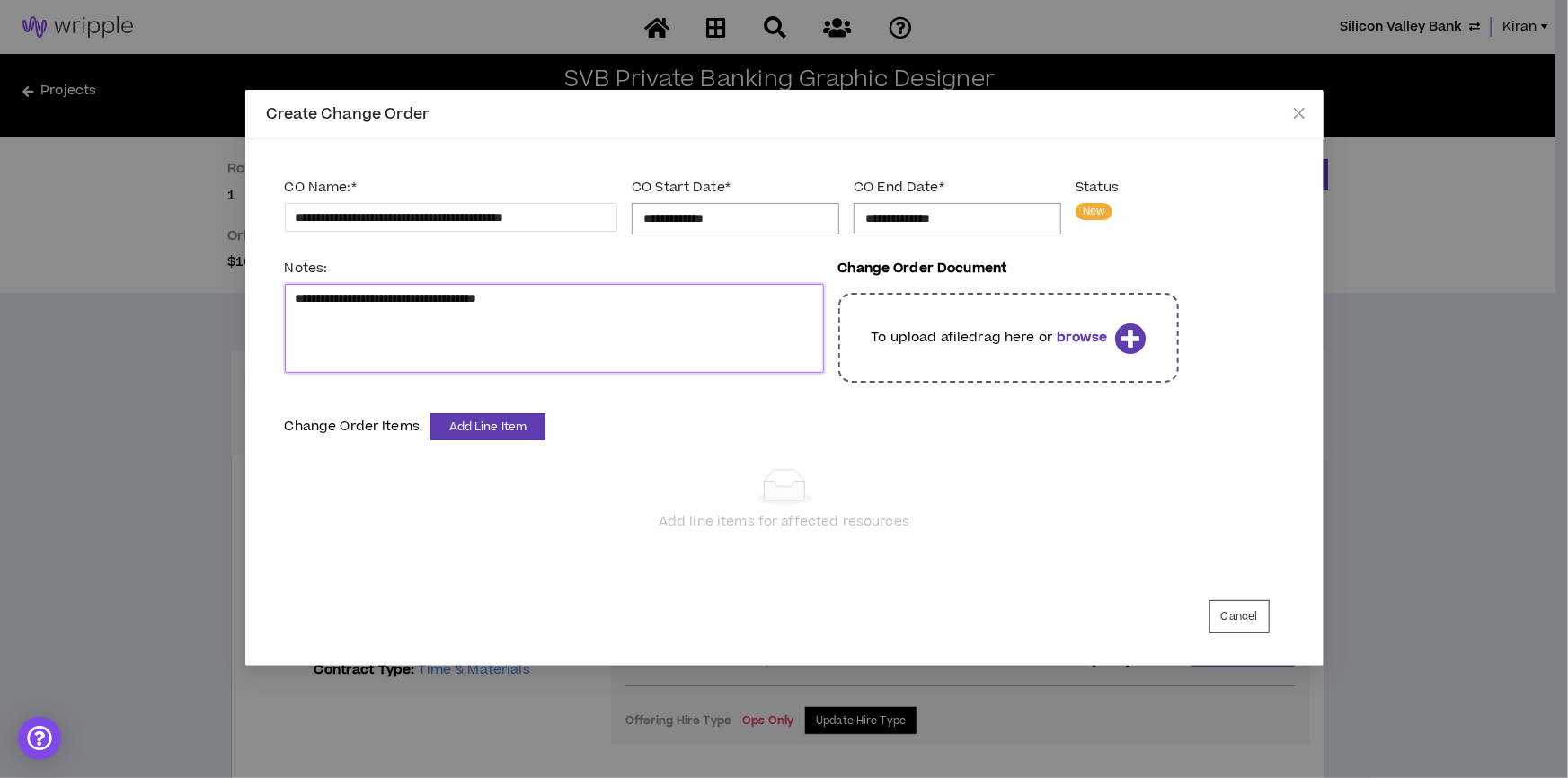 type 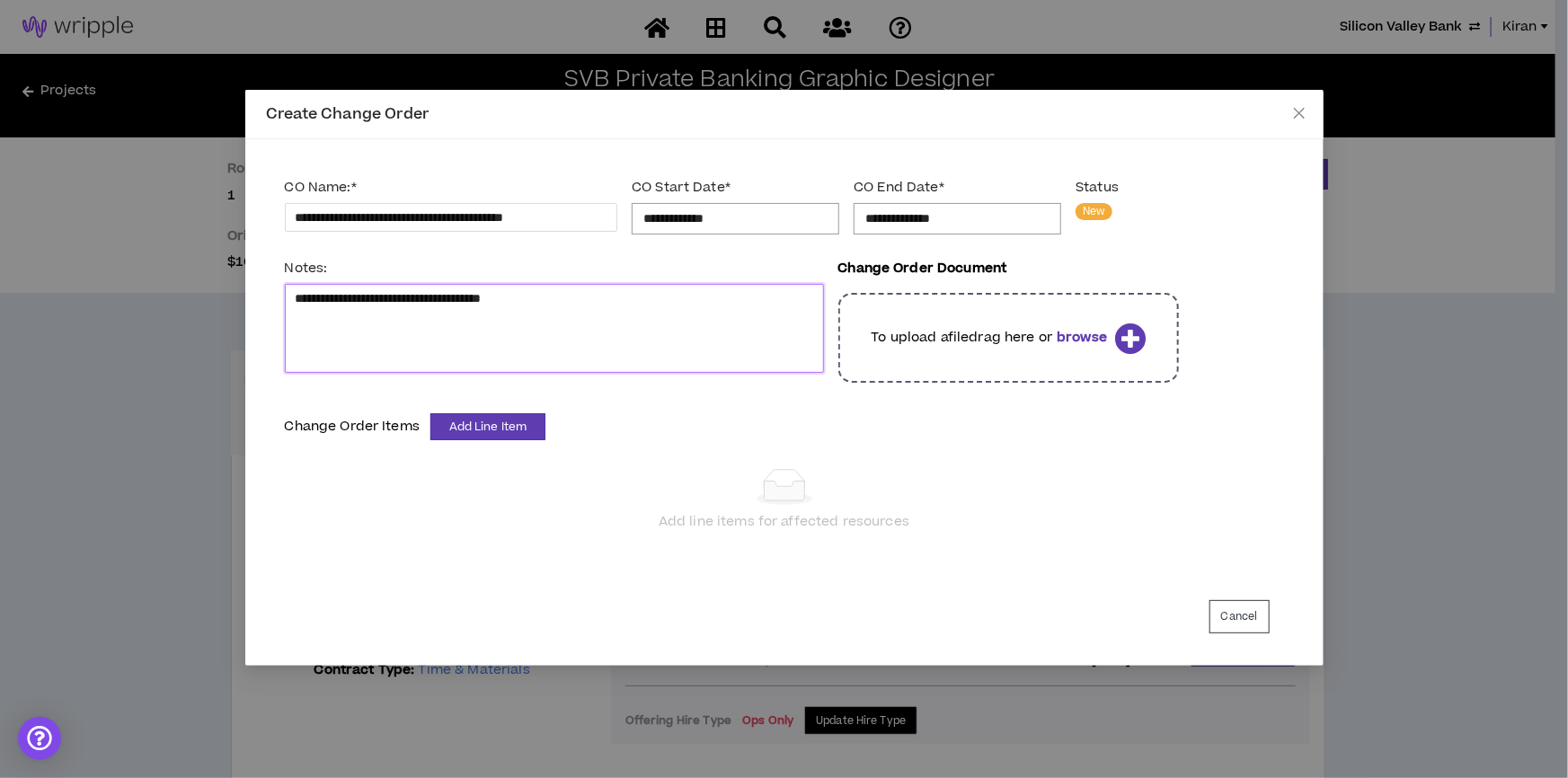 type 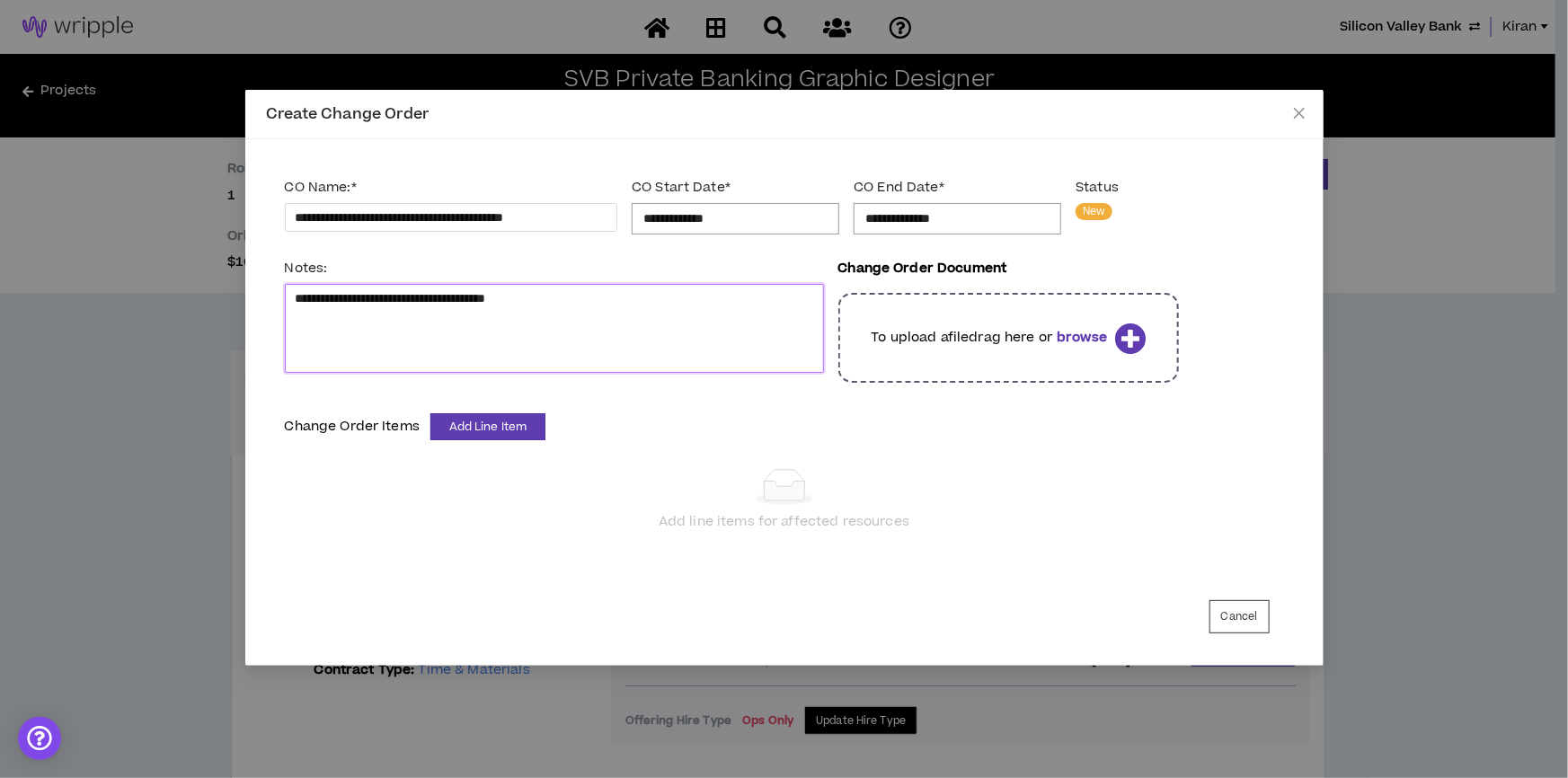 type 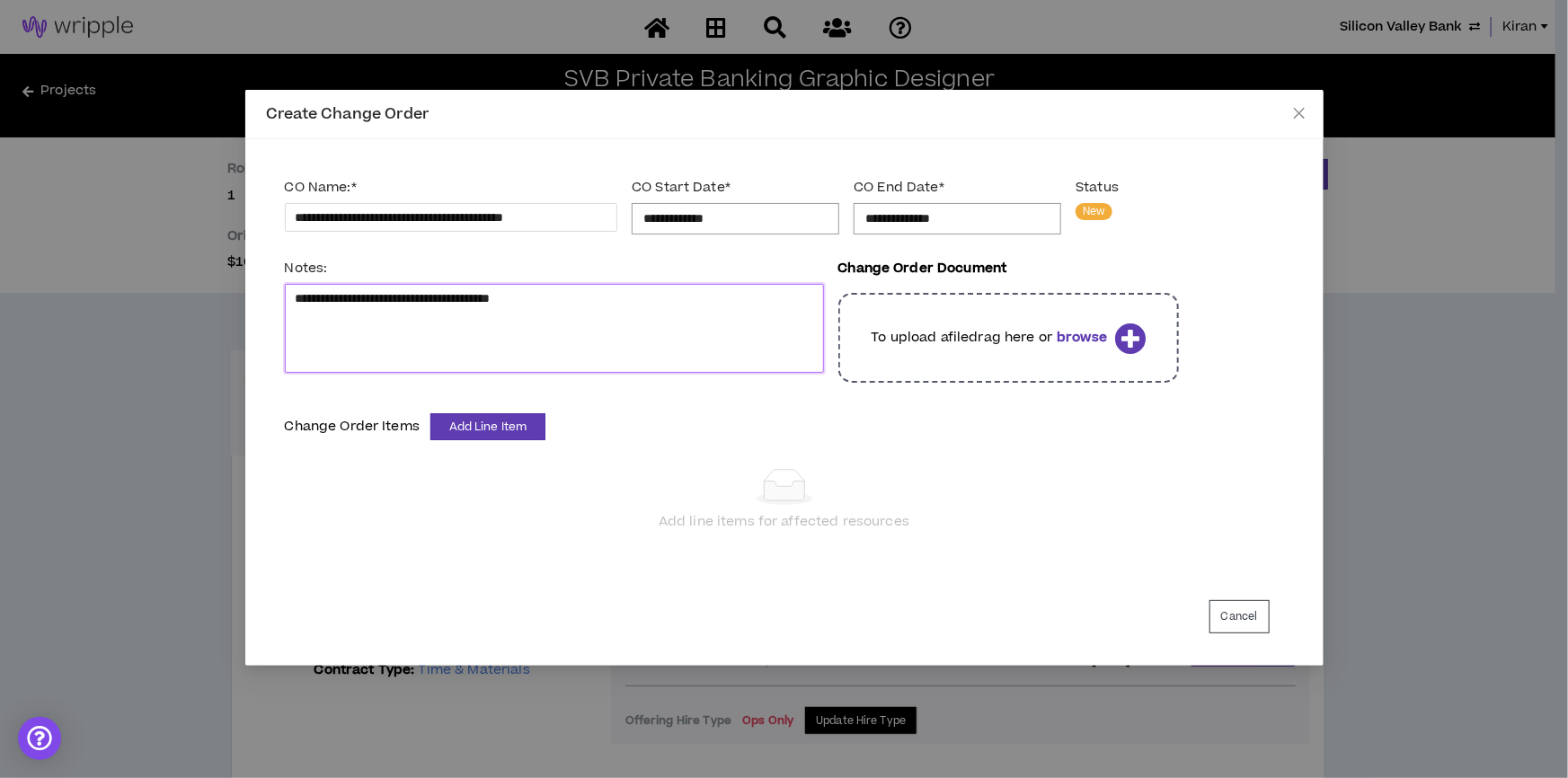 type 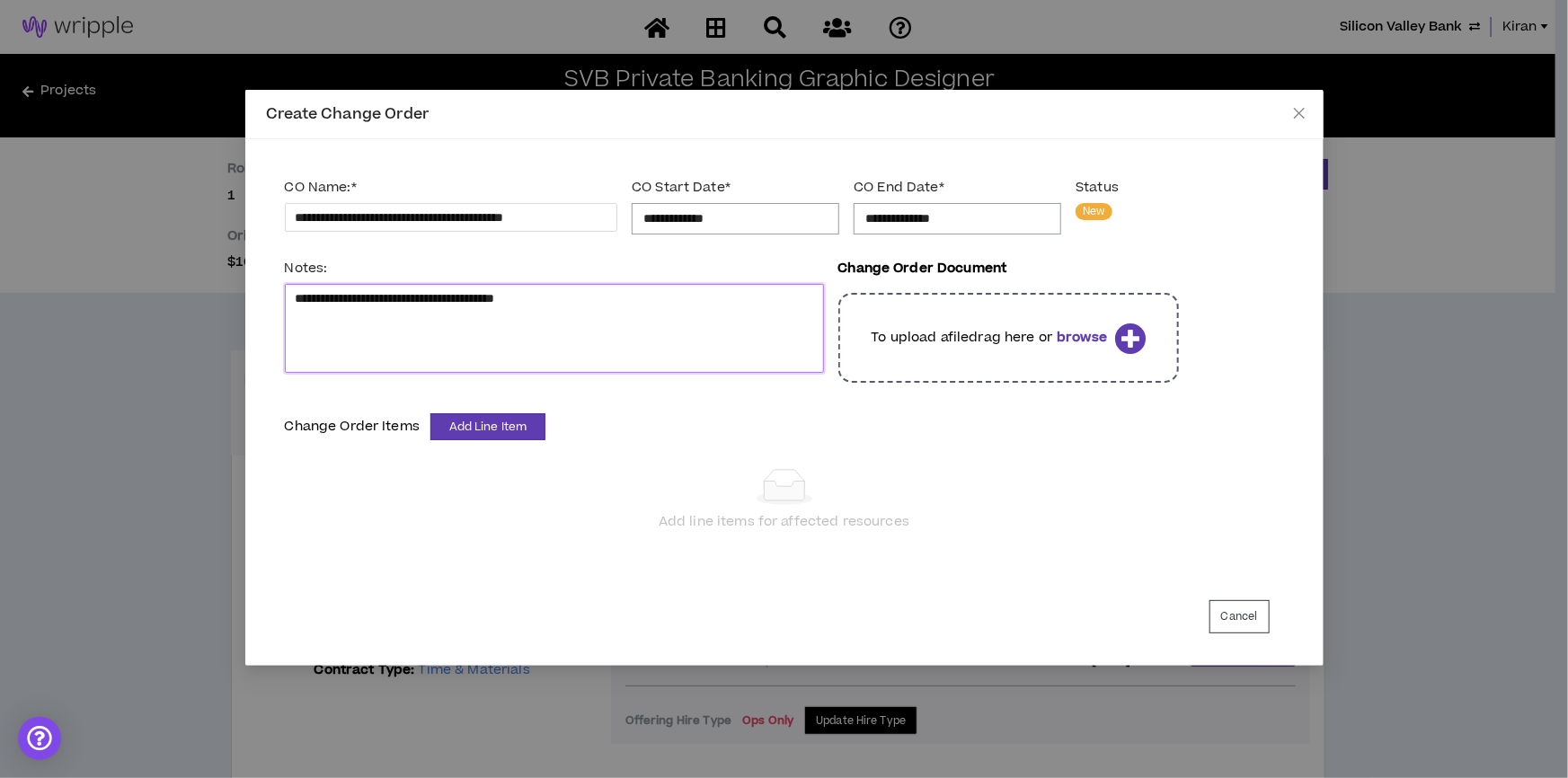 type 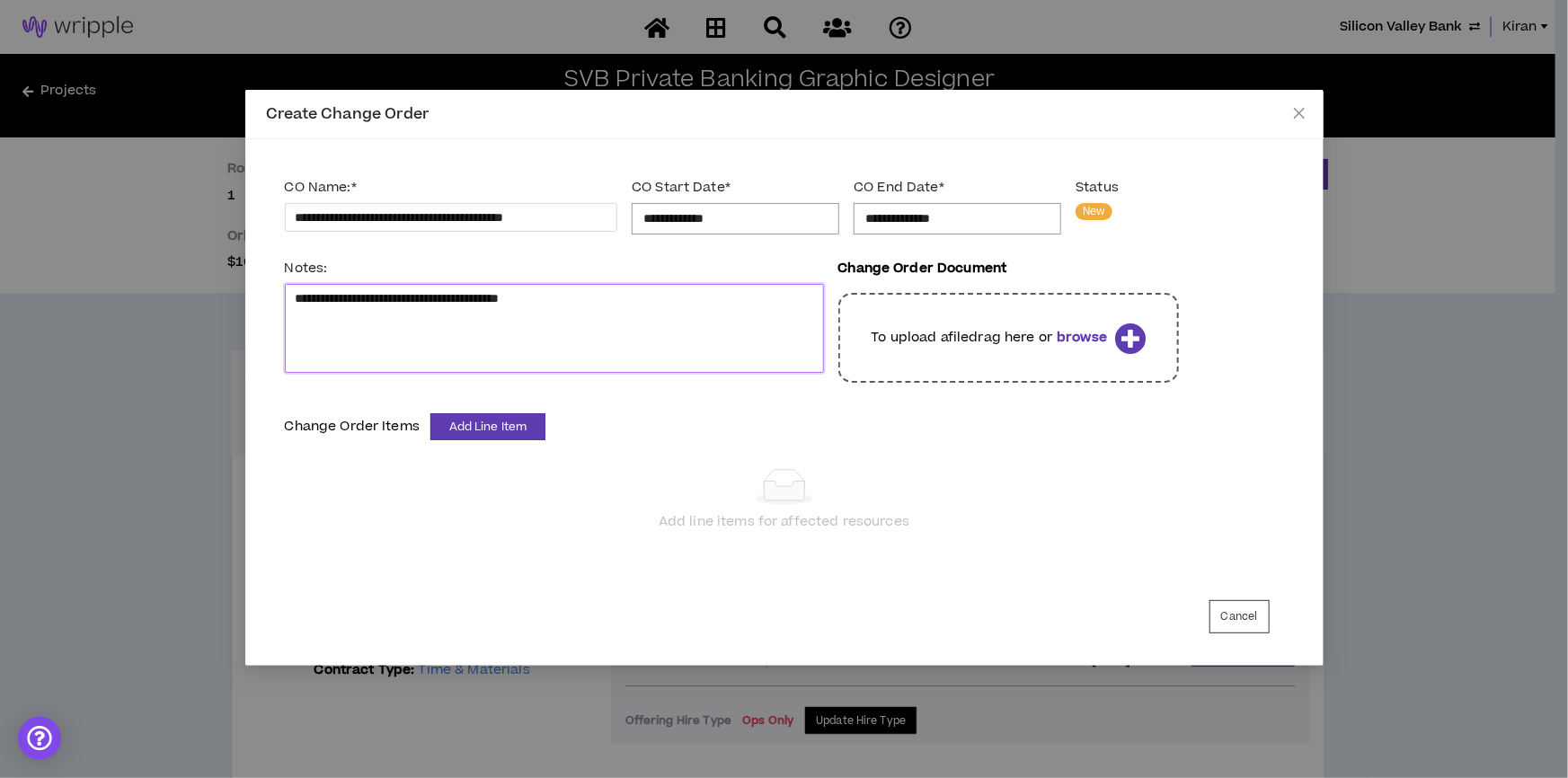 type 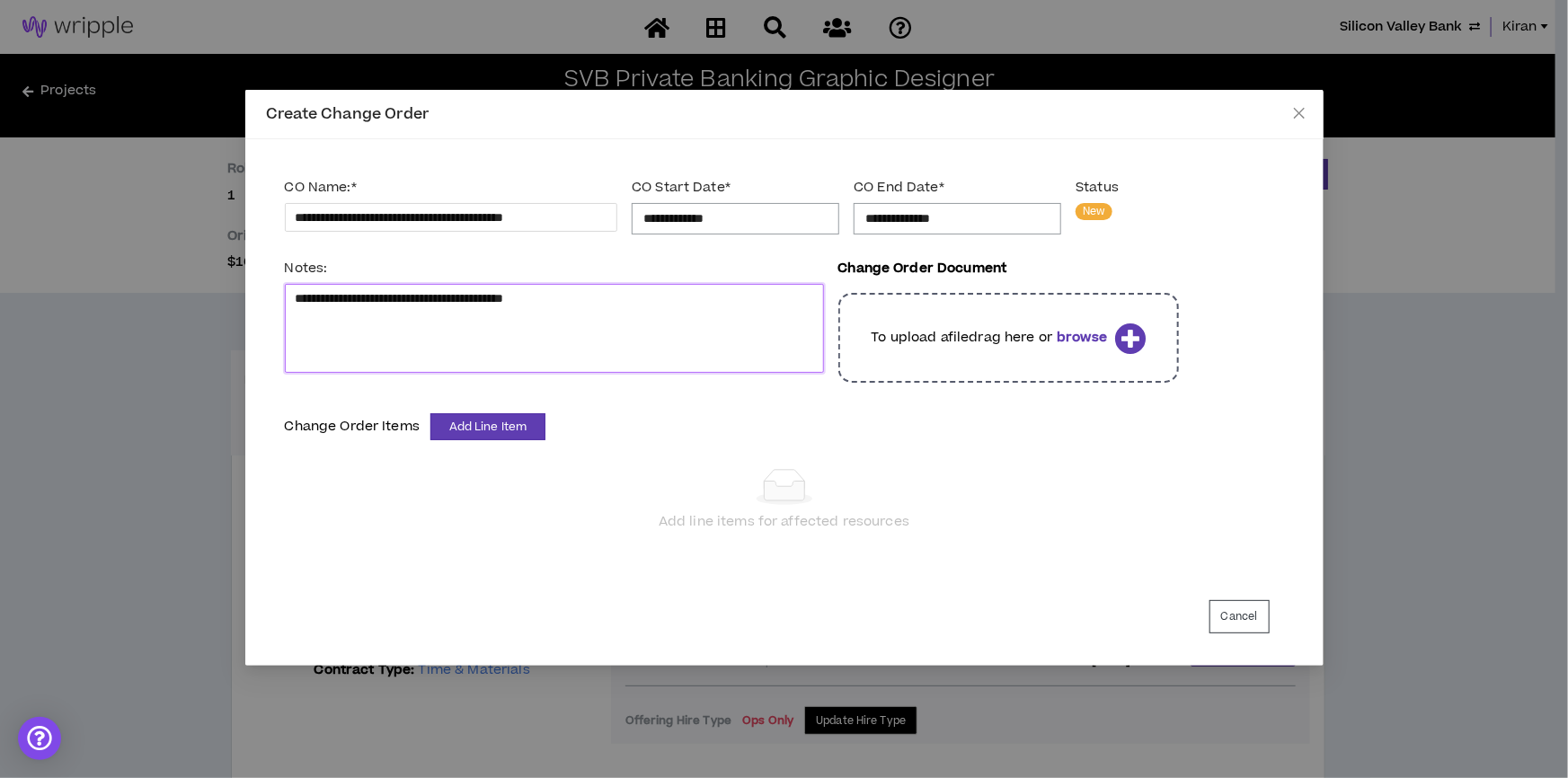 type 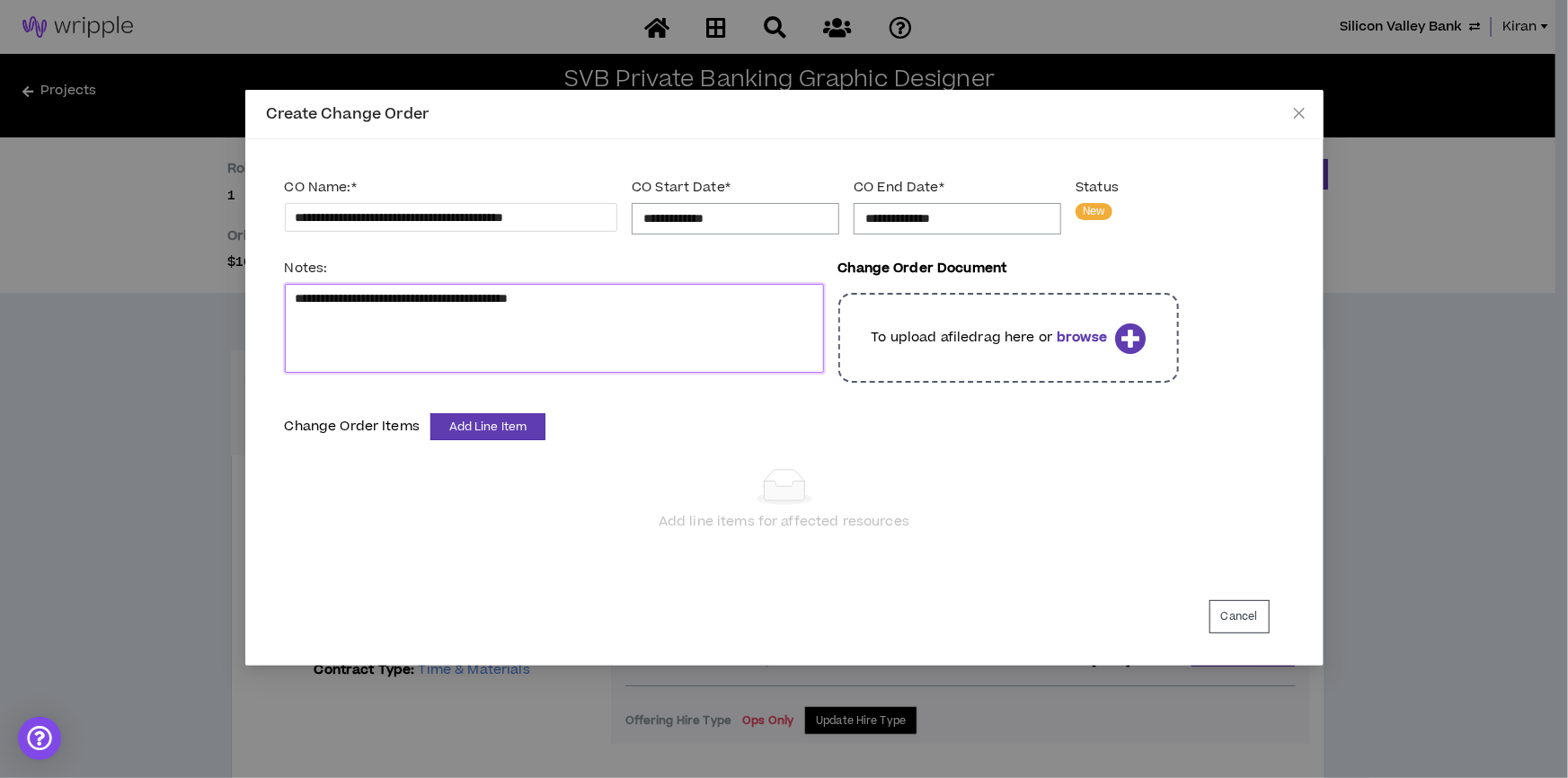 type 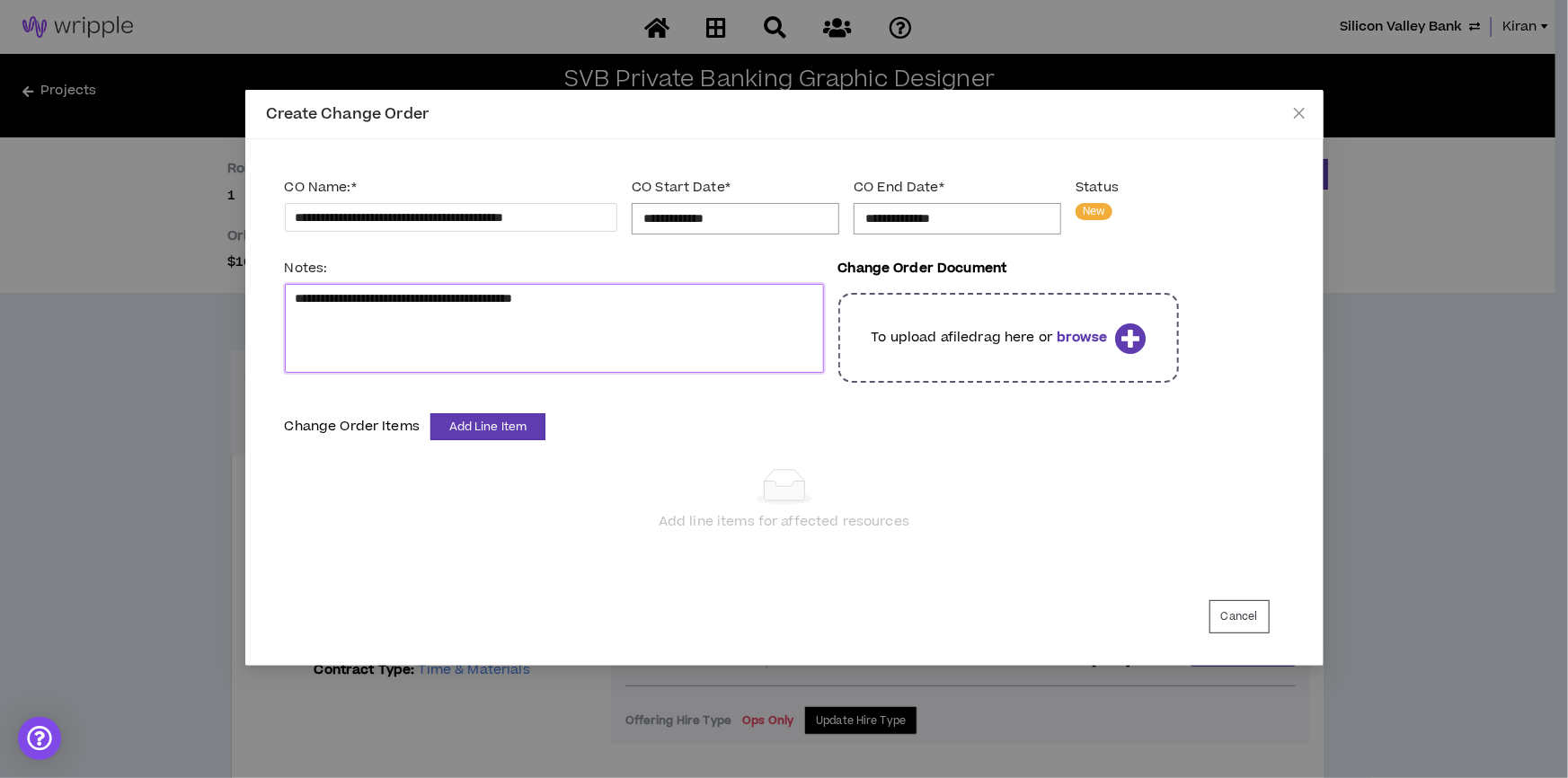 type 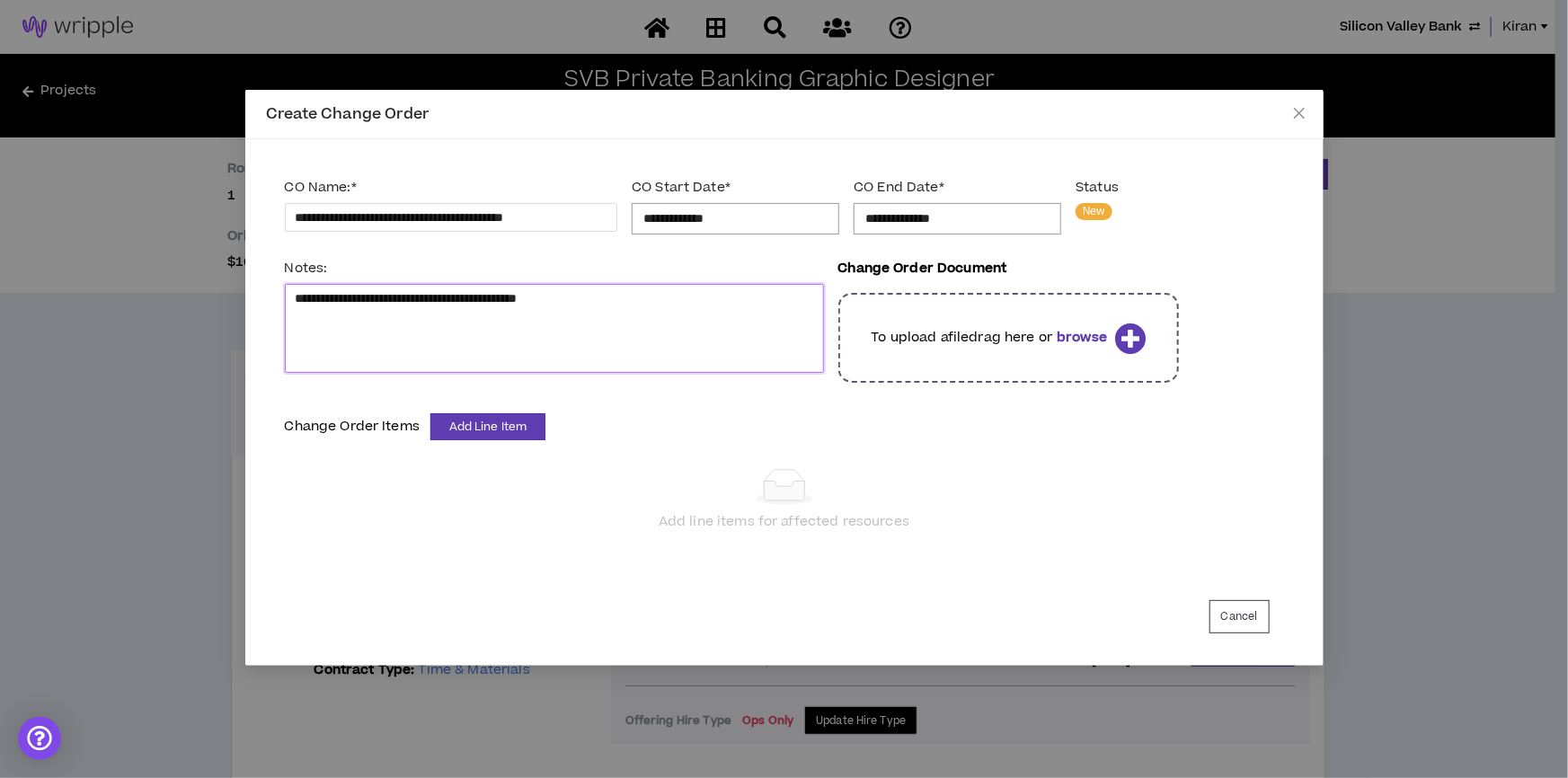 type 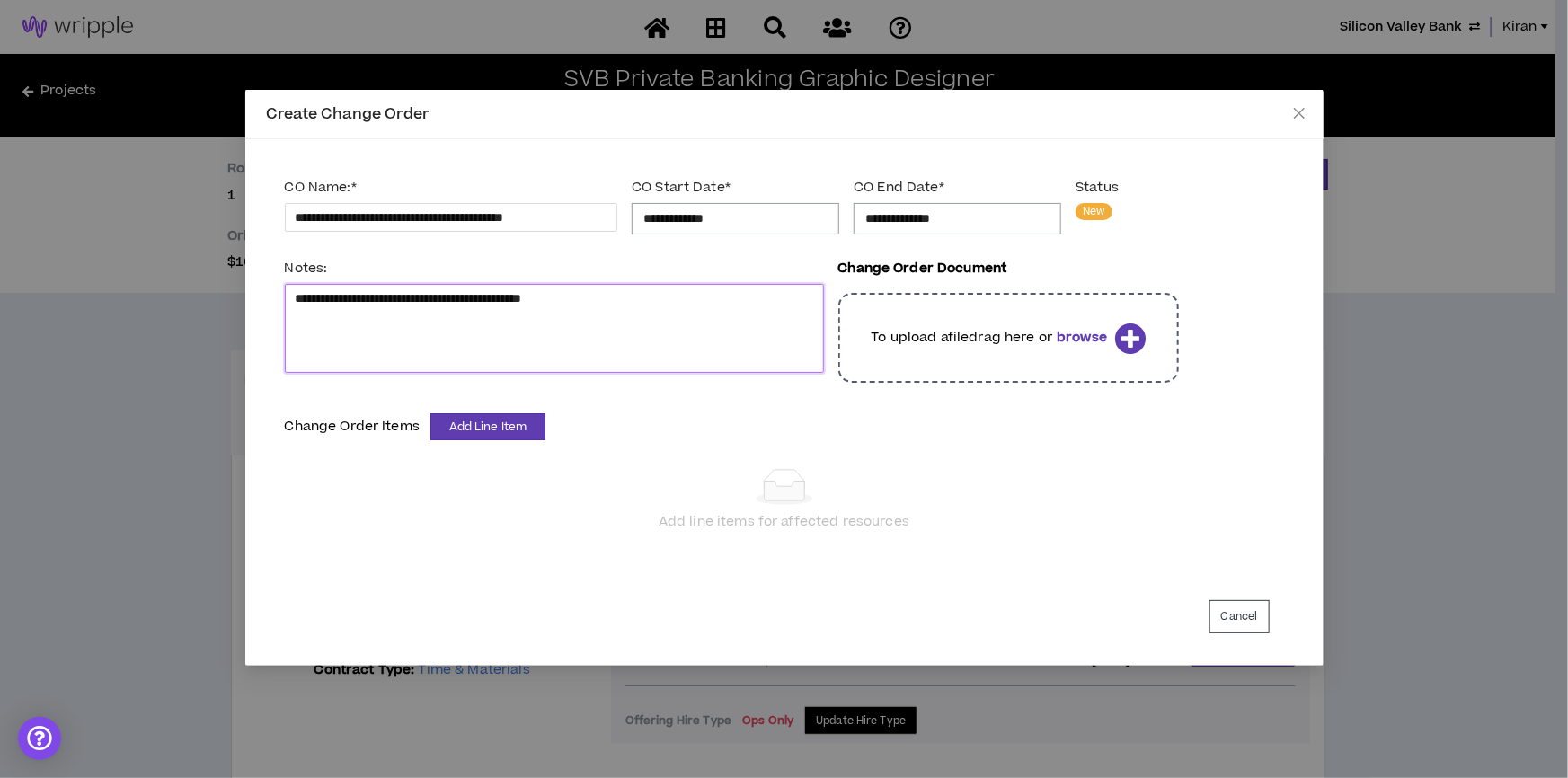 type 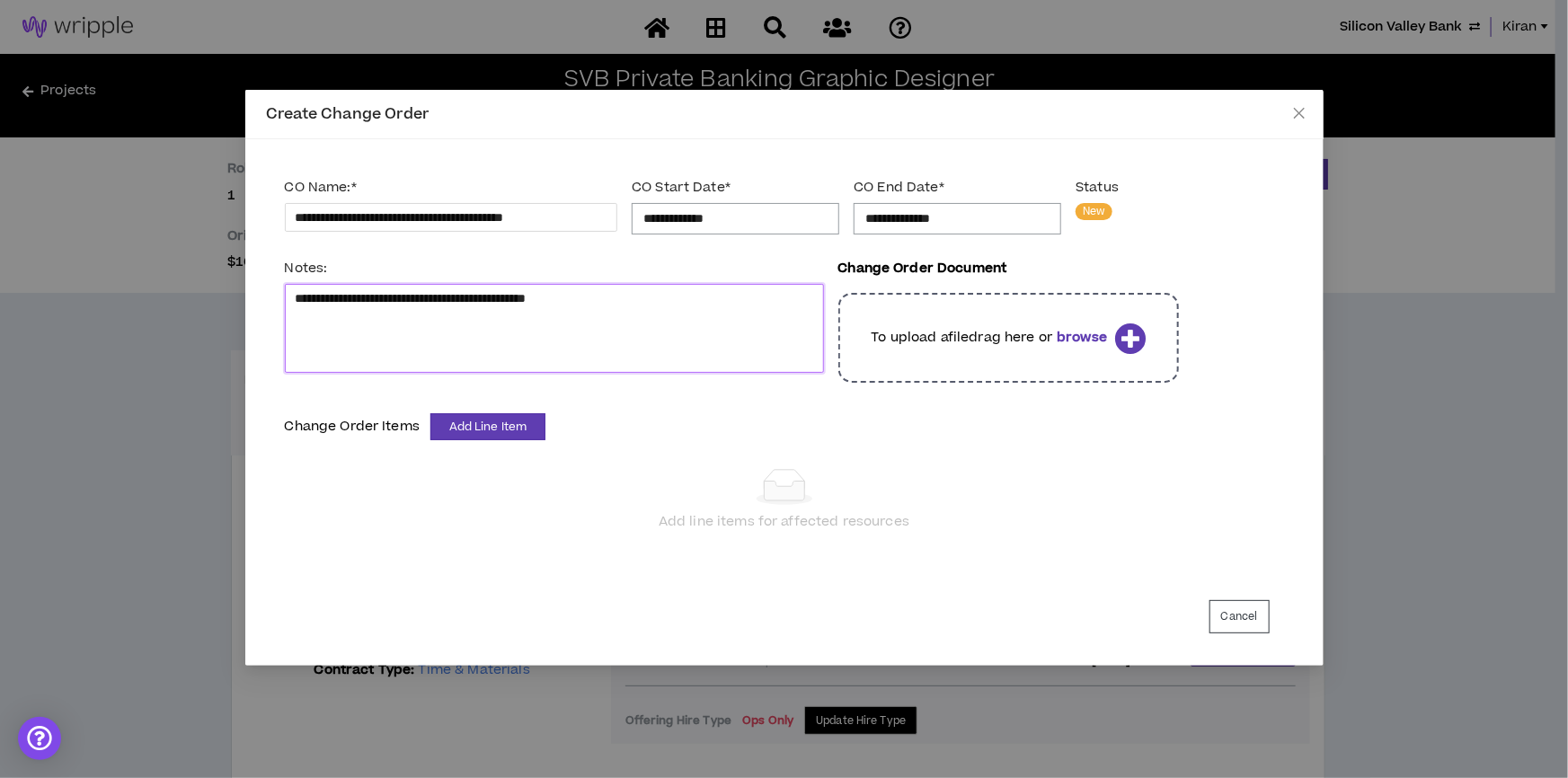 type 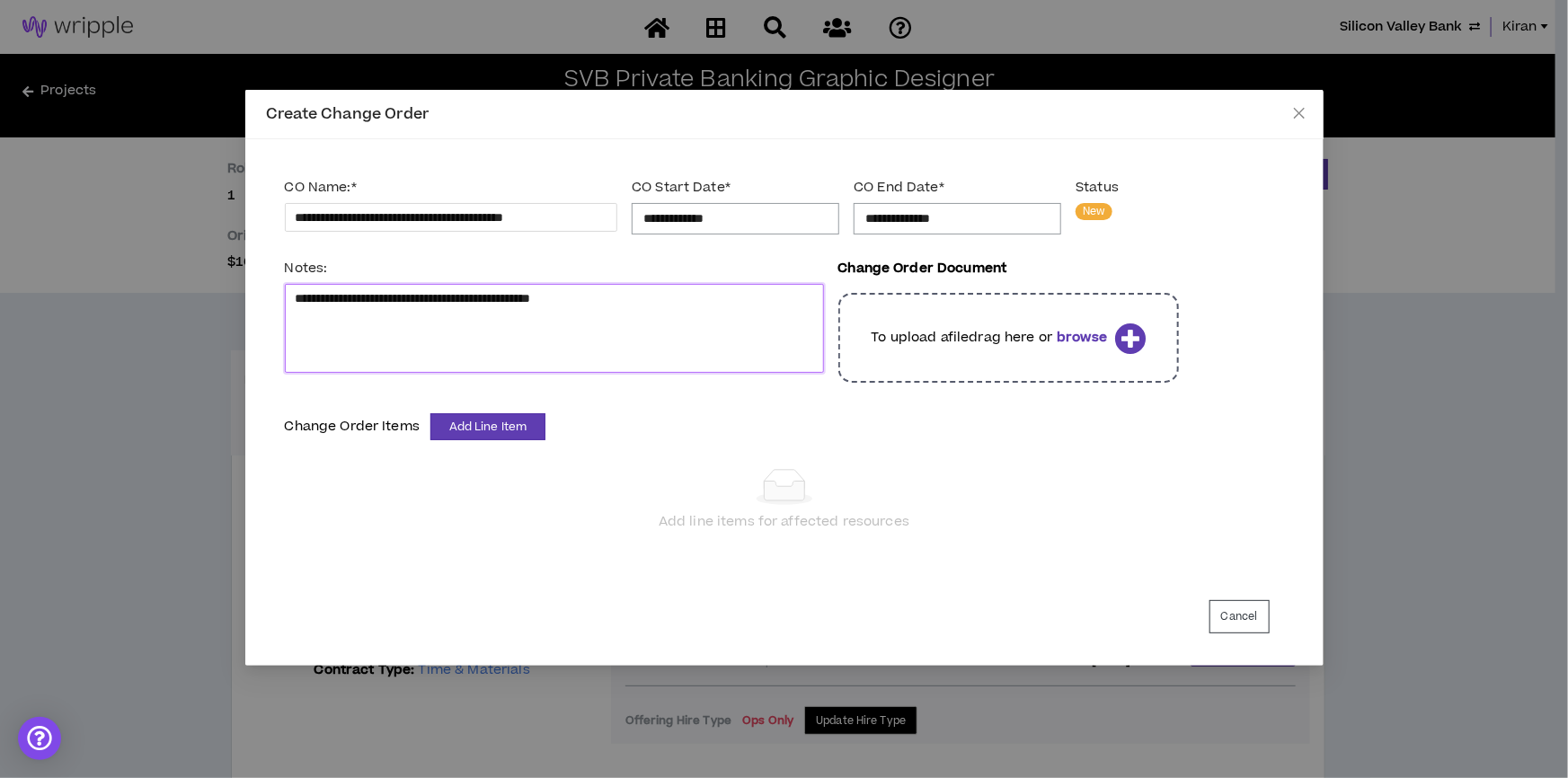 type on "**********" 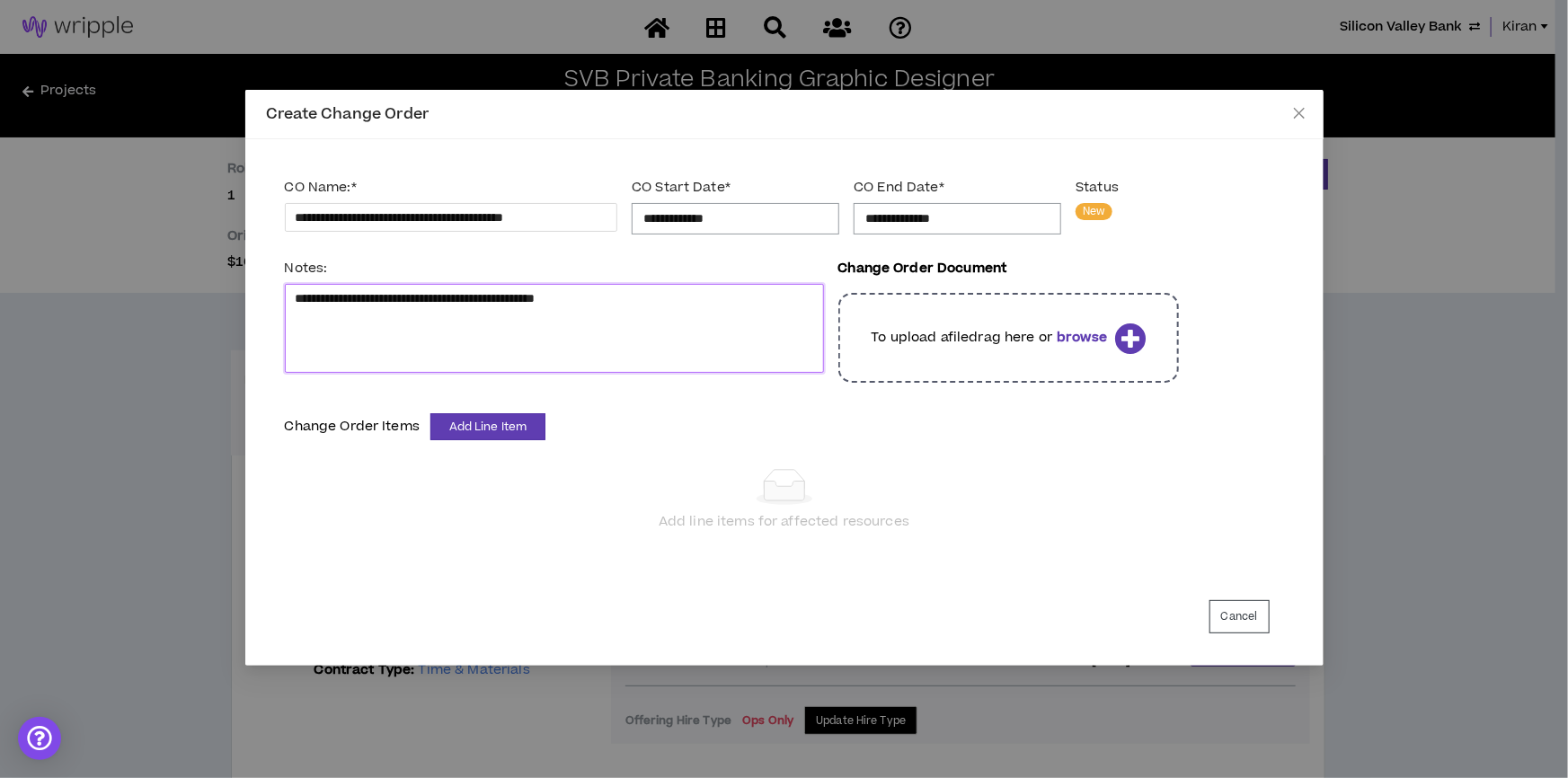 type 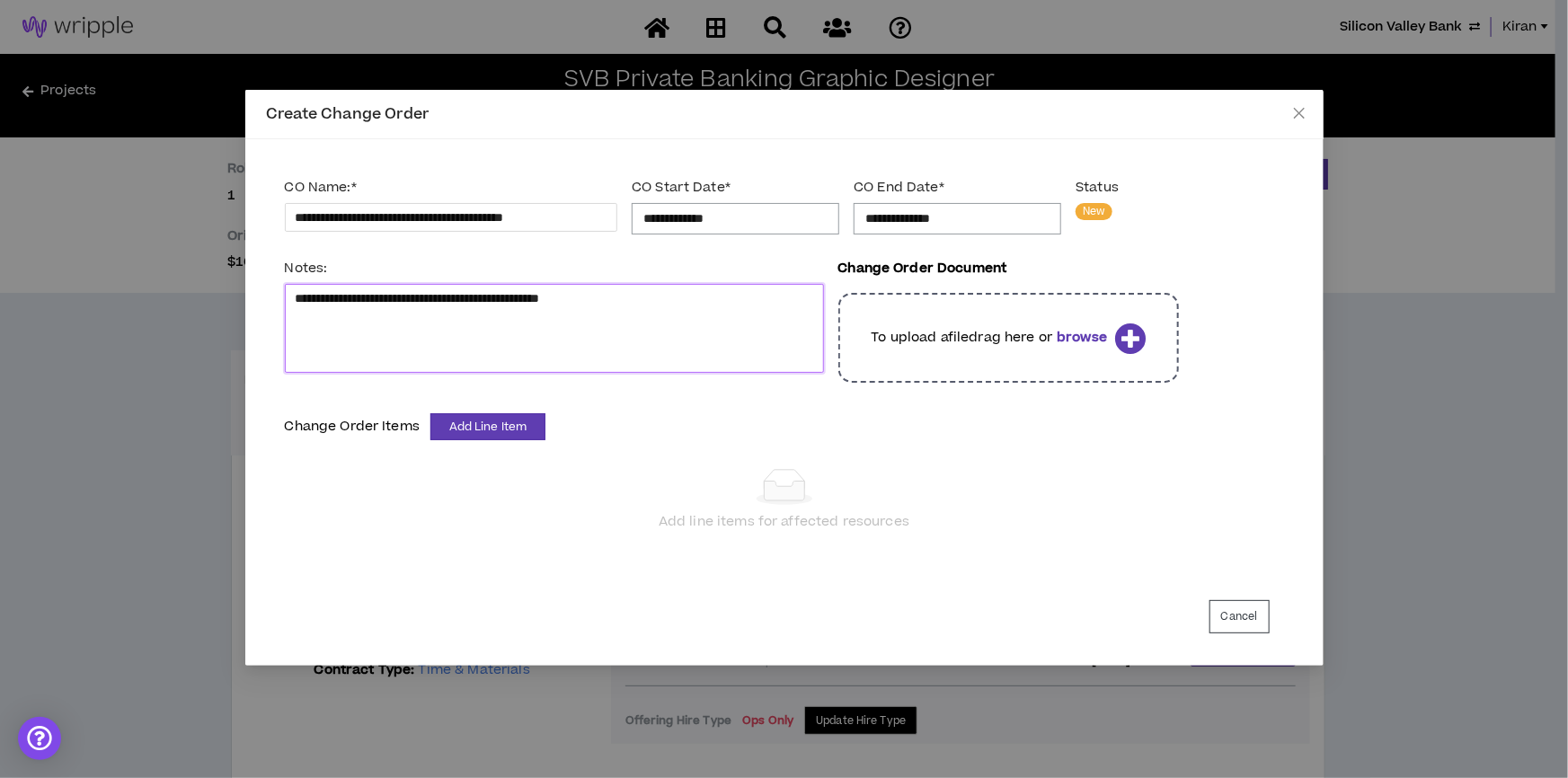 type 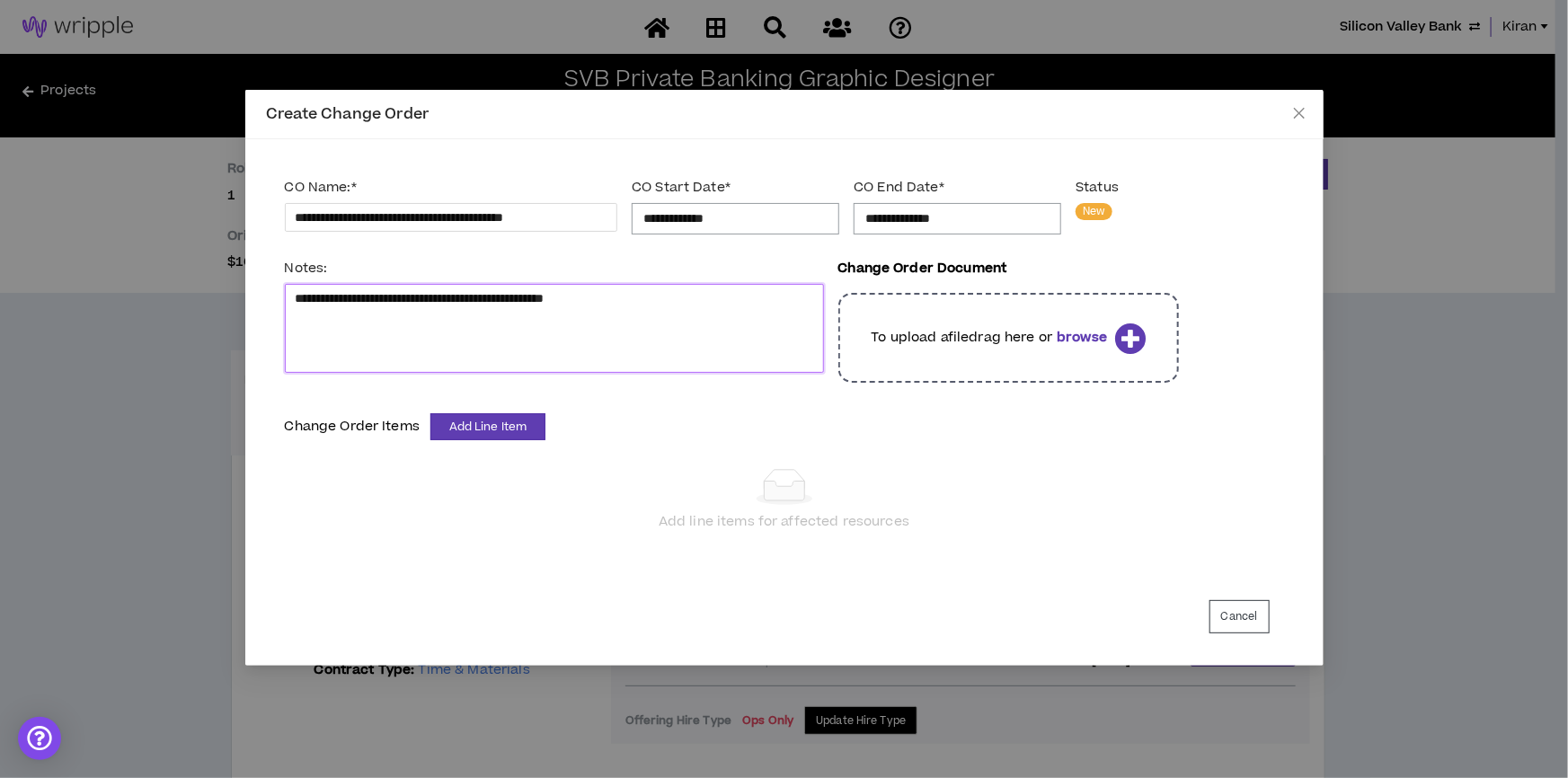 type 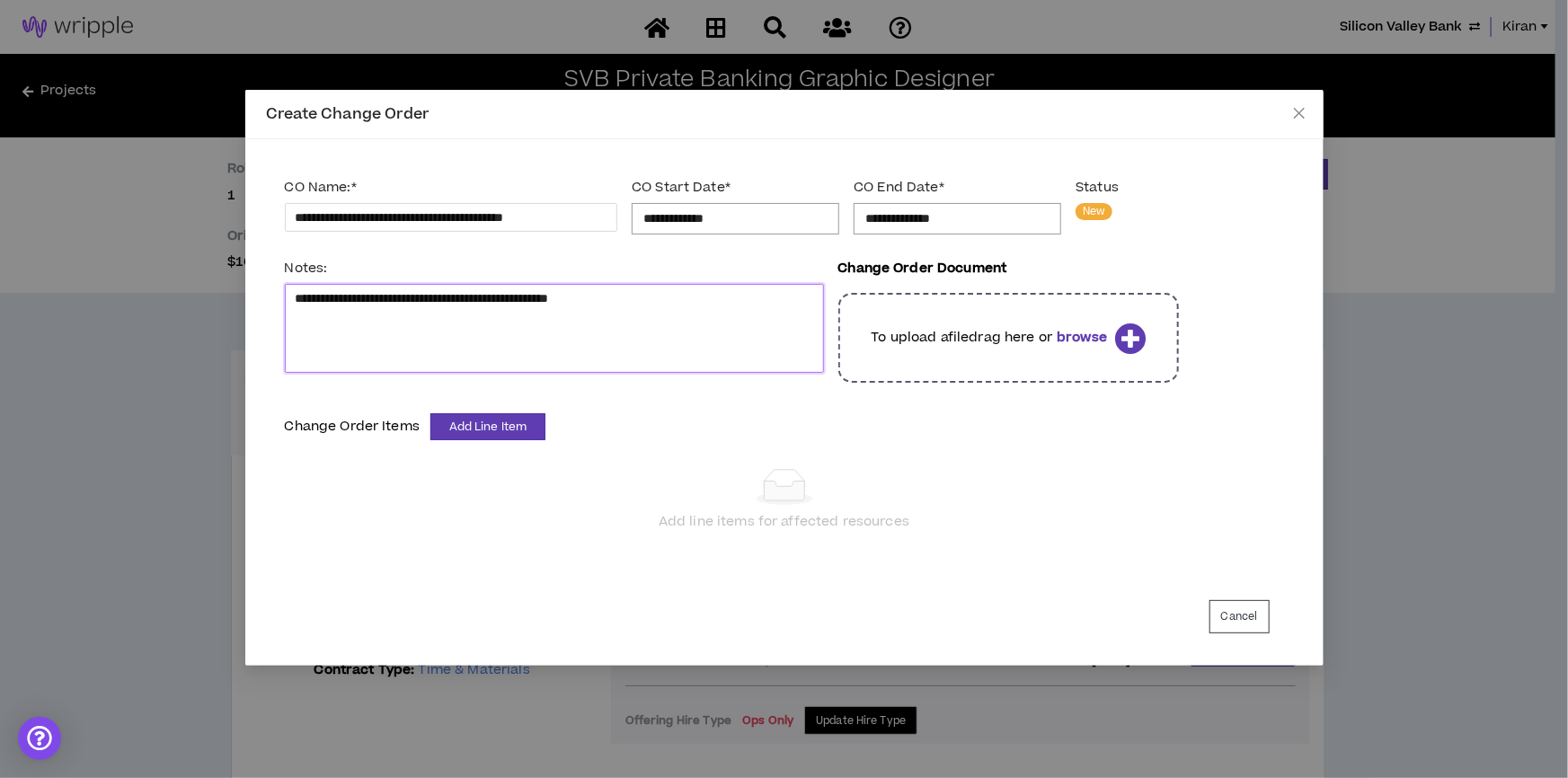 type 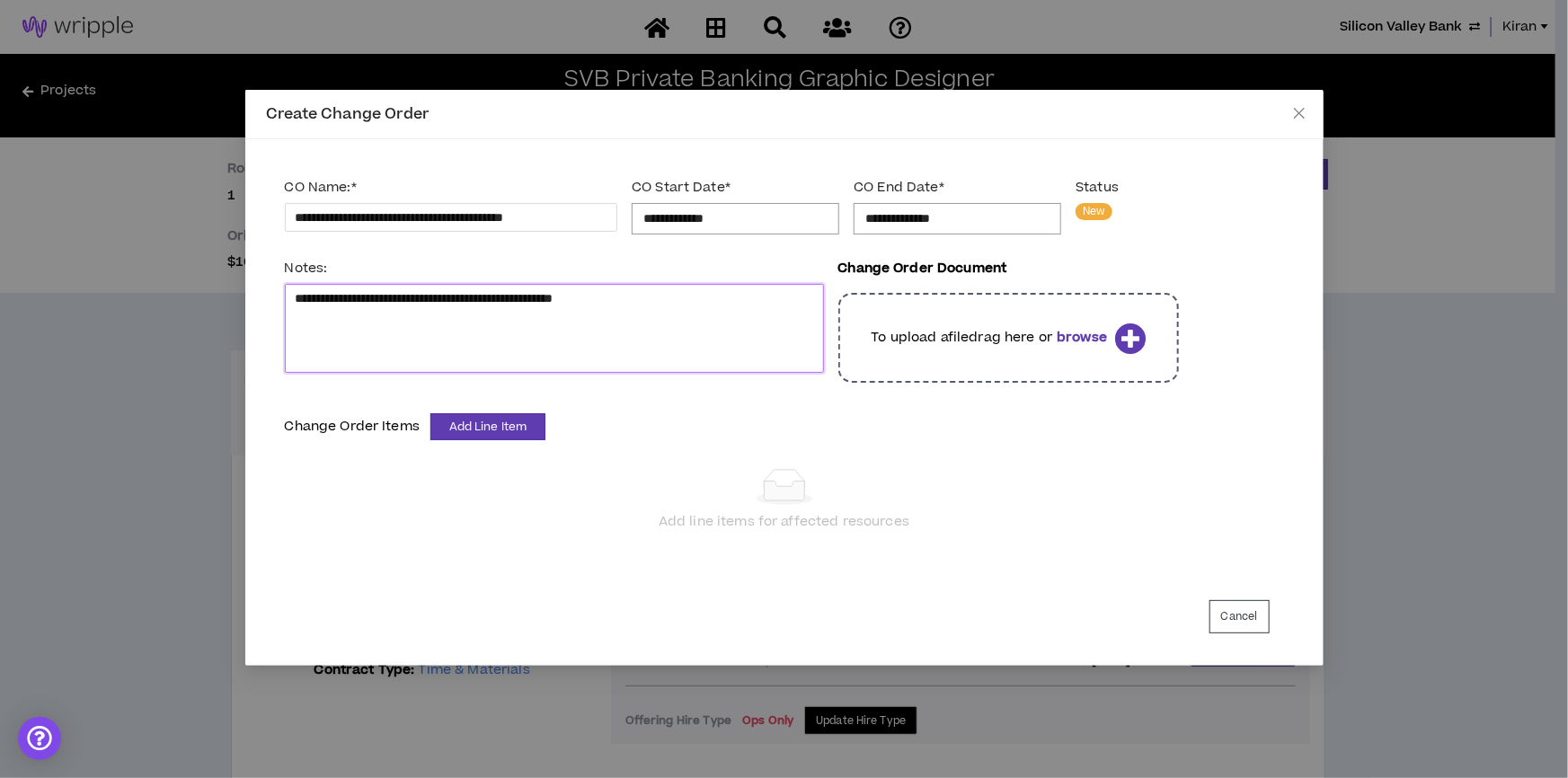 type on "**********" 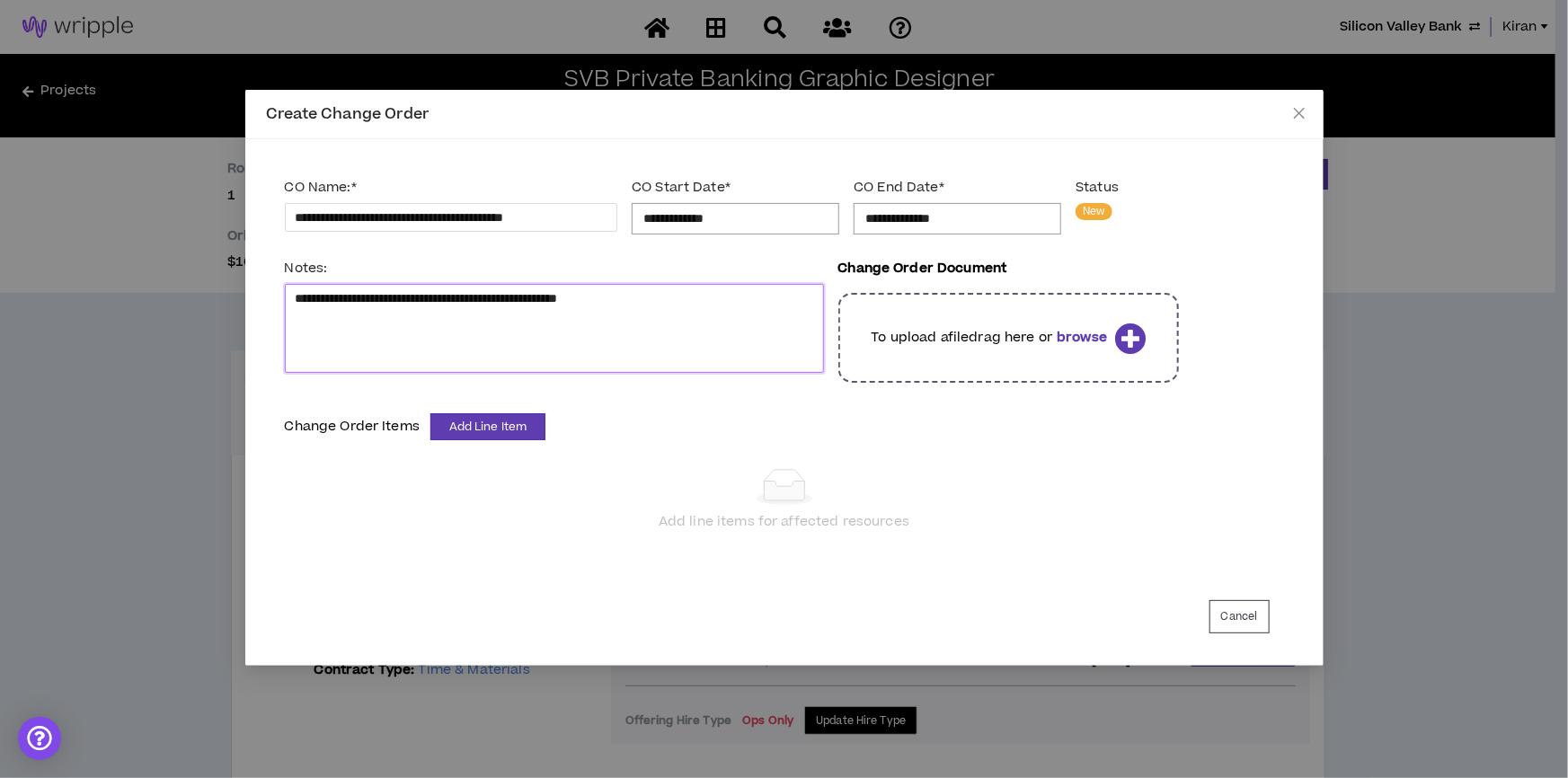 type 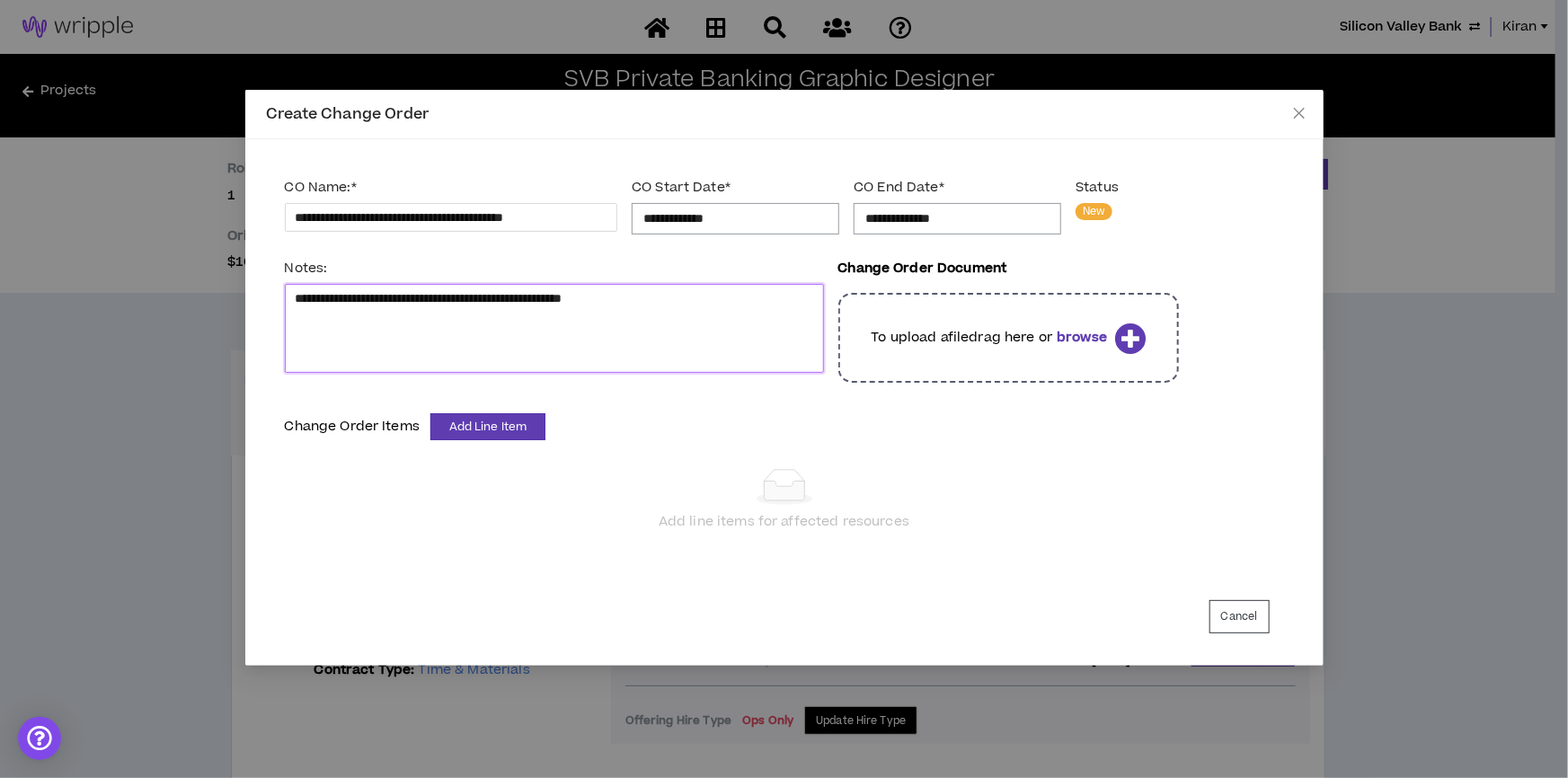 type 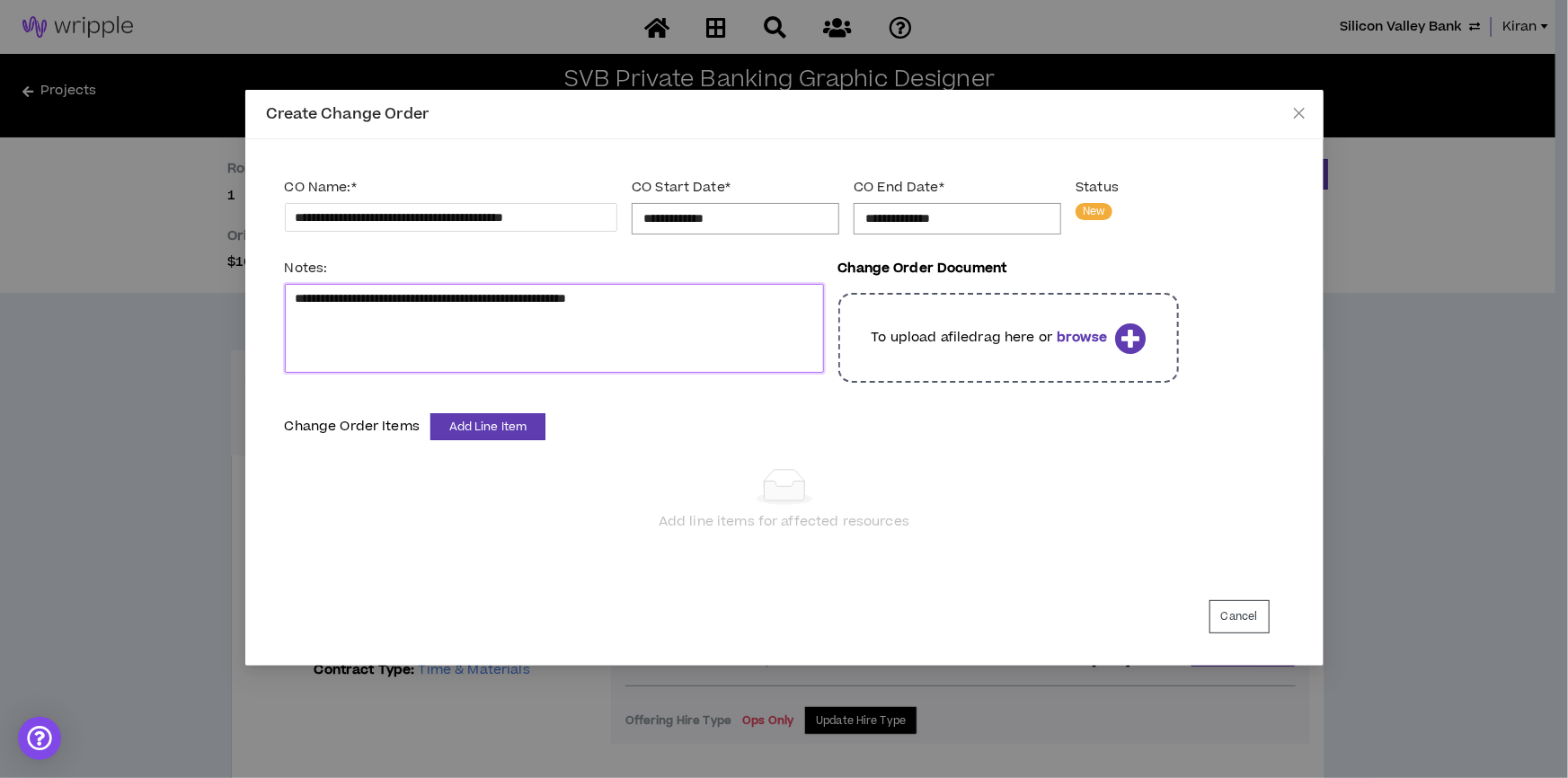 type 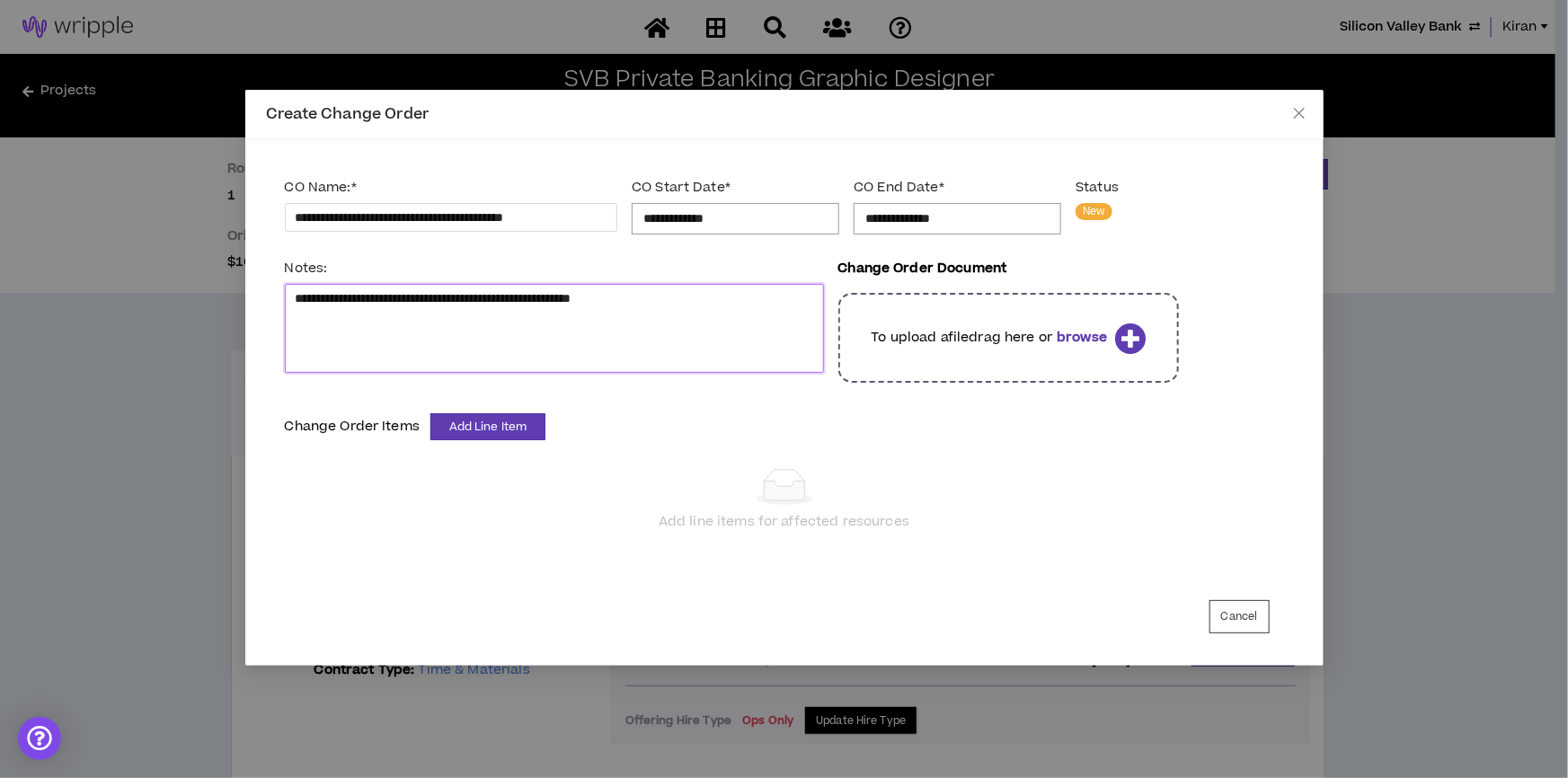 type 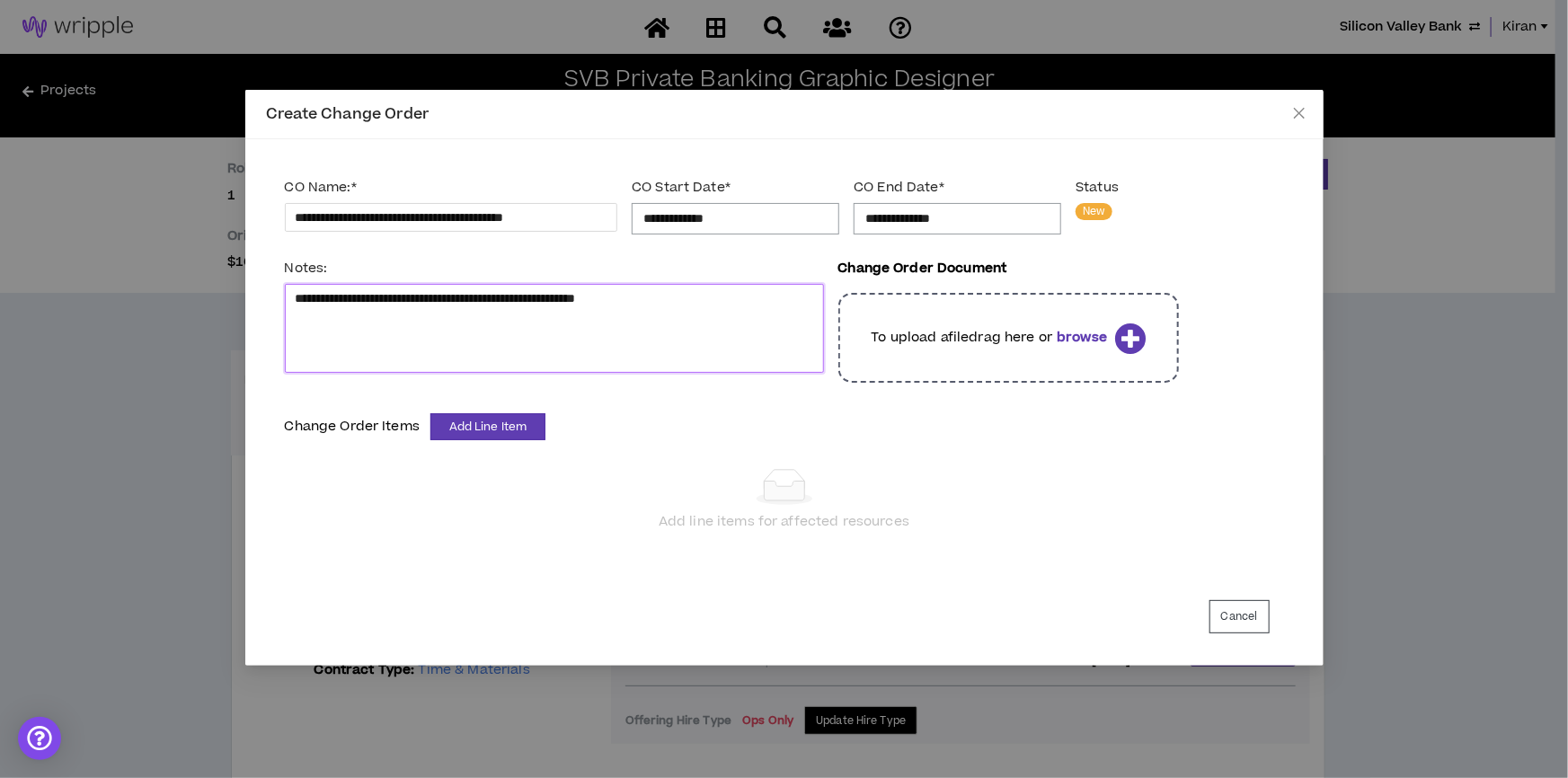 type 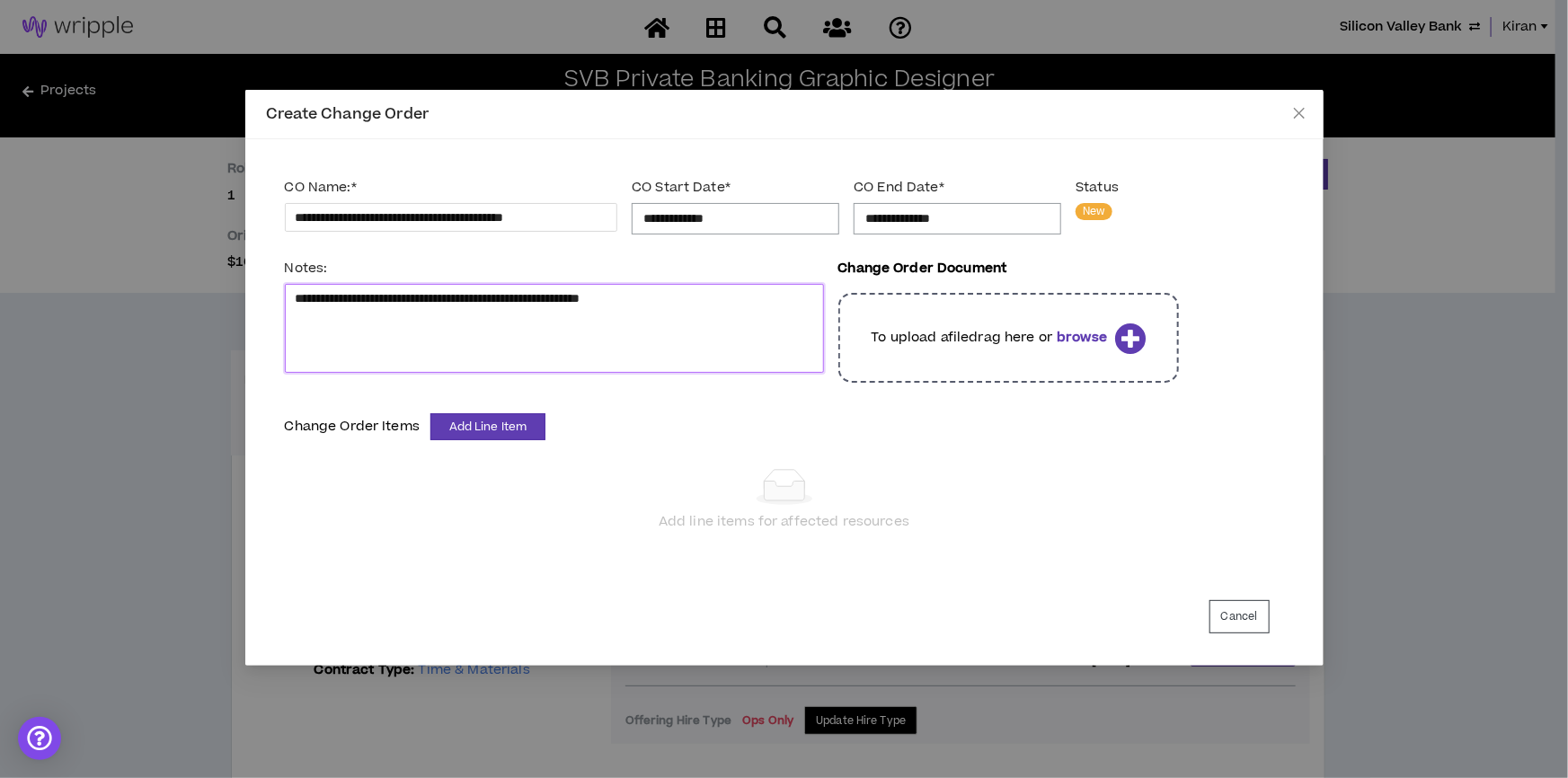 type 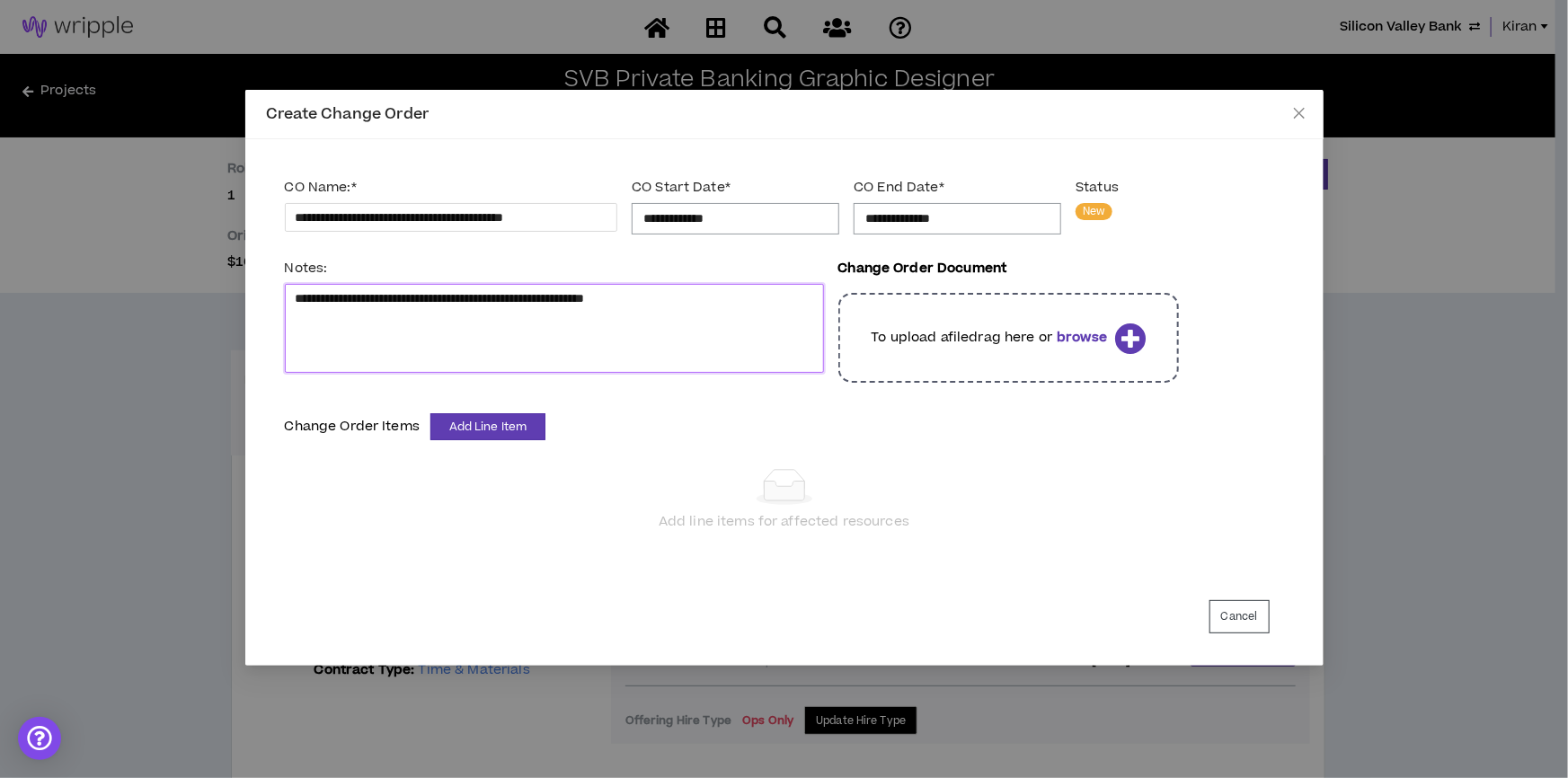 type 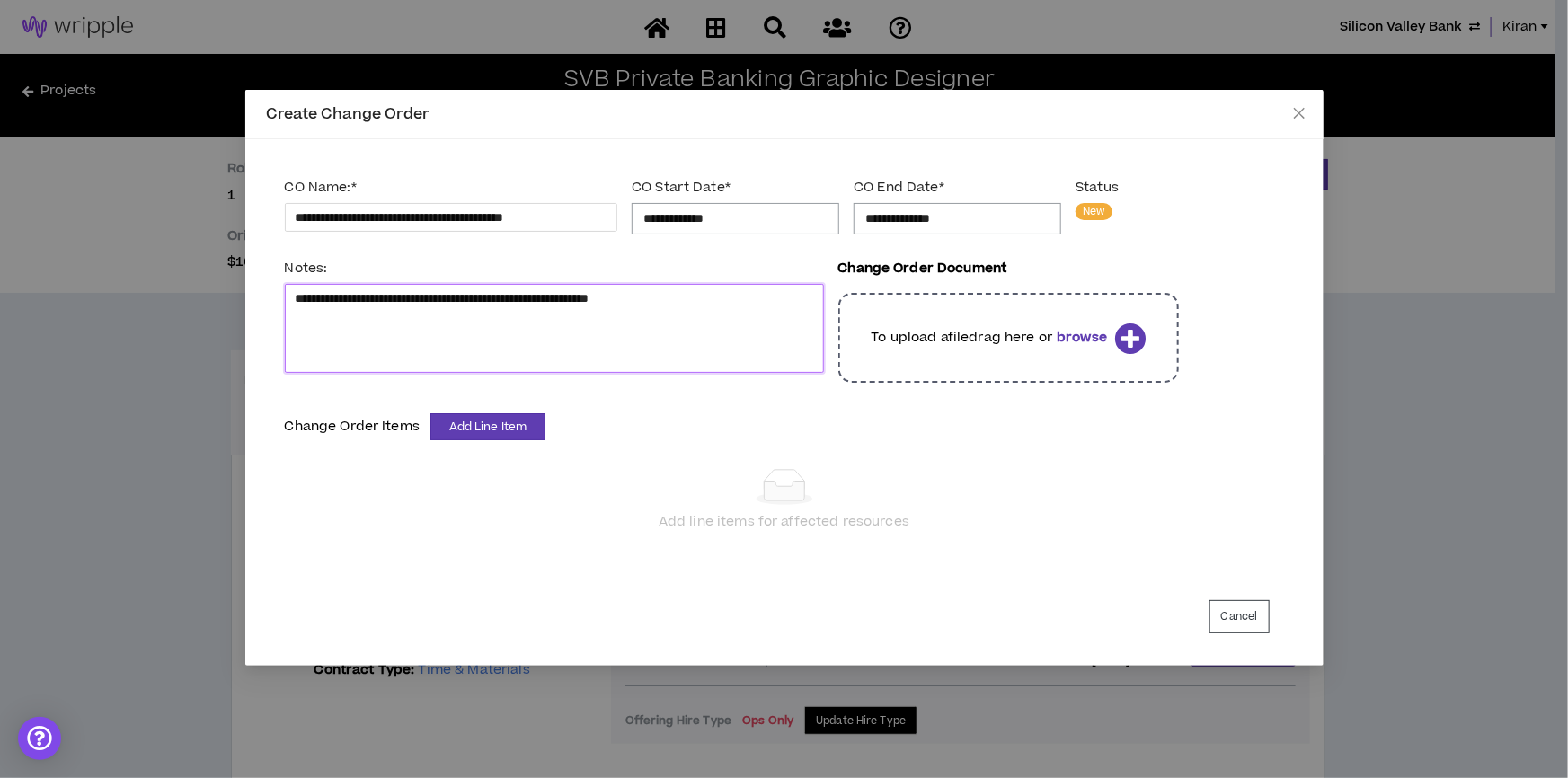 type 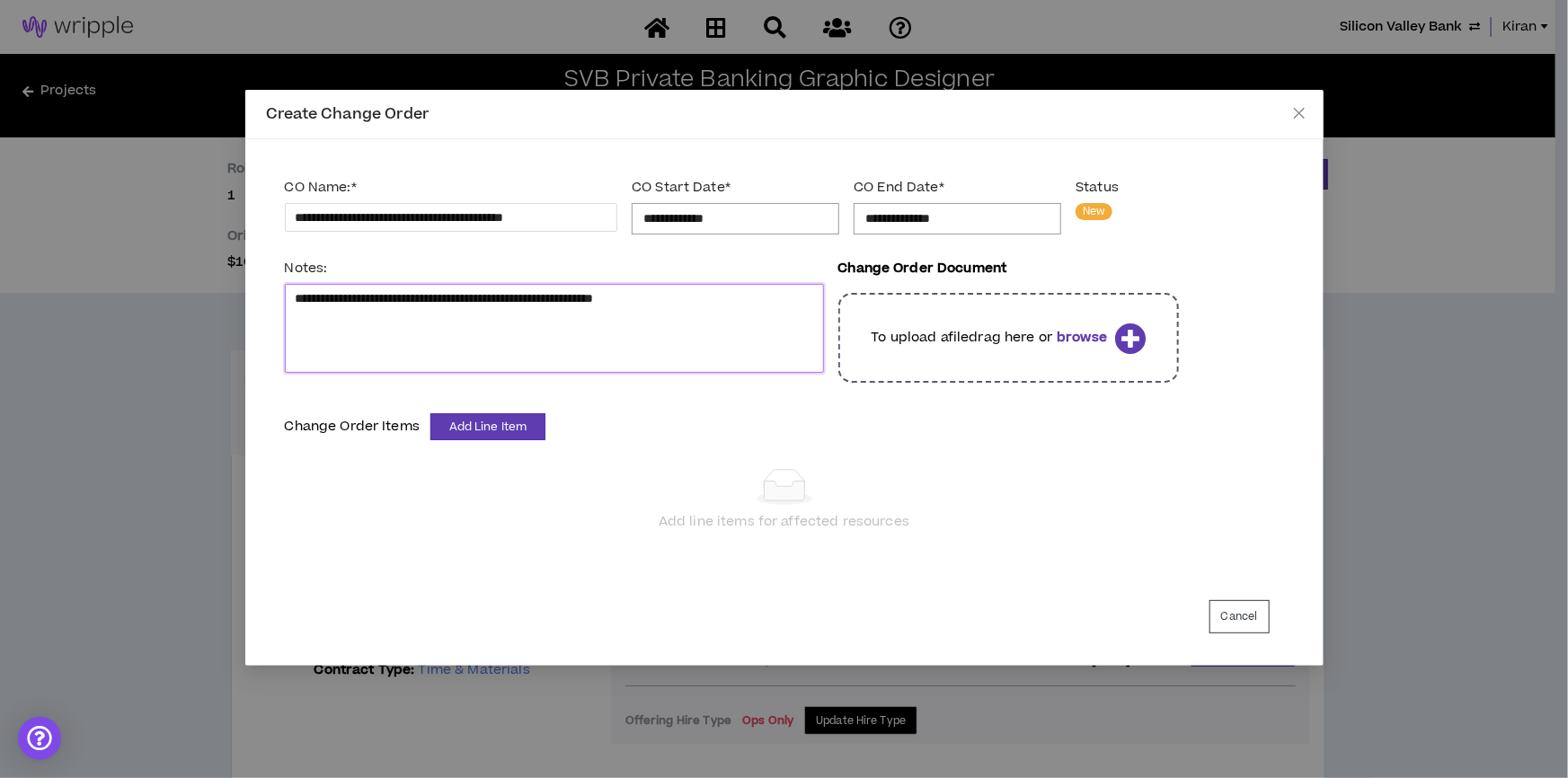 type 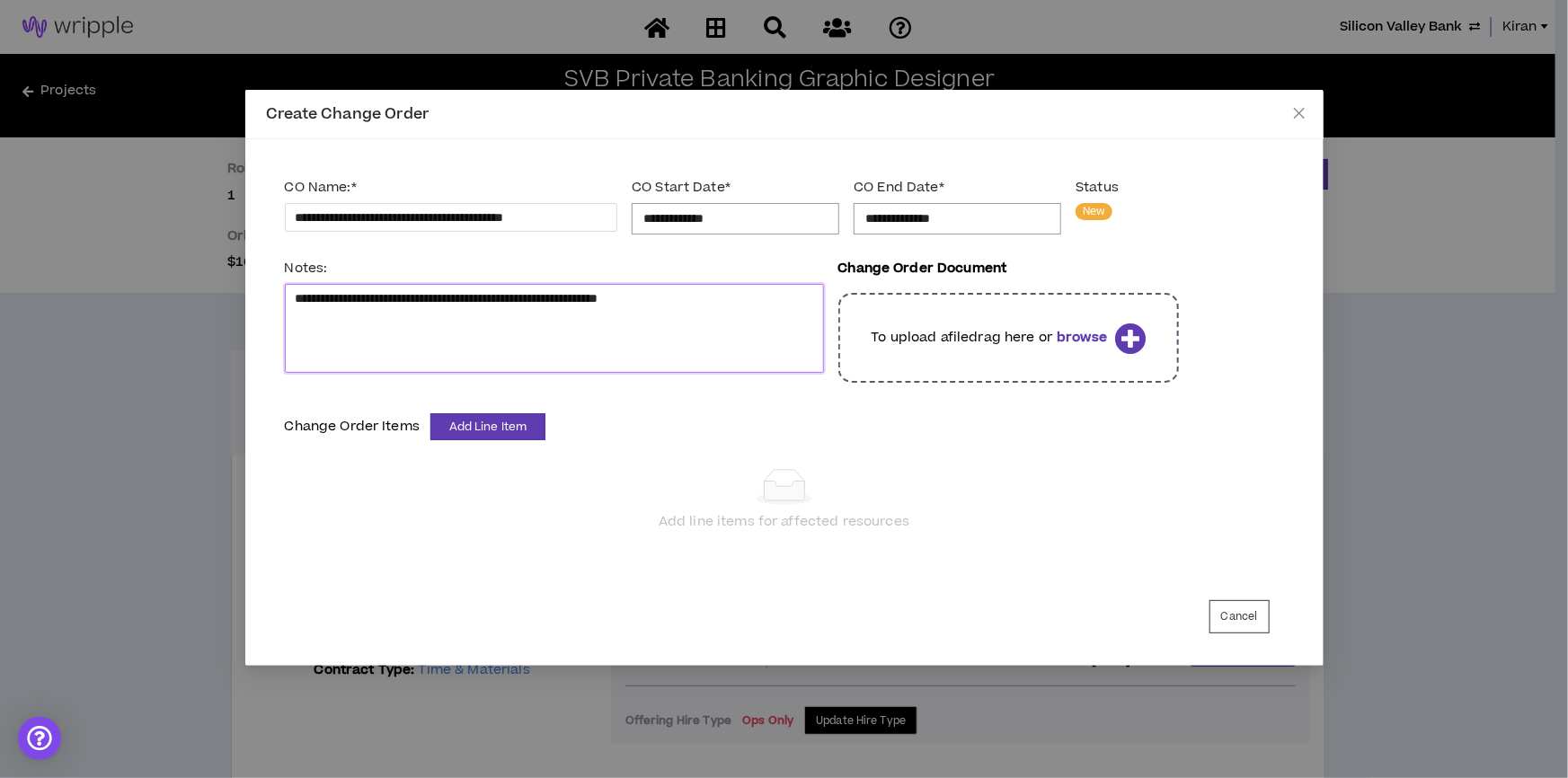 type 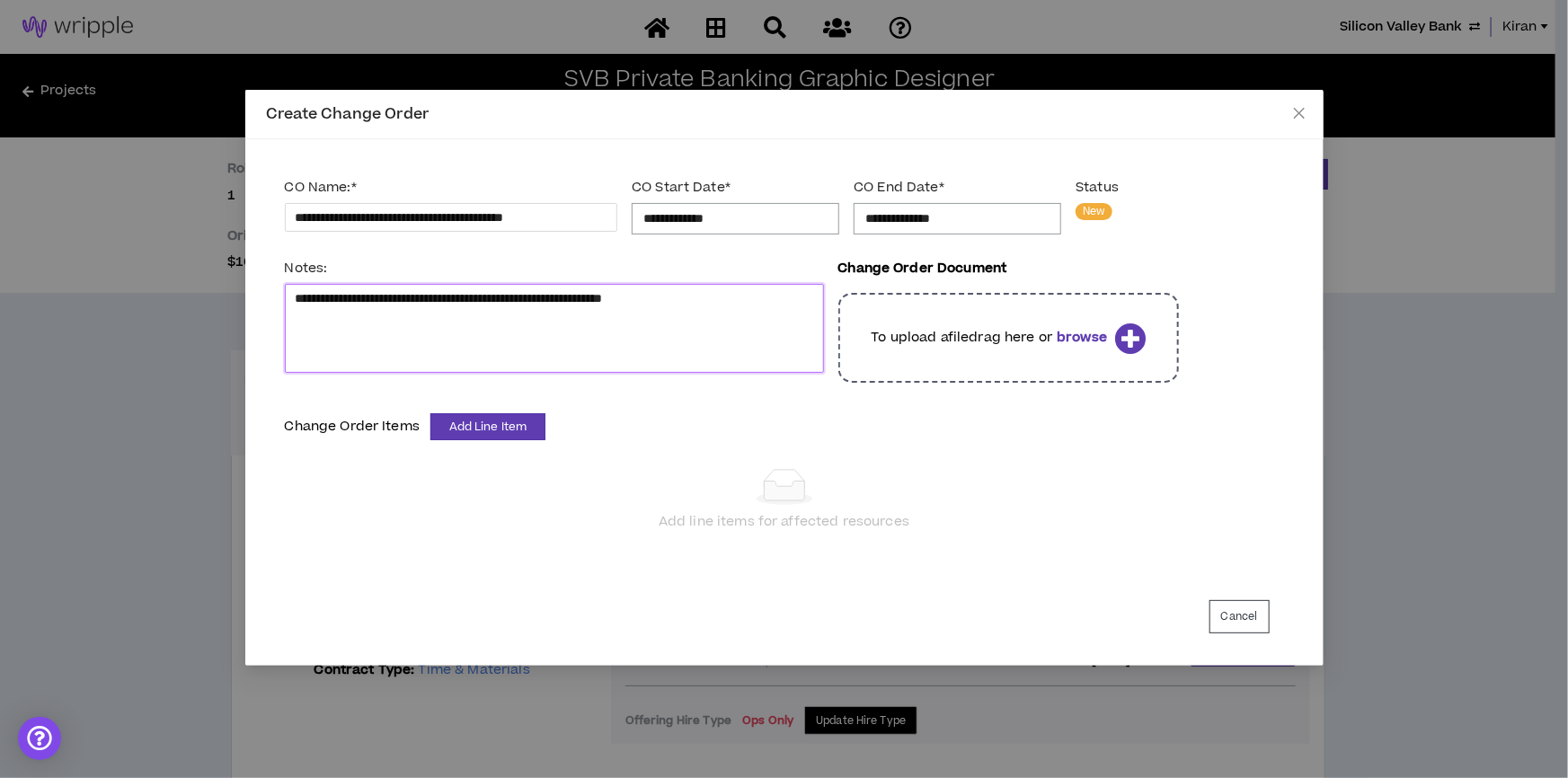 type 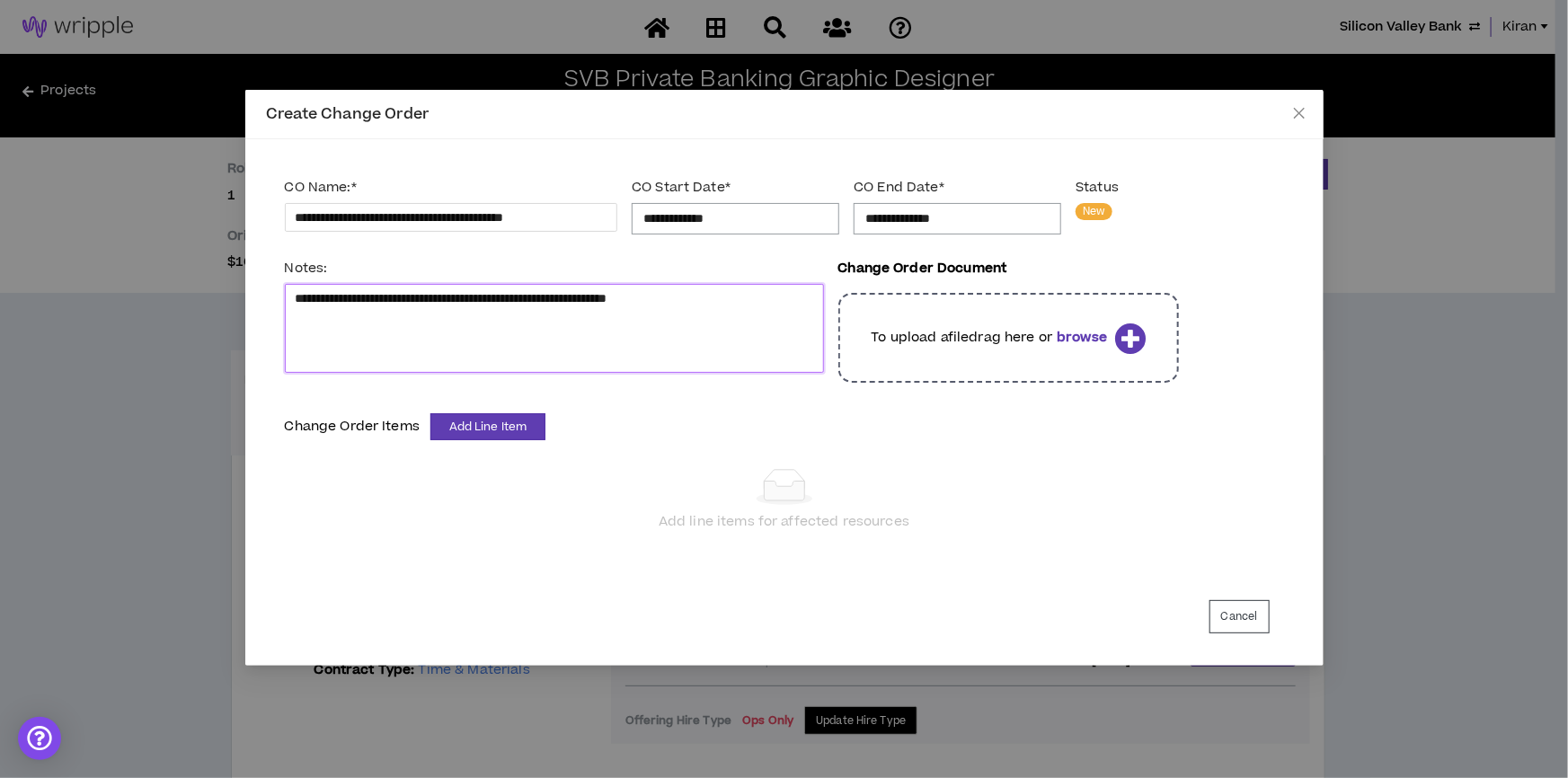 type 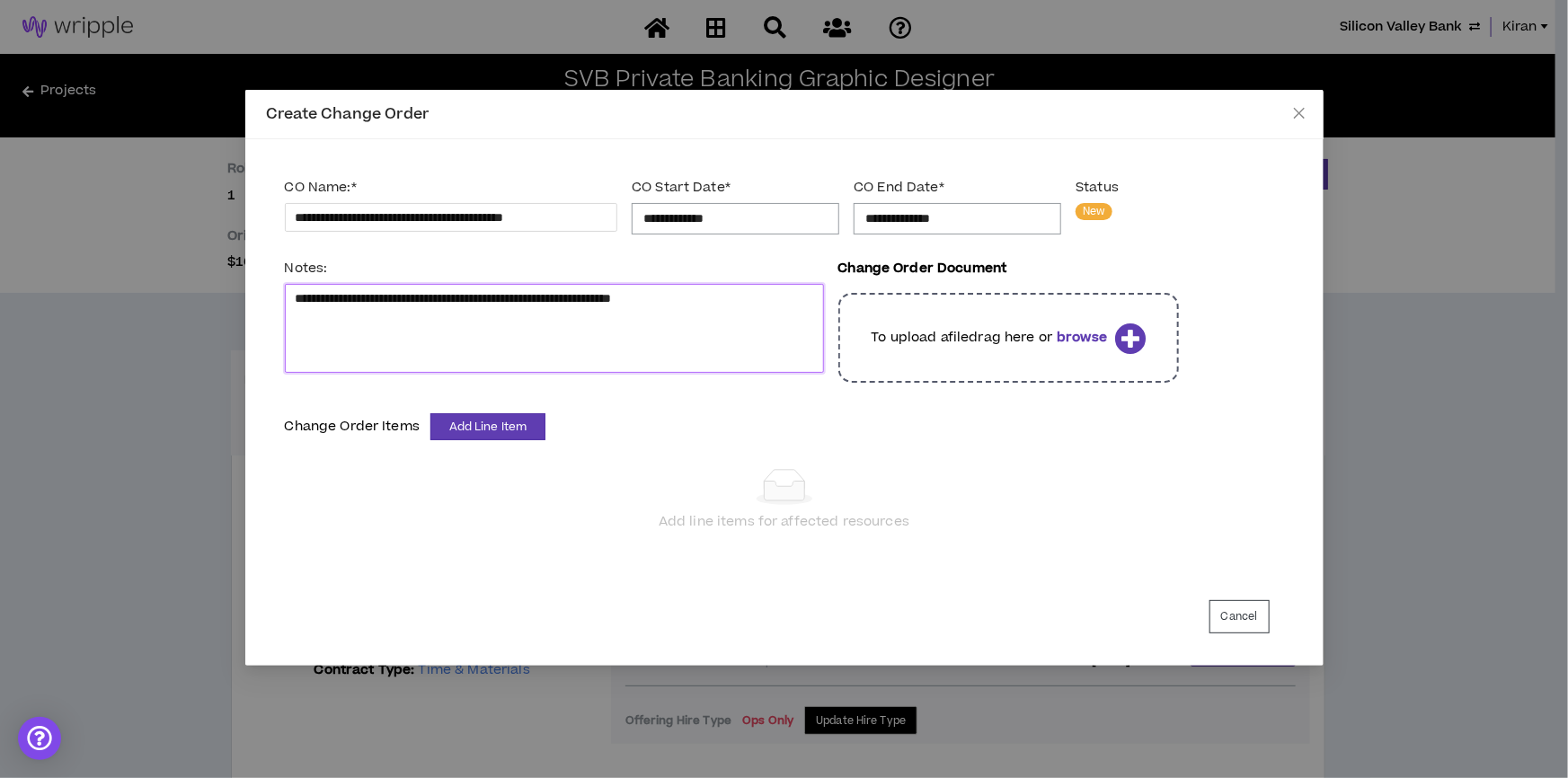 type 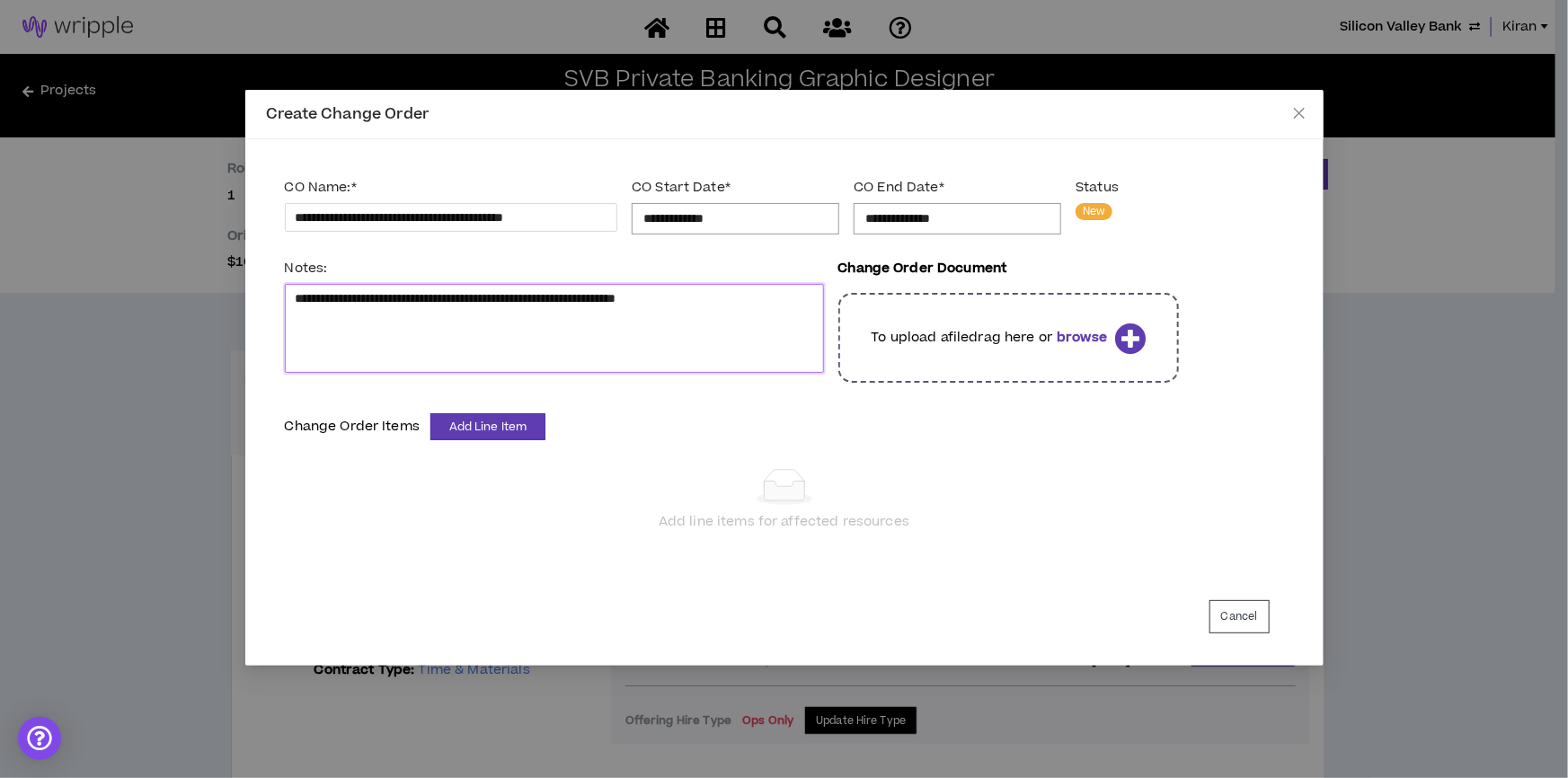 type 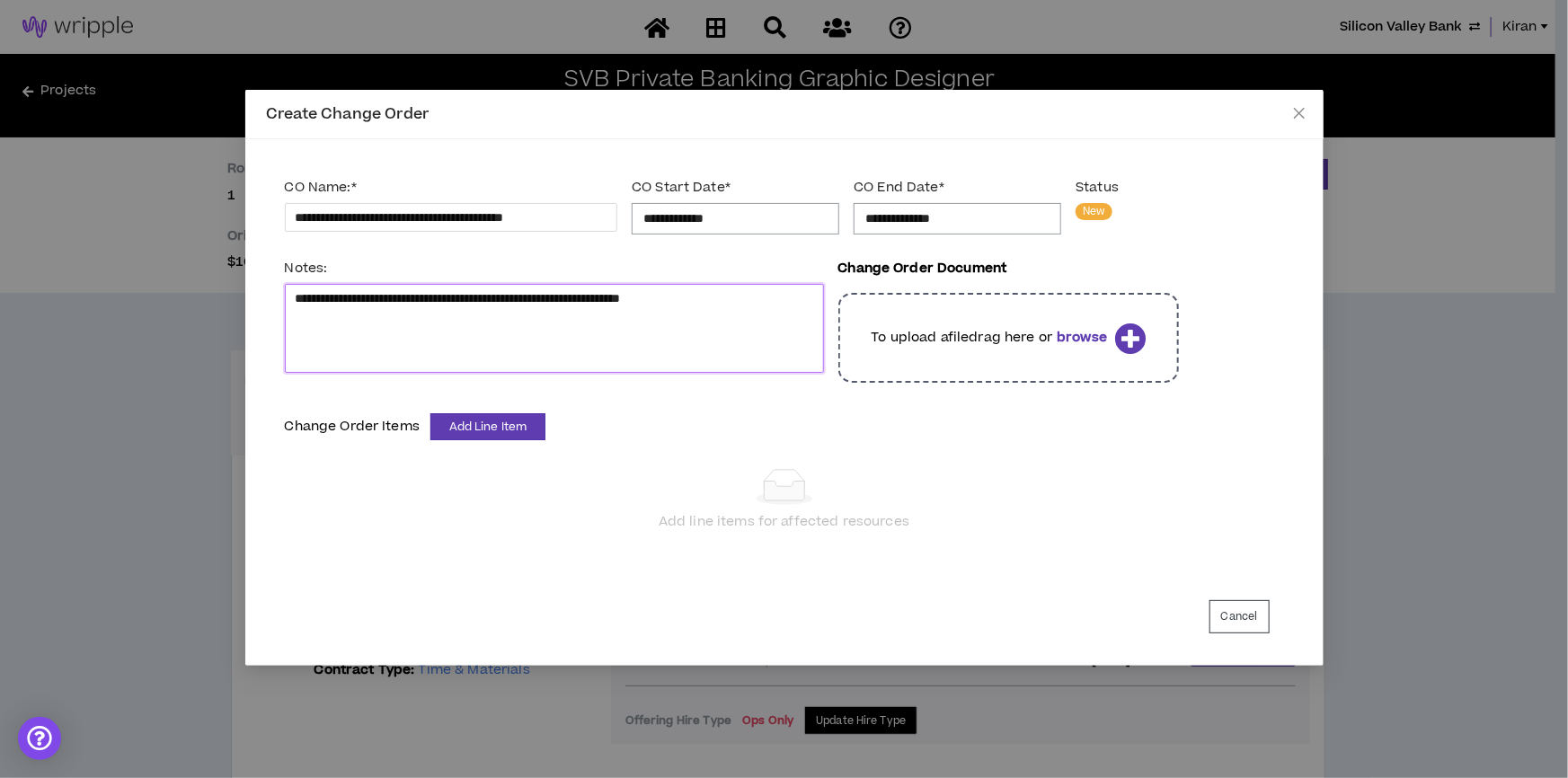 type on "**********" 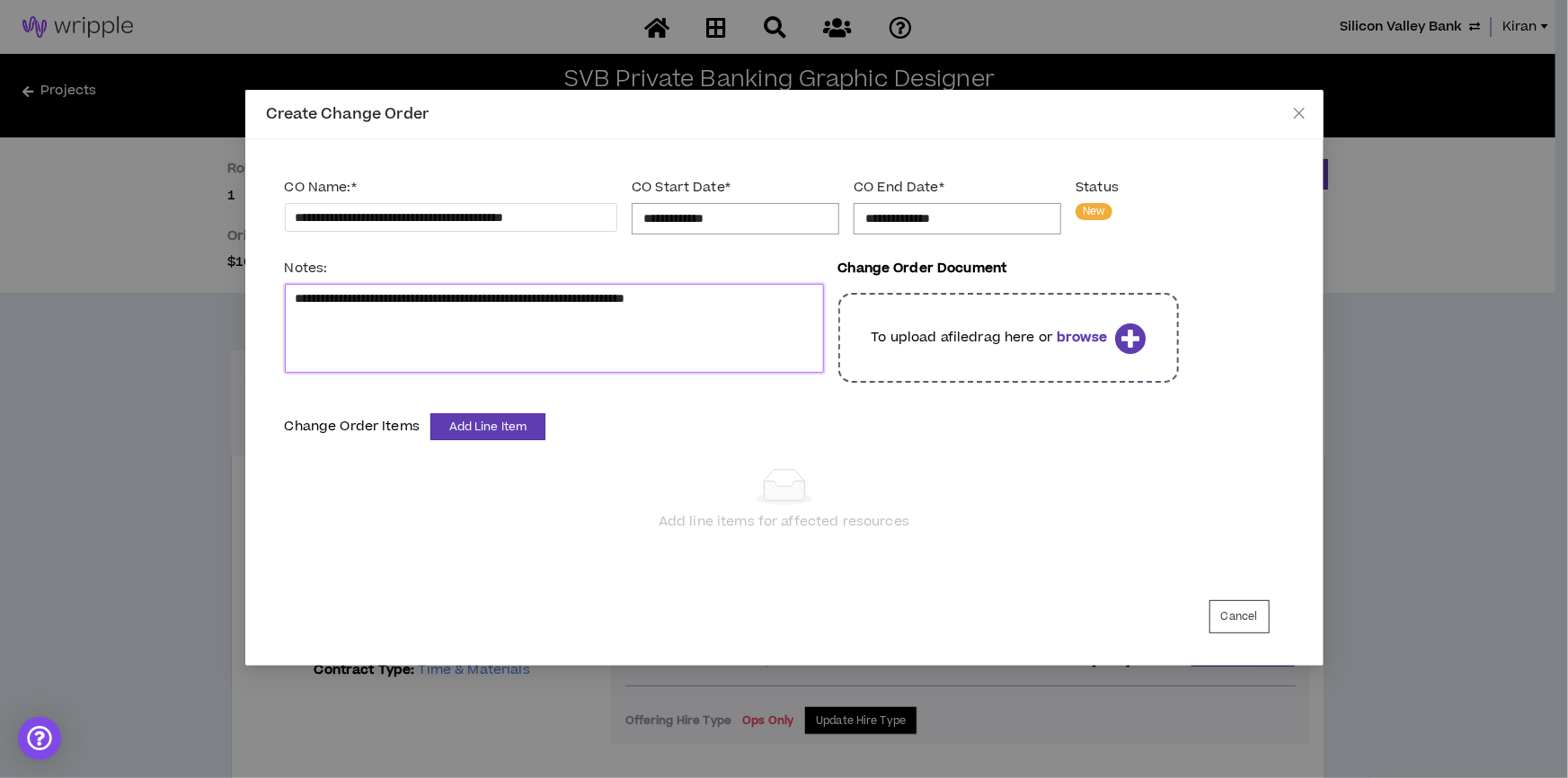 type 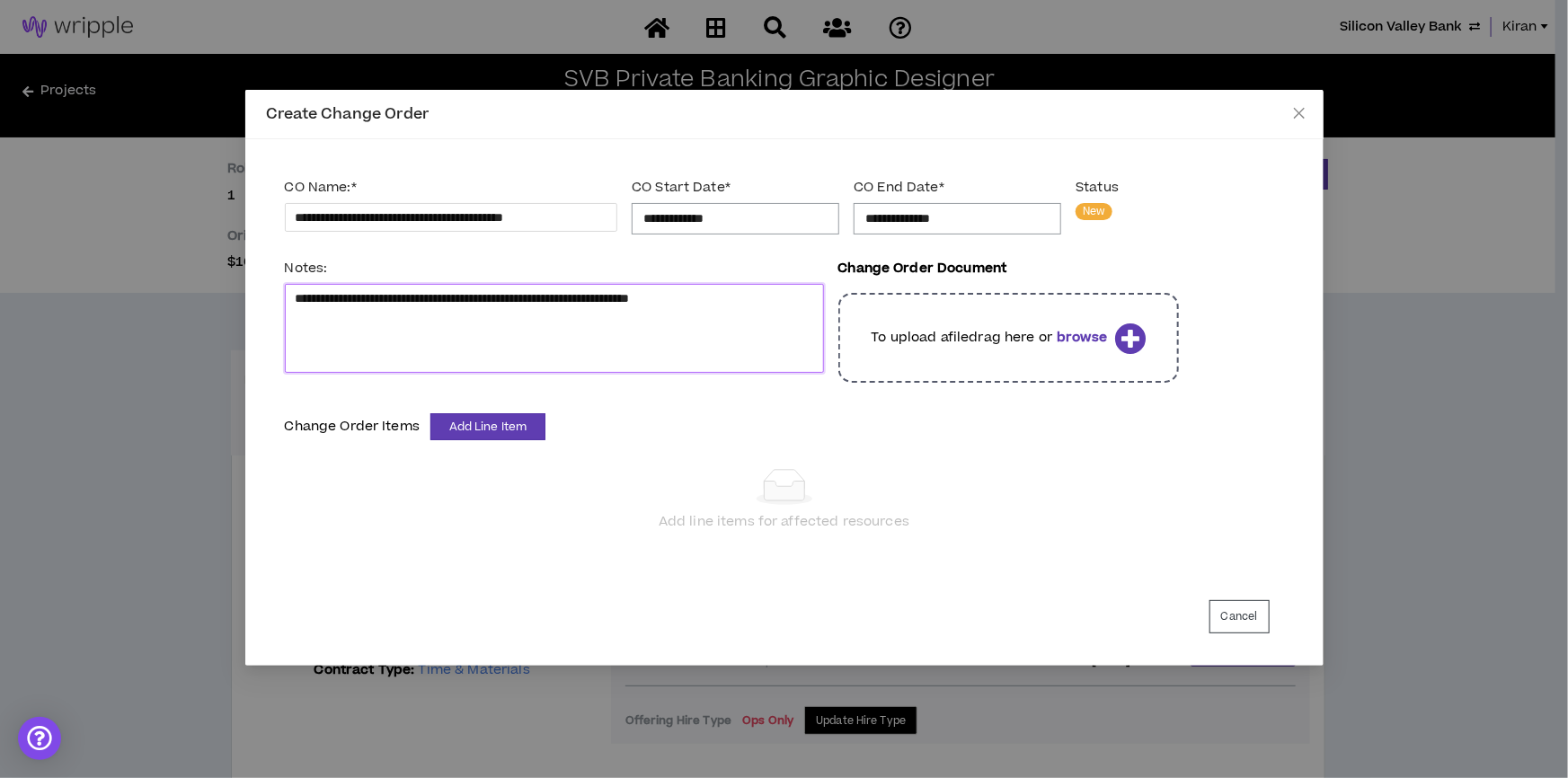 type on "**********" 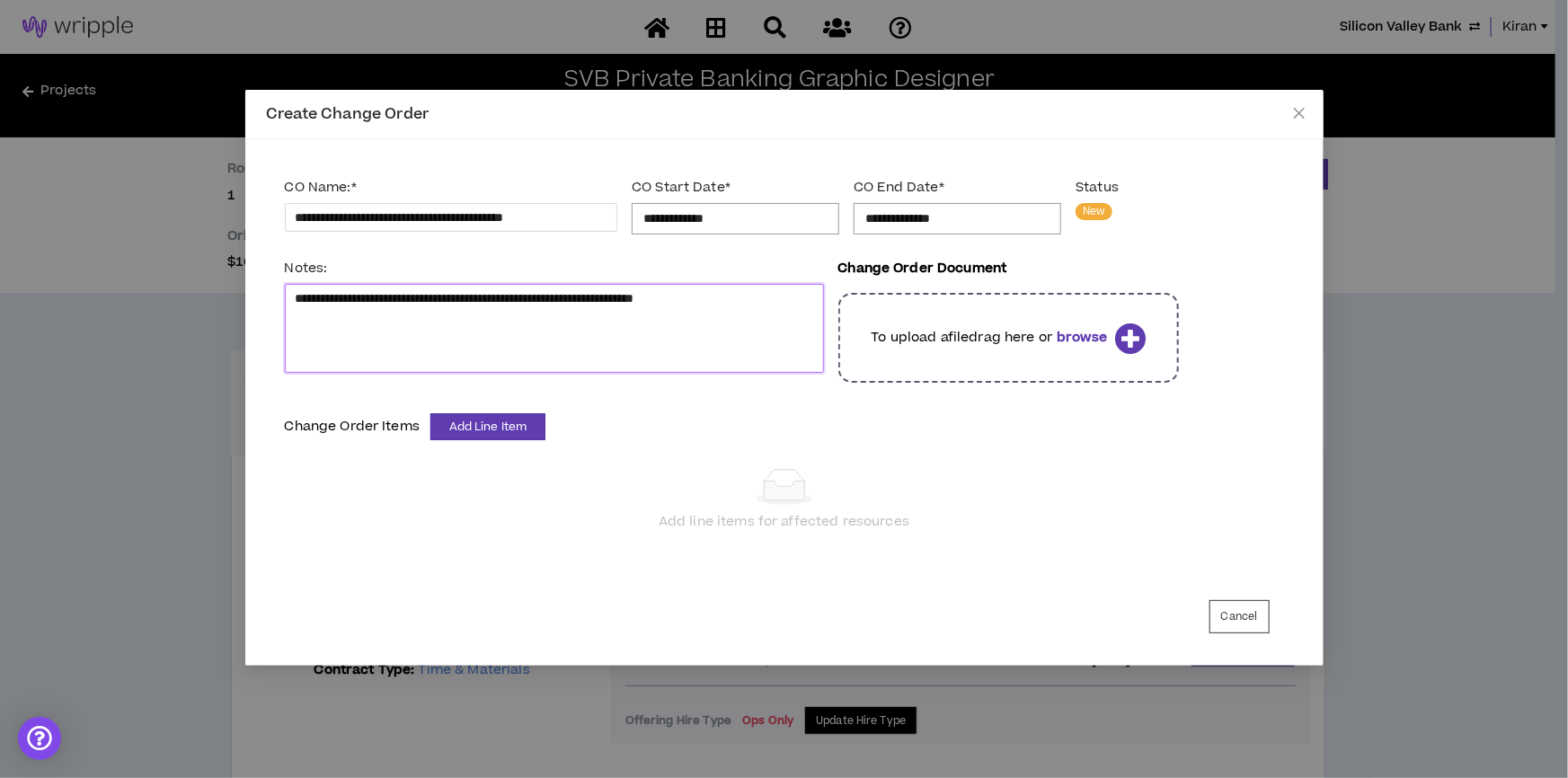 type 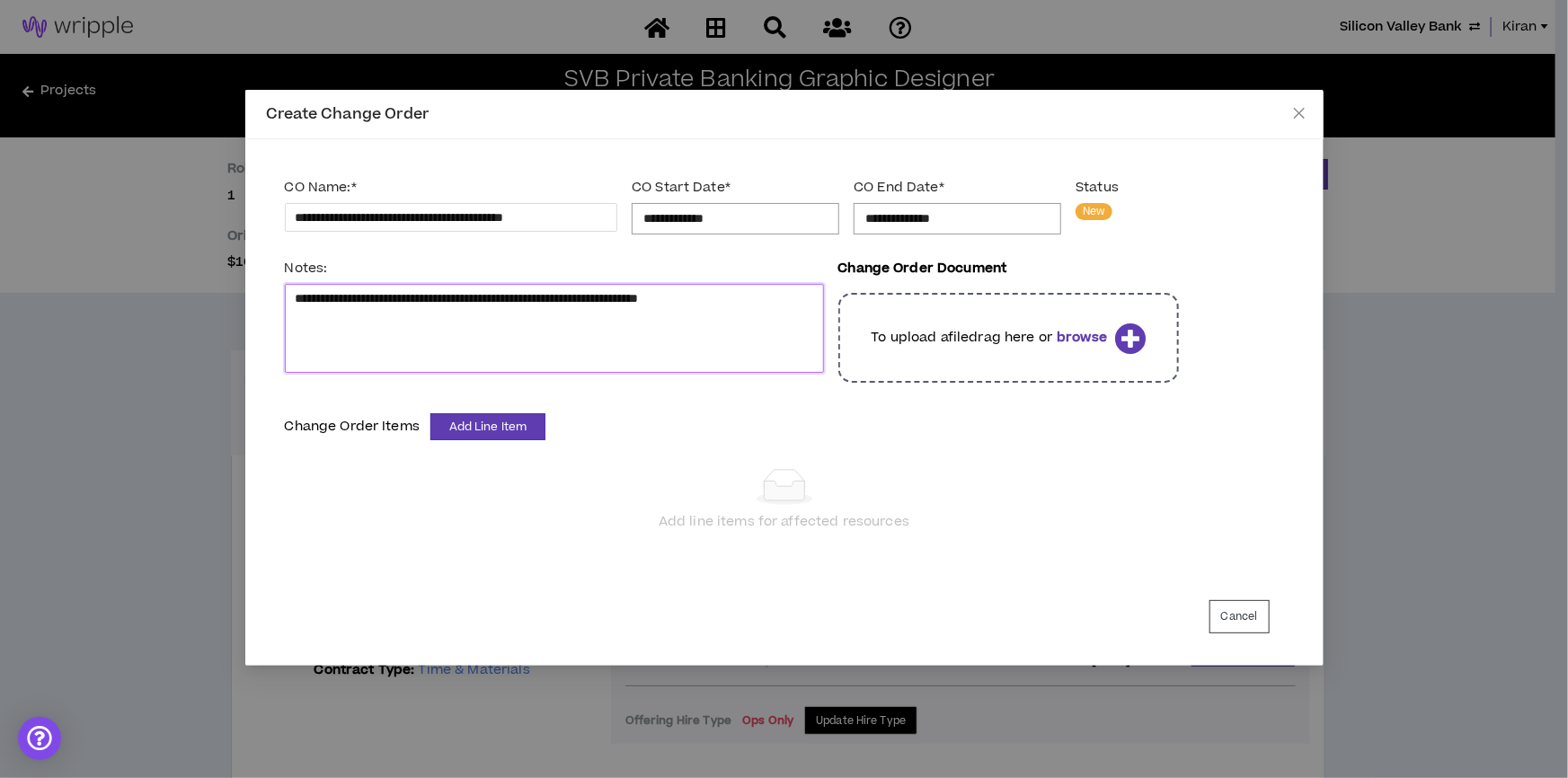 type 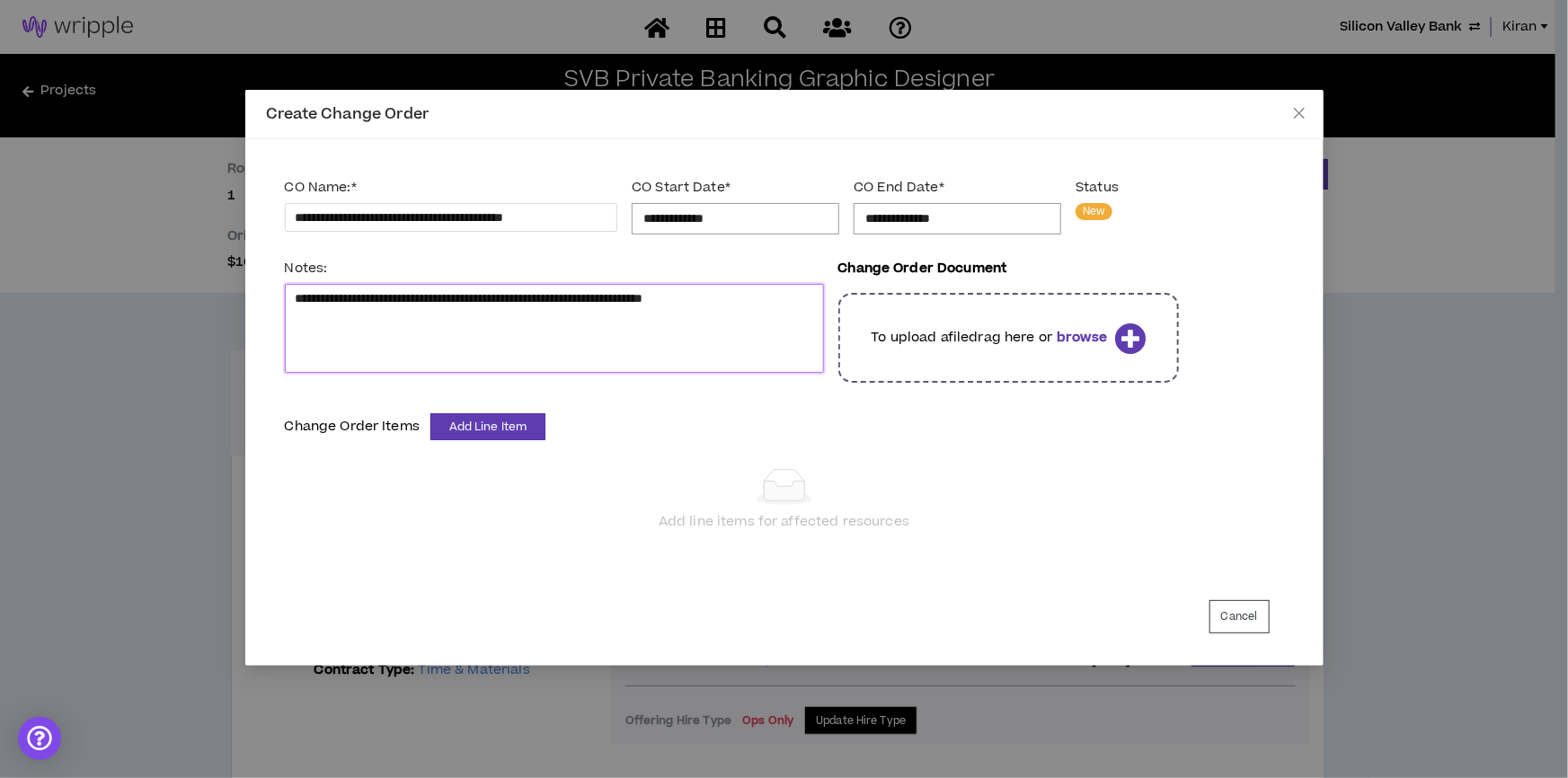 type 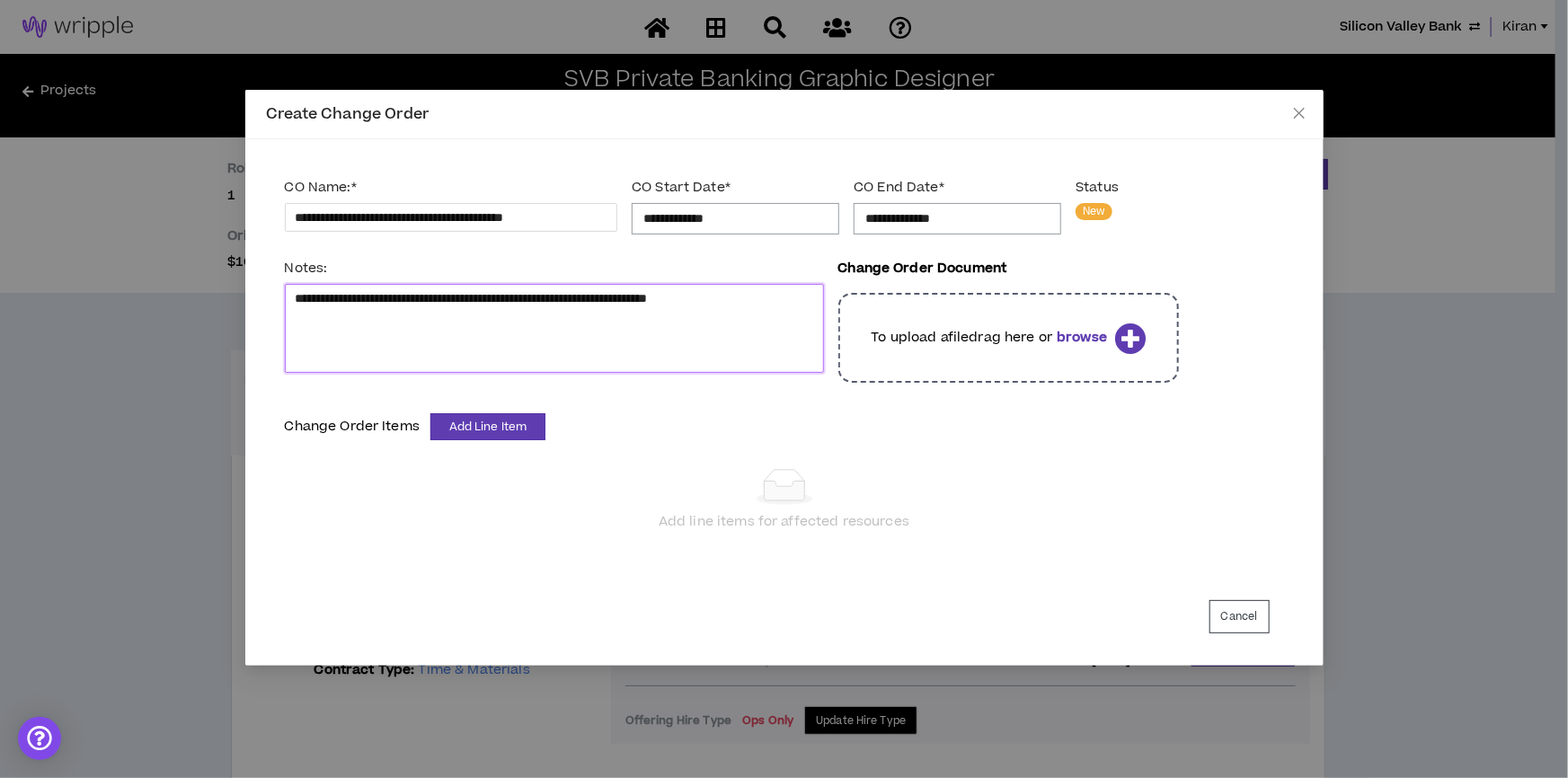 type 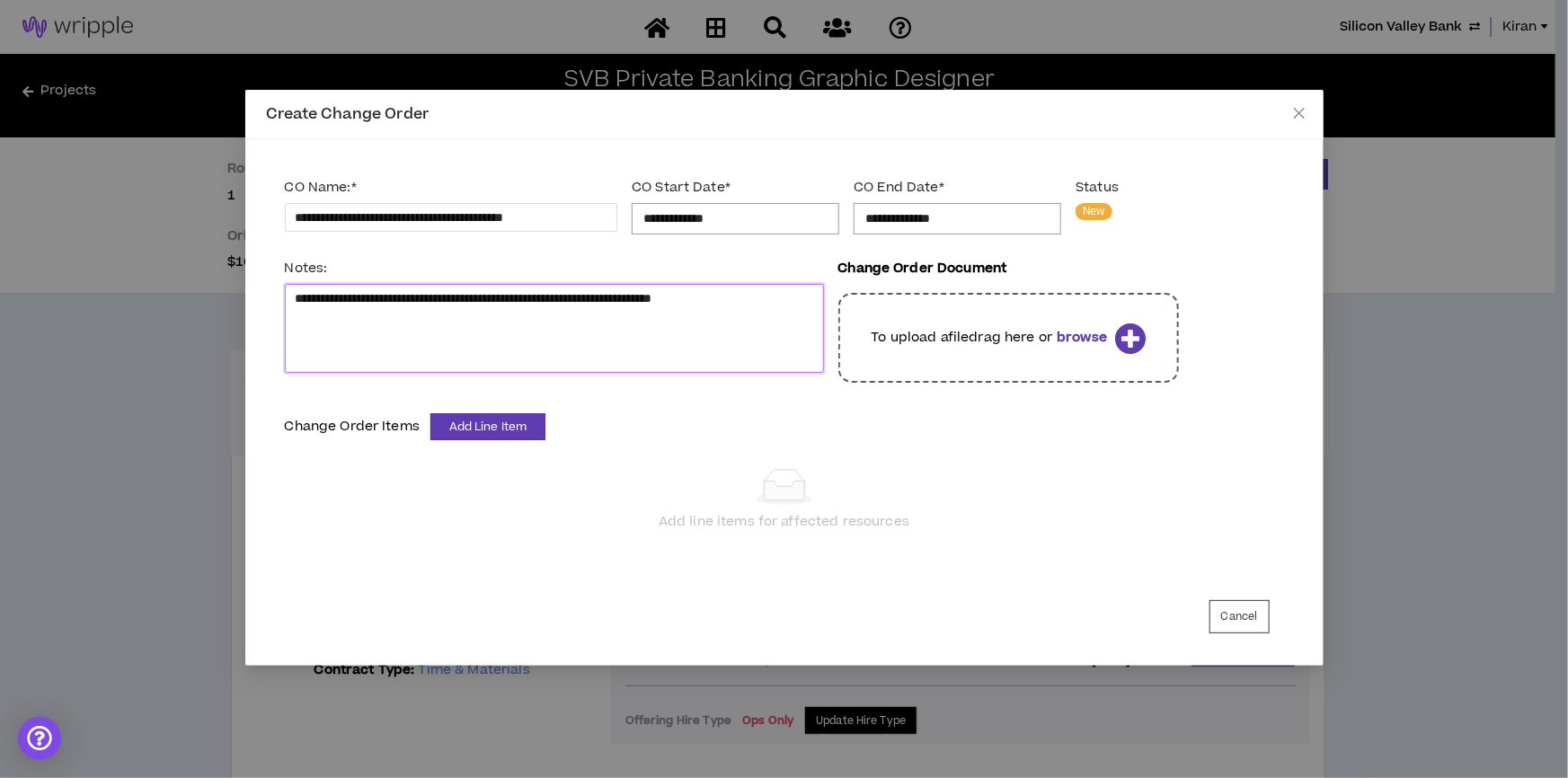 type 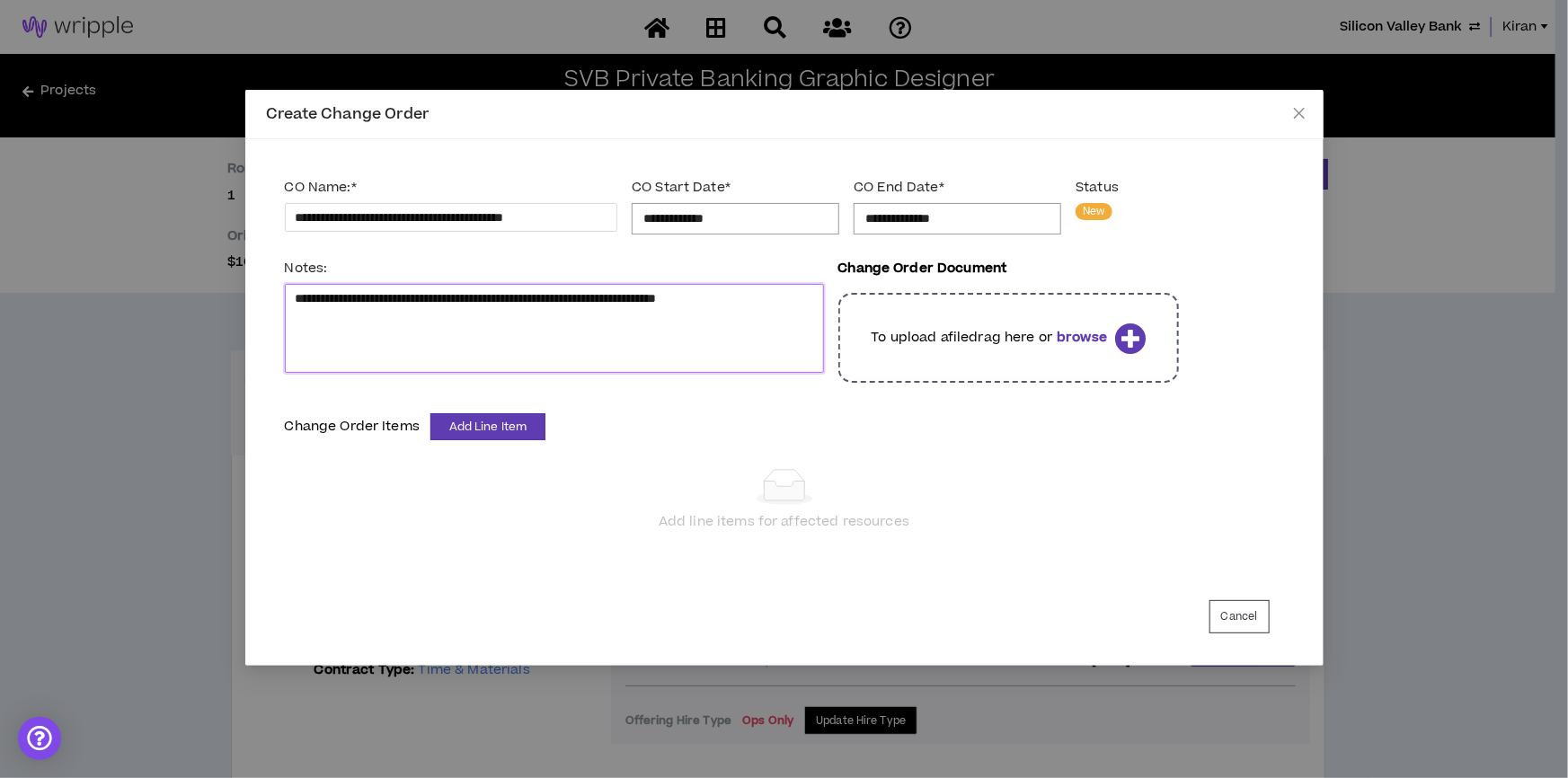 type 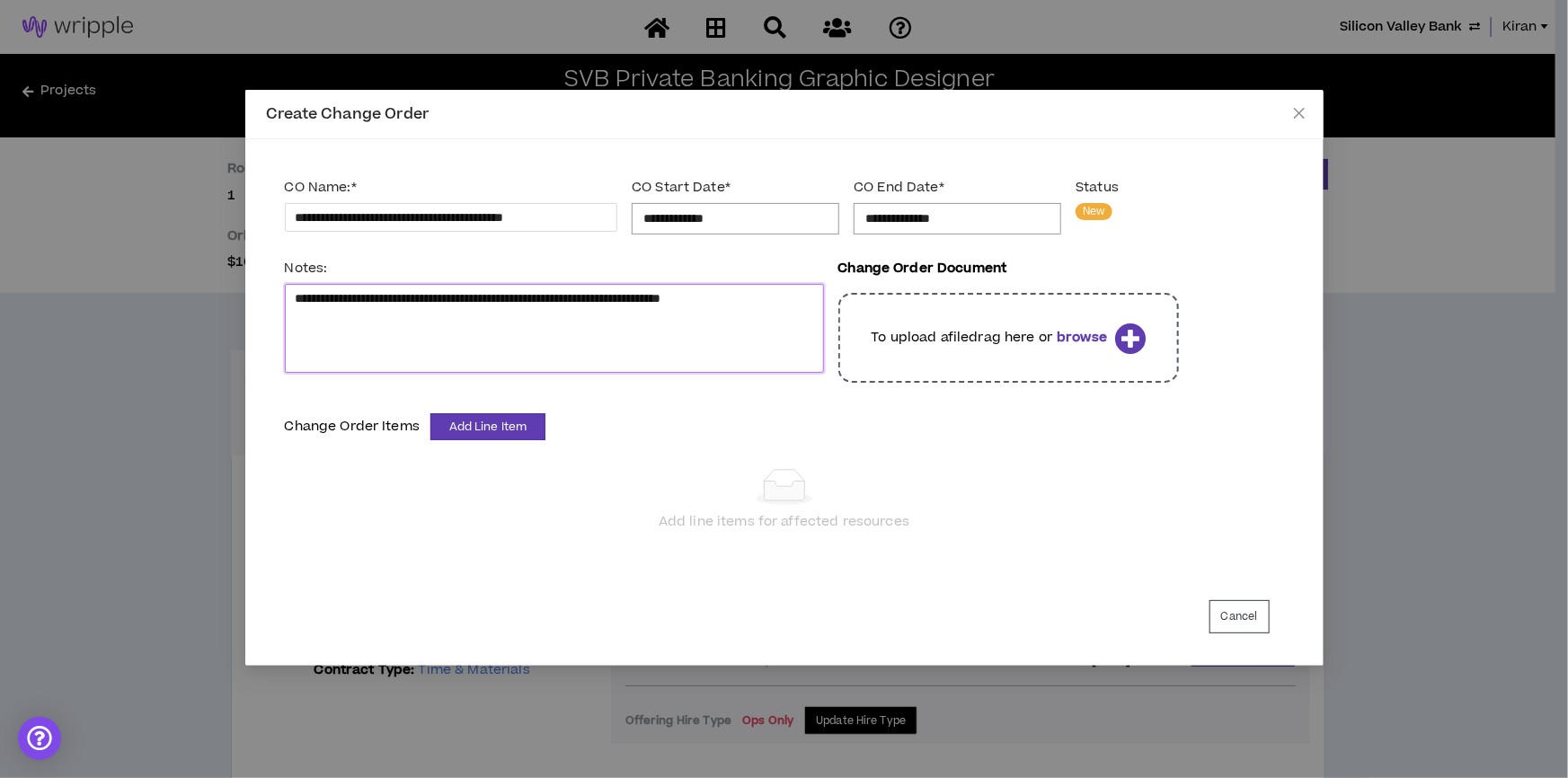 type 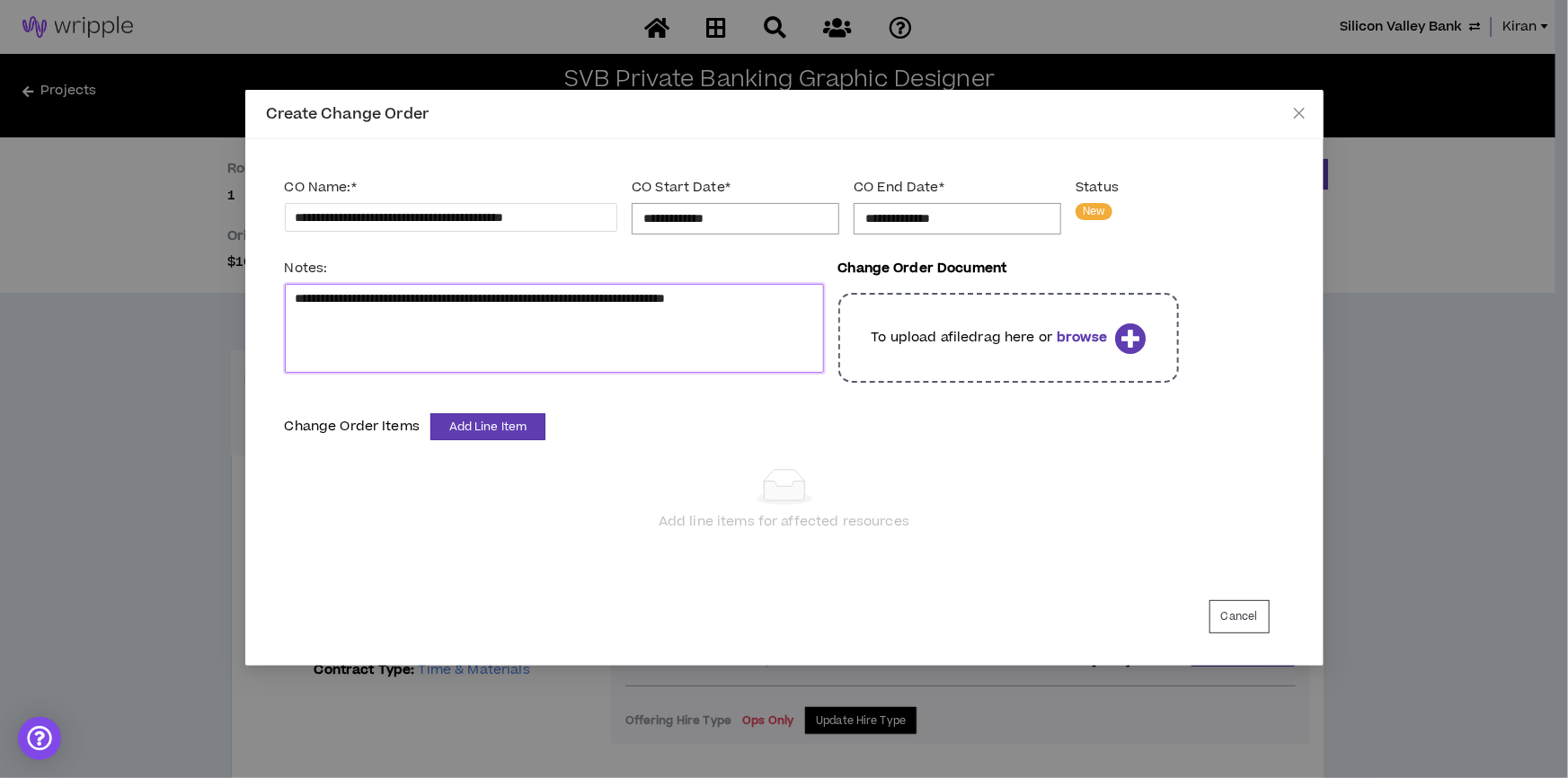 type 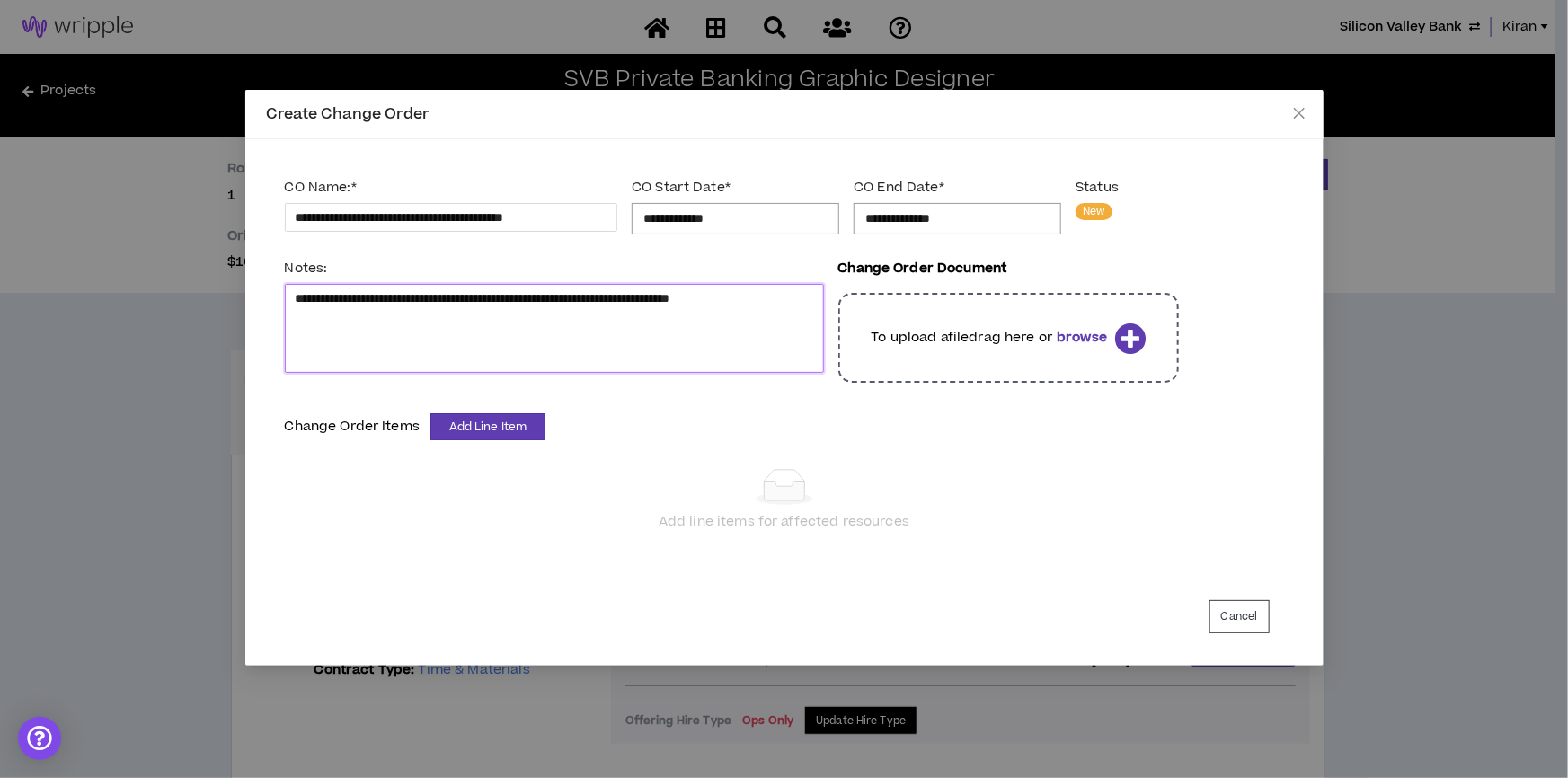 type 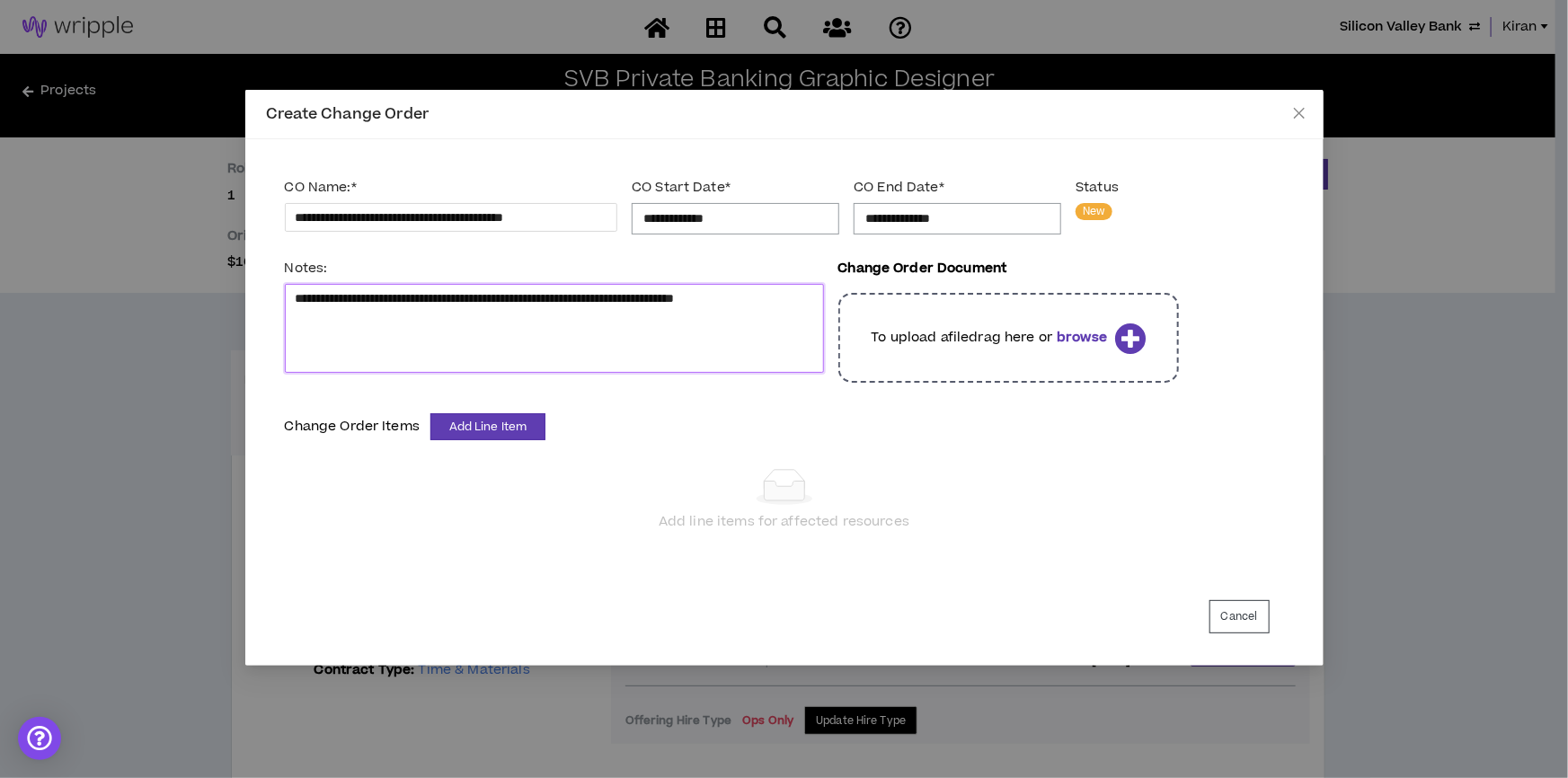 type 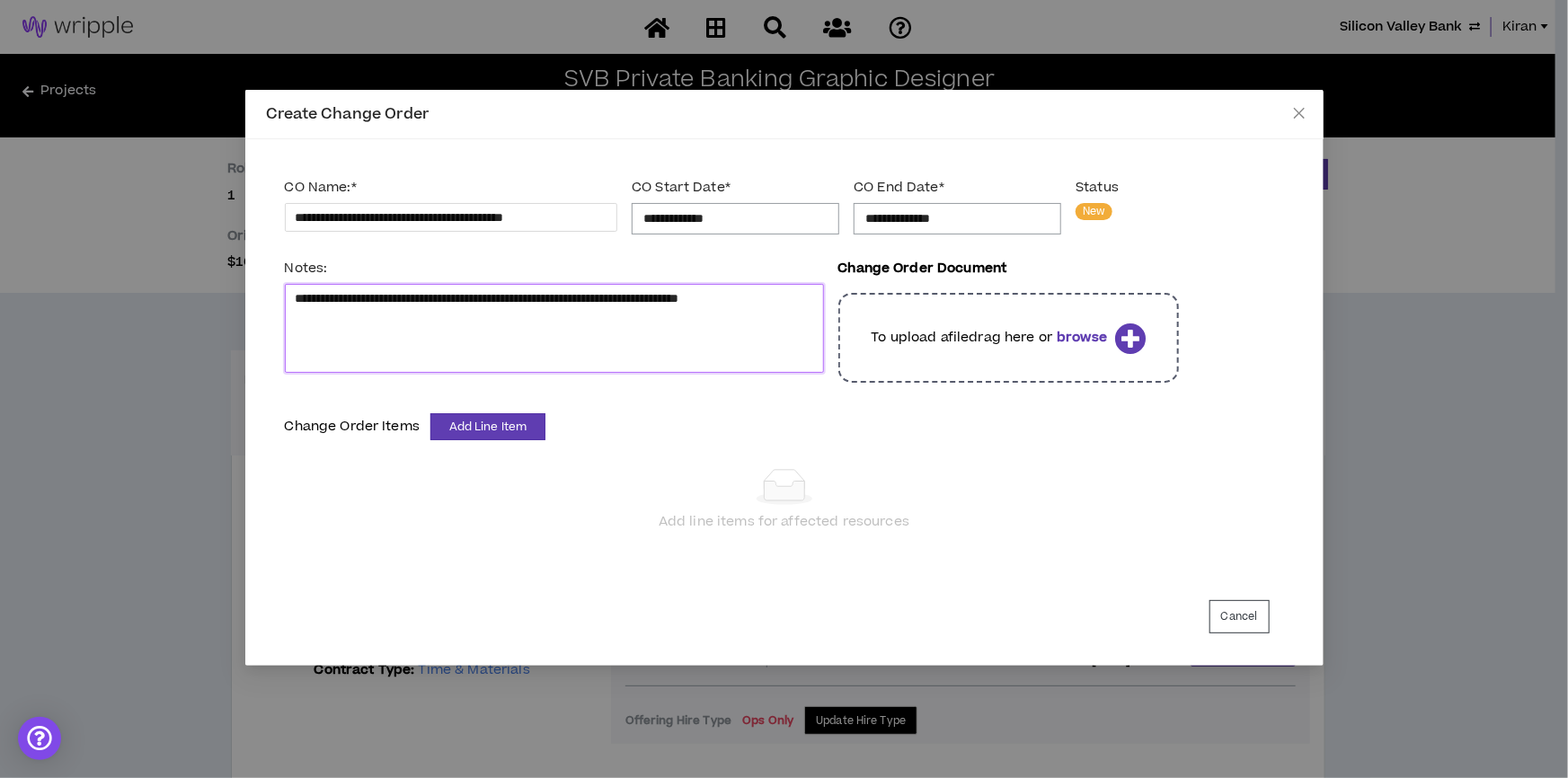 type 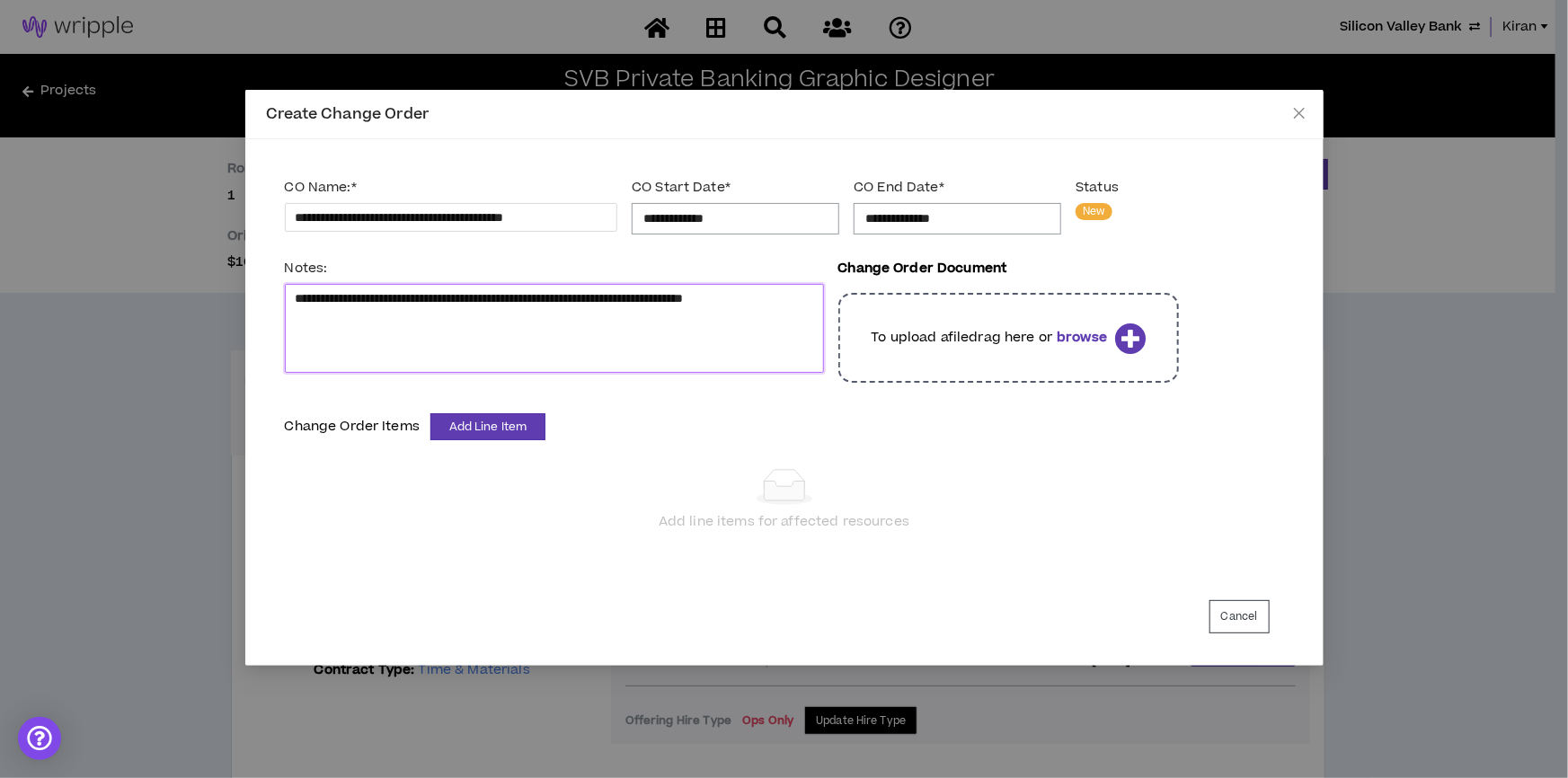 type 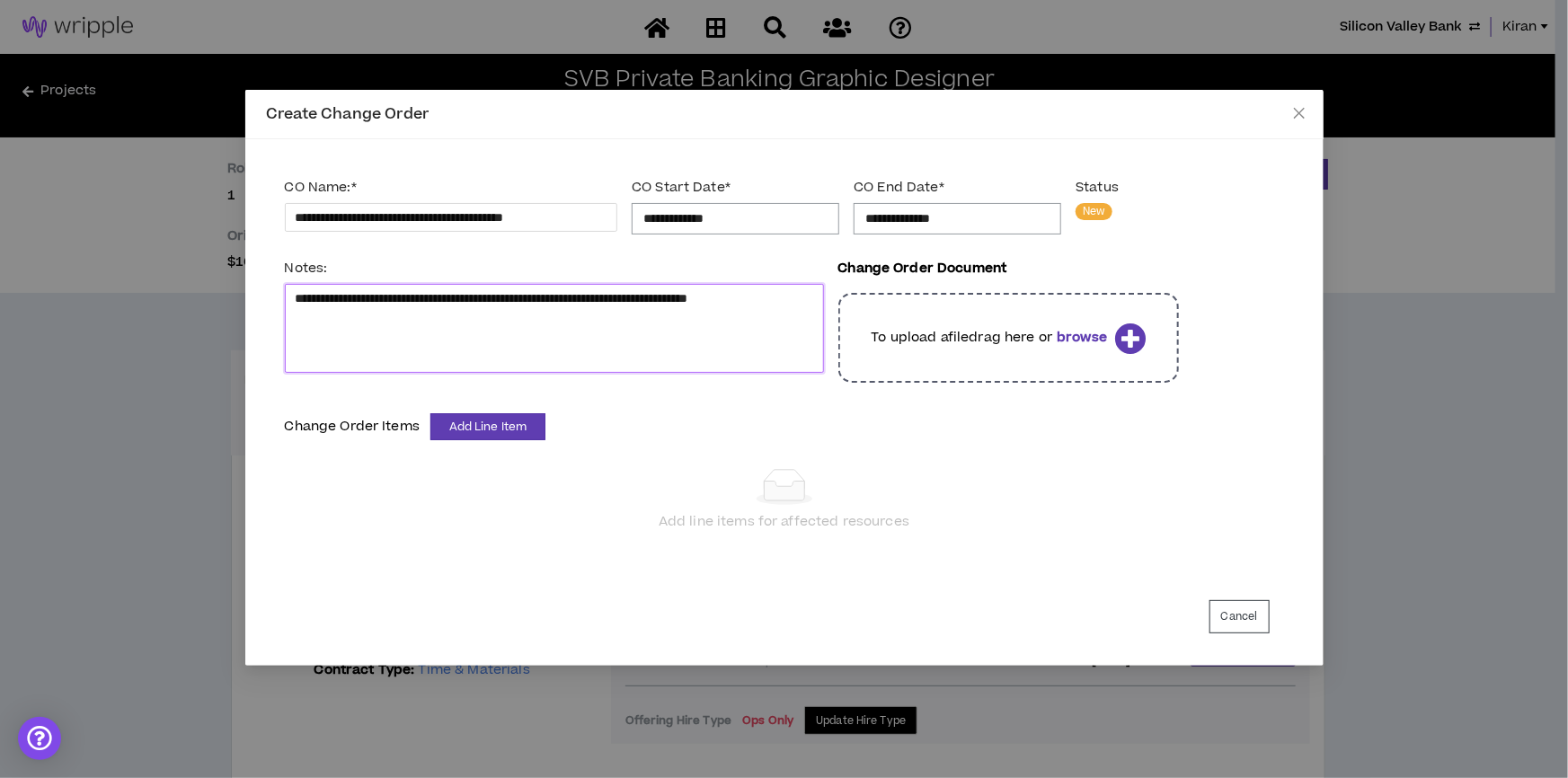 type 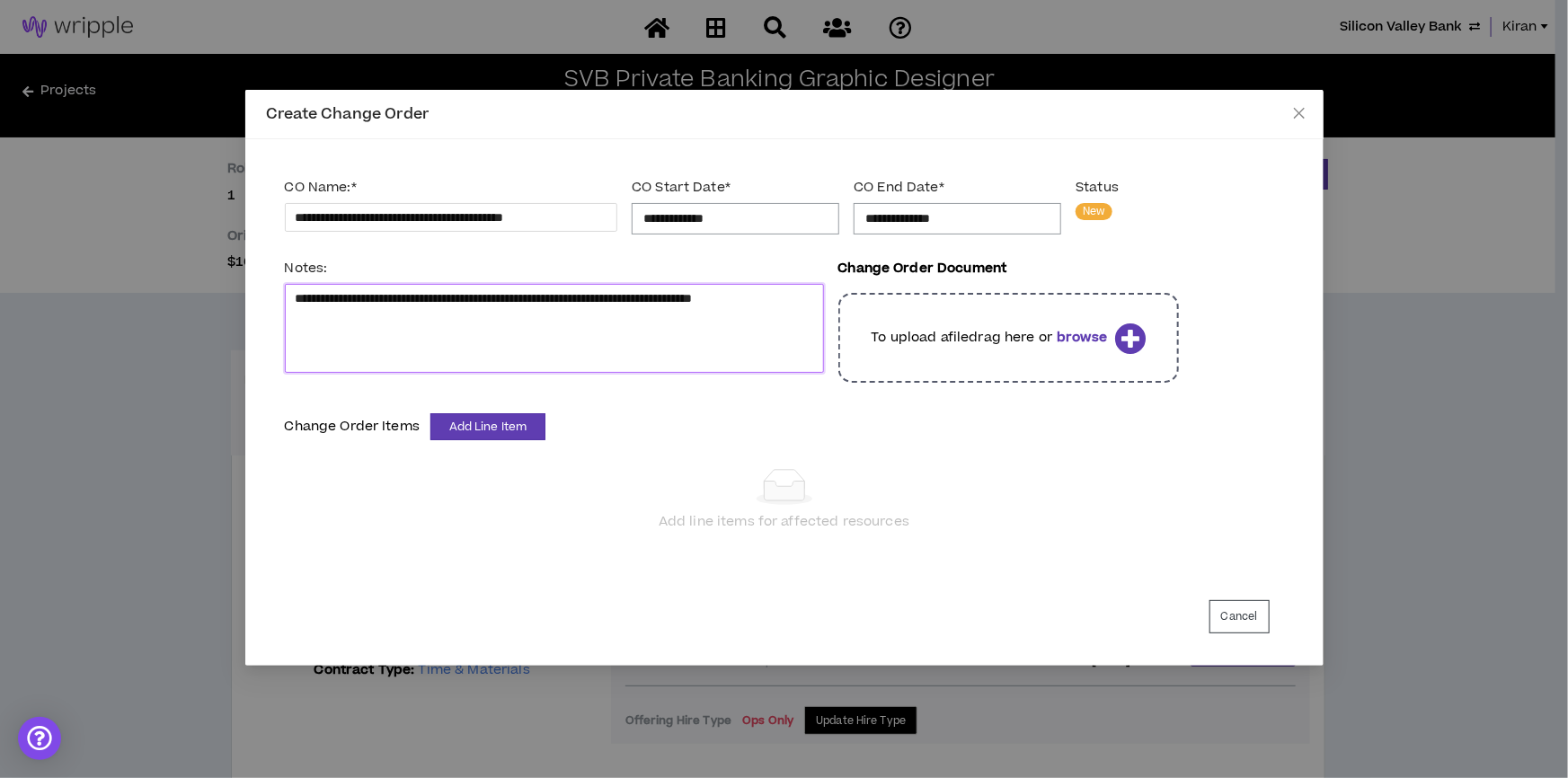 type on "**********" 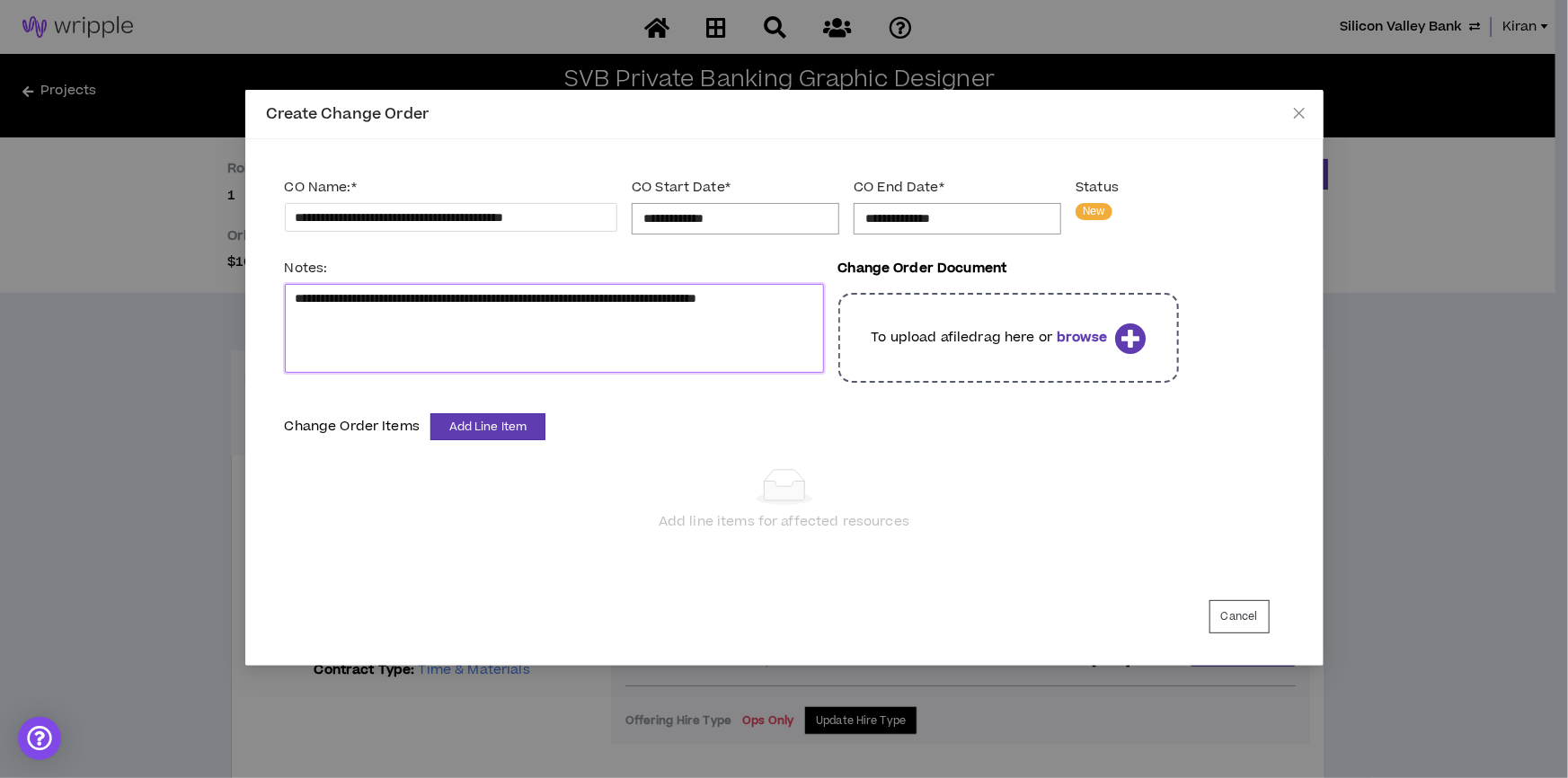 type 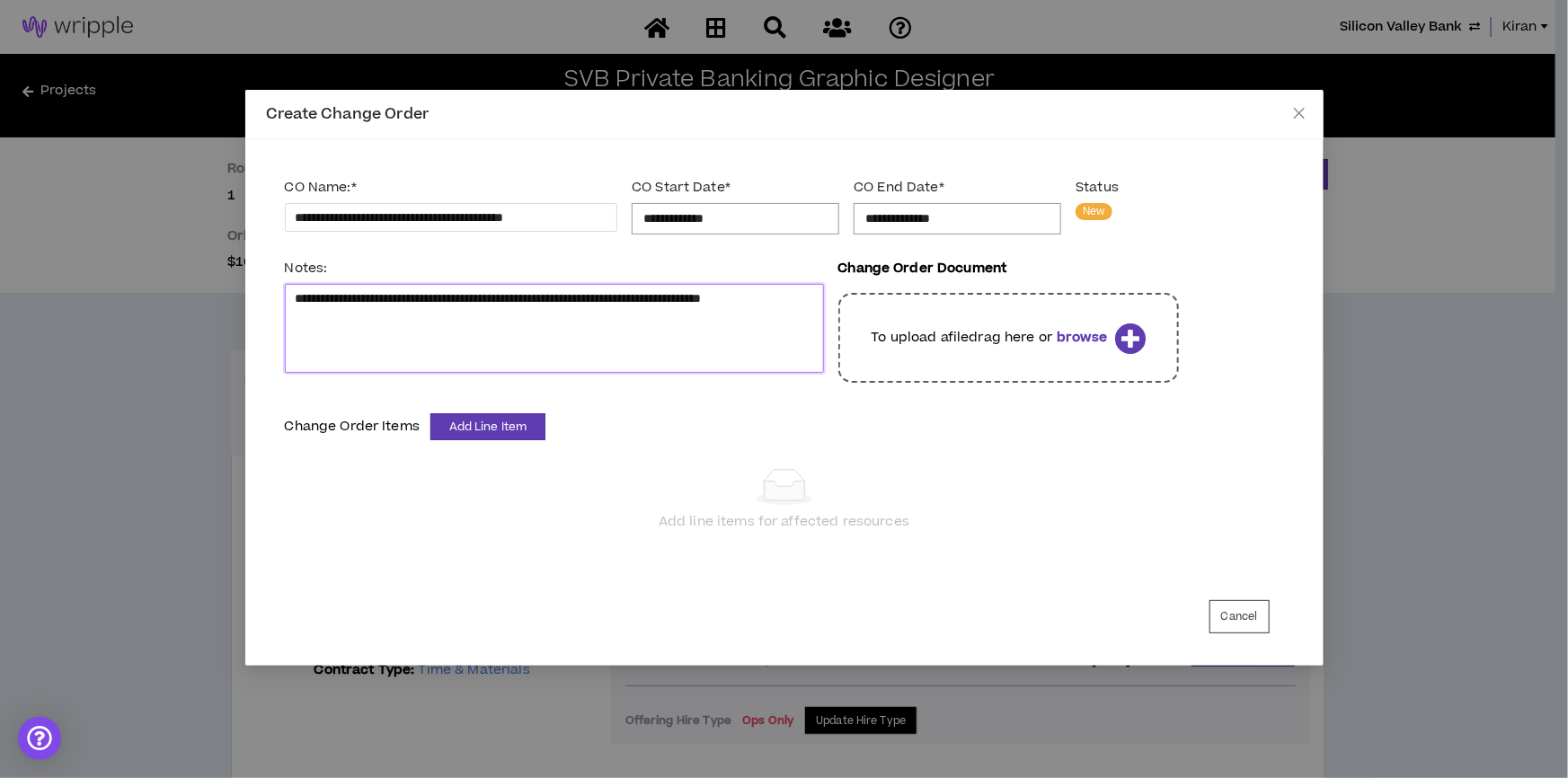 type on "**********" 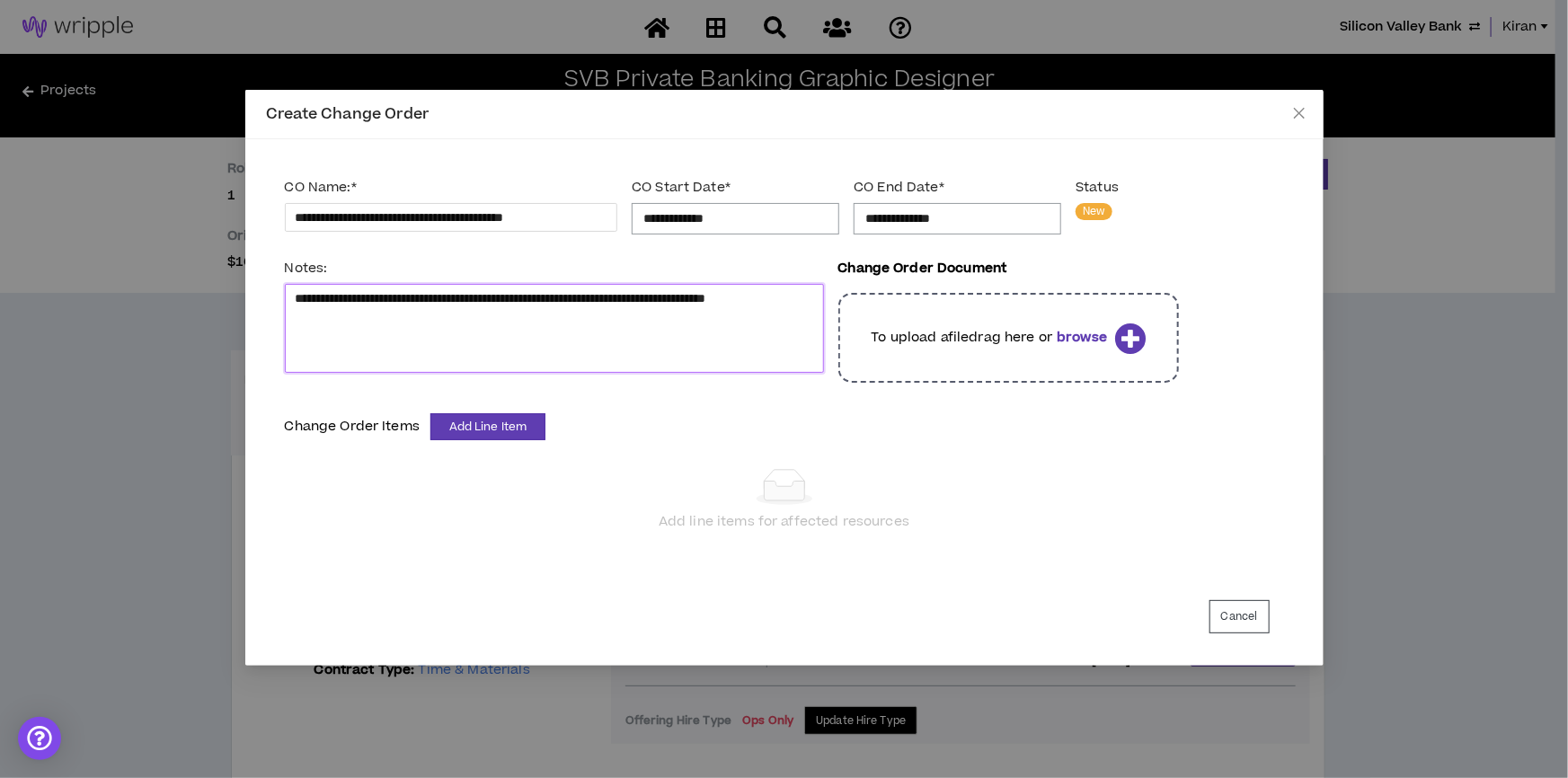 type 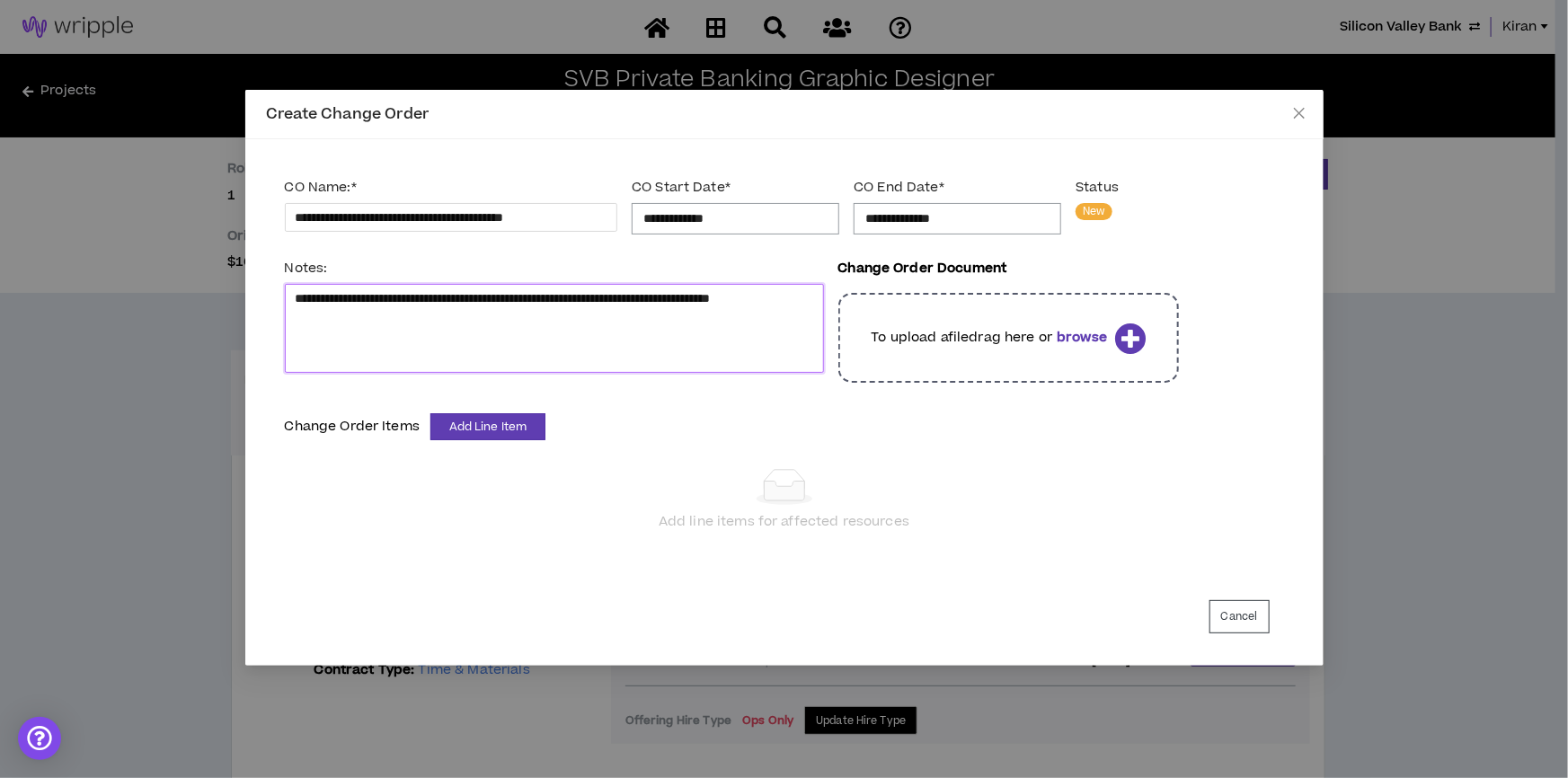 type 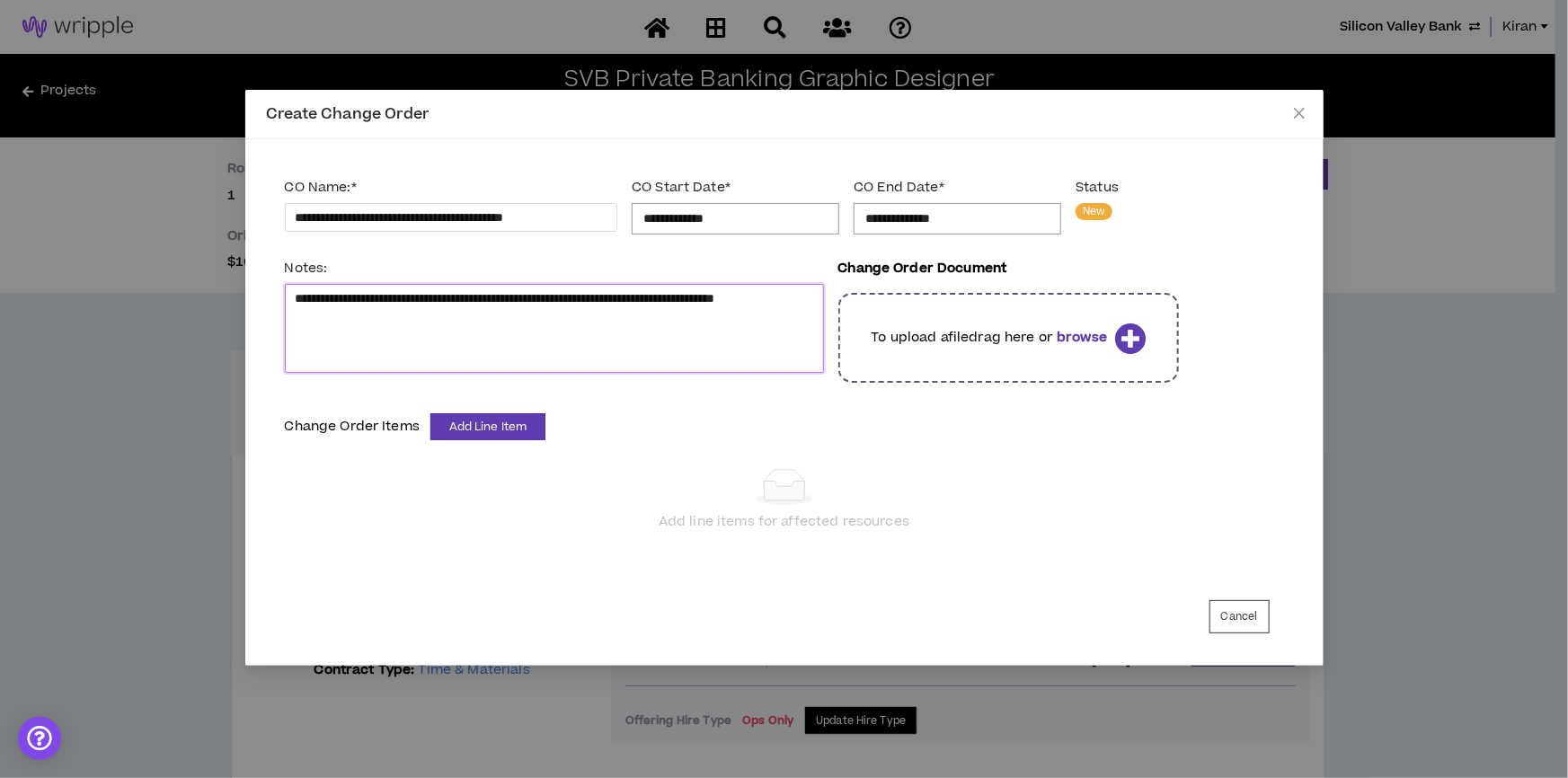 type 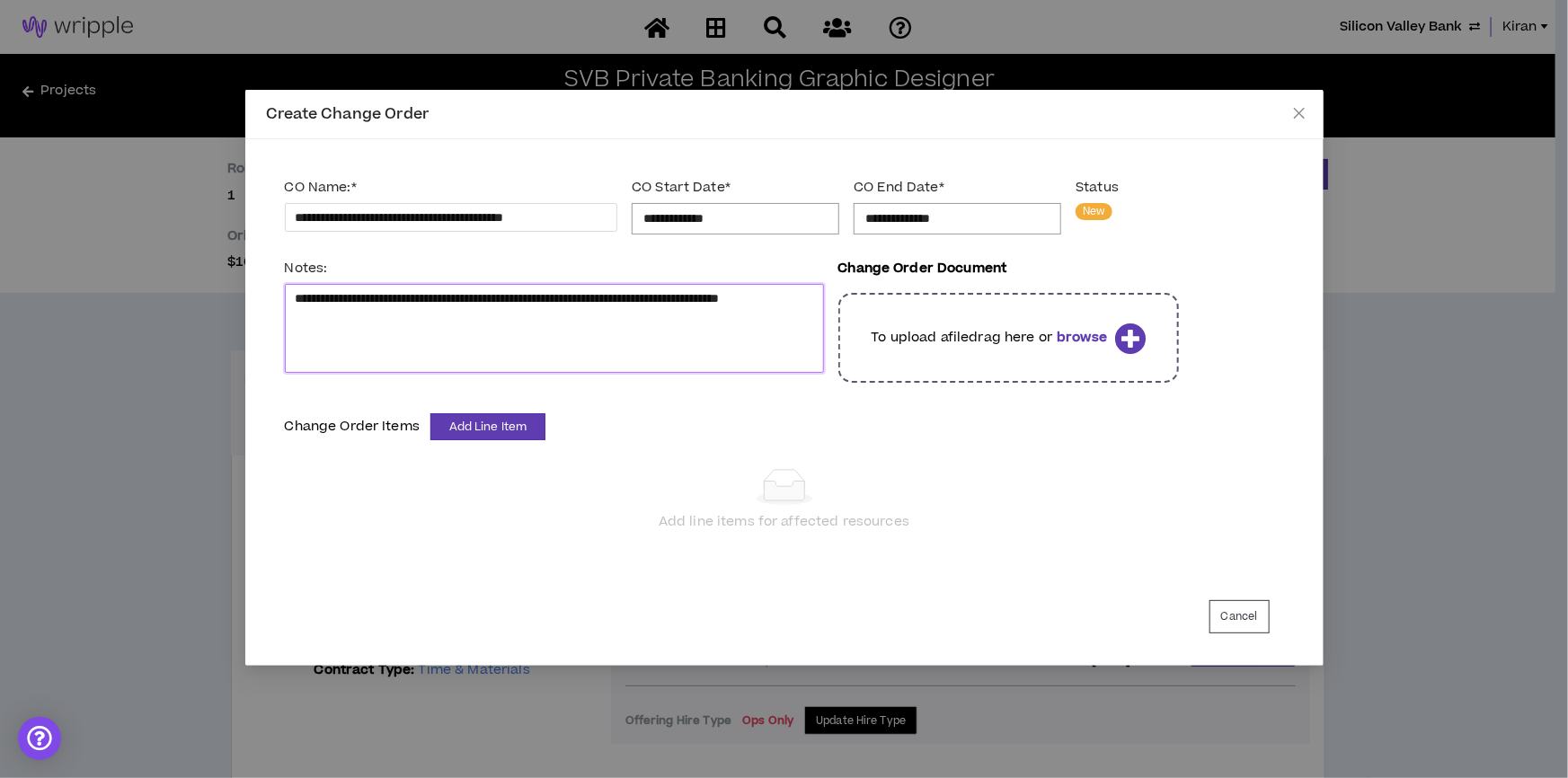type 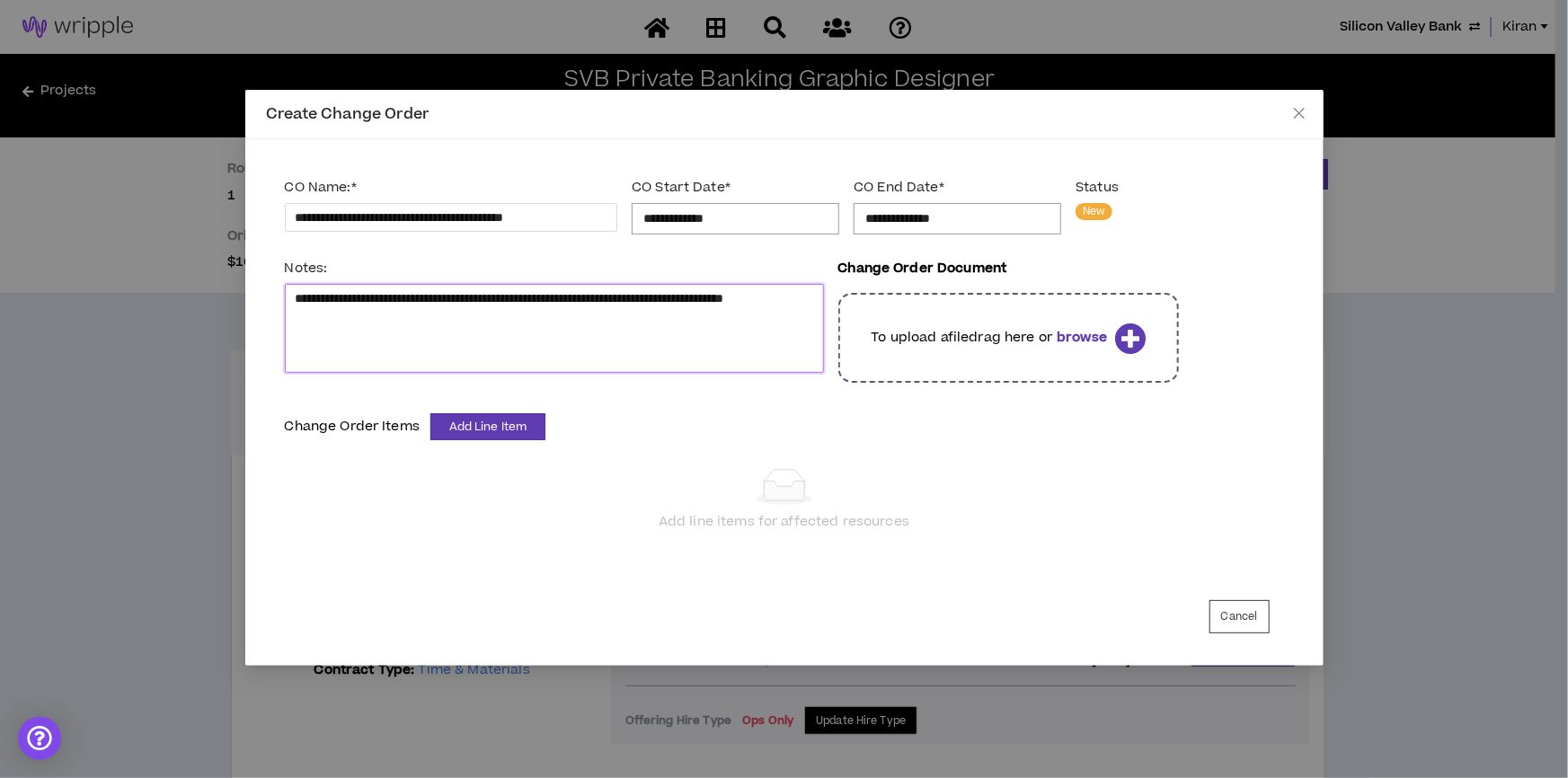 type on "**********" 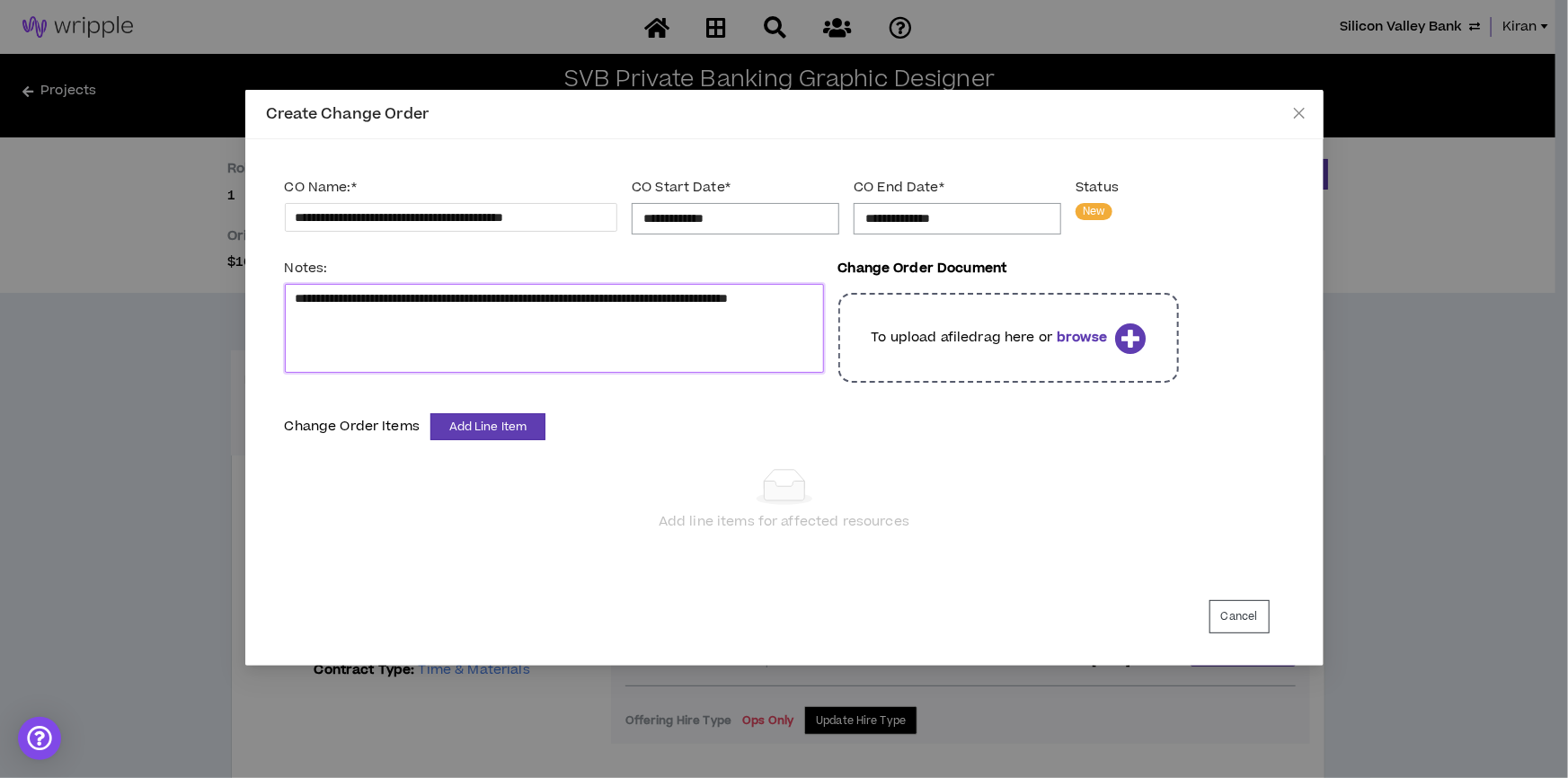 type 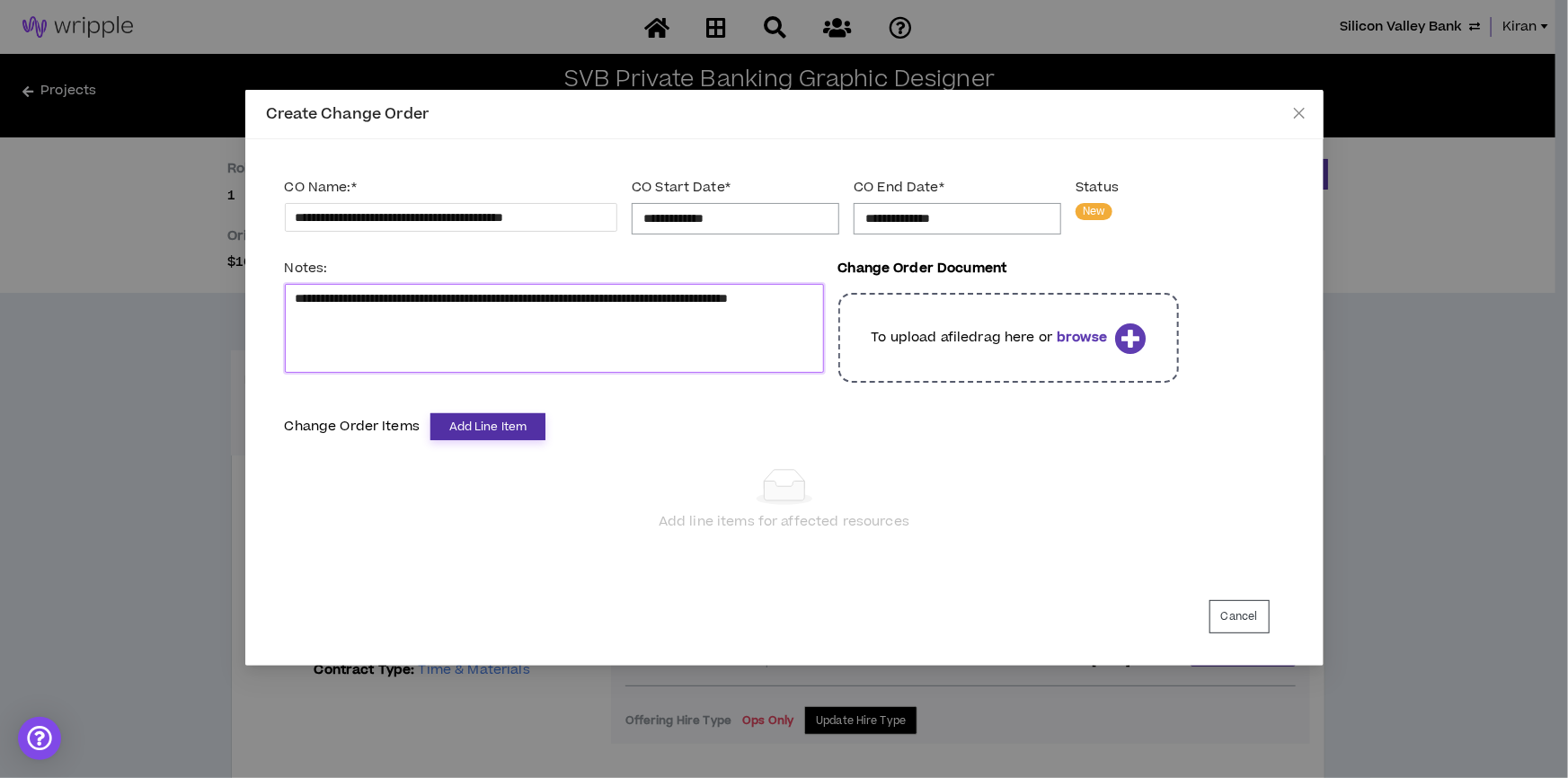 type on "**********" 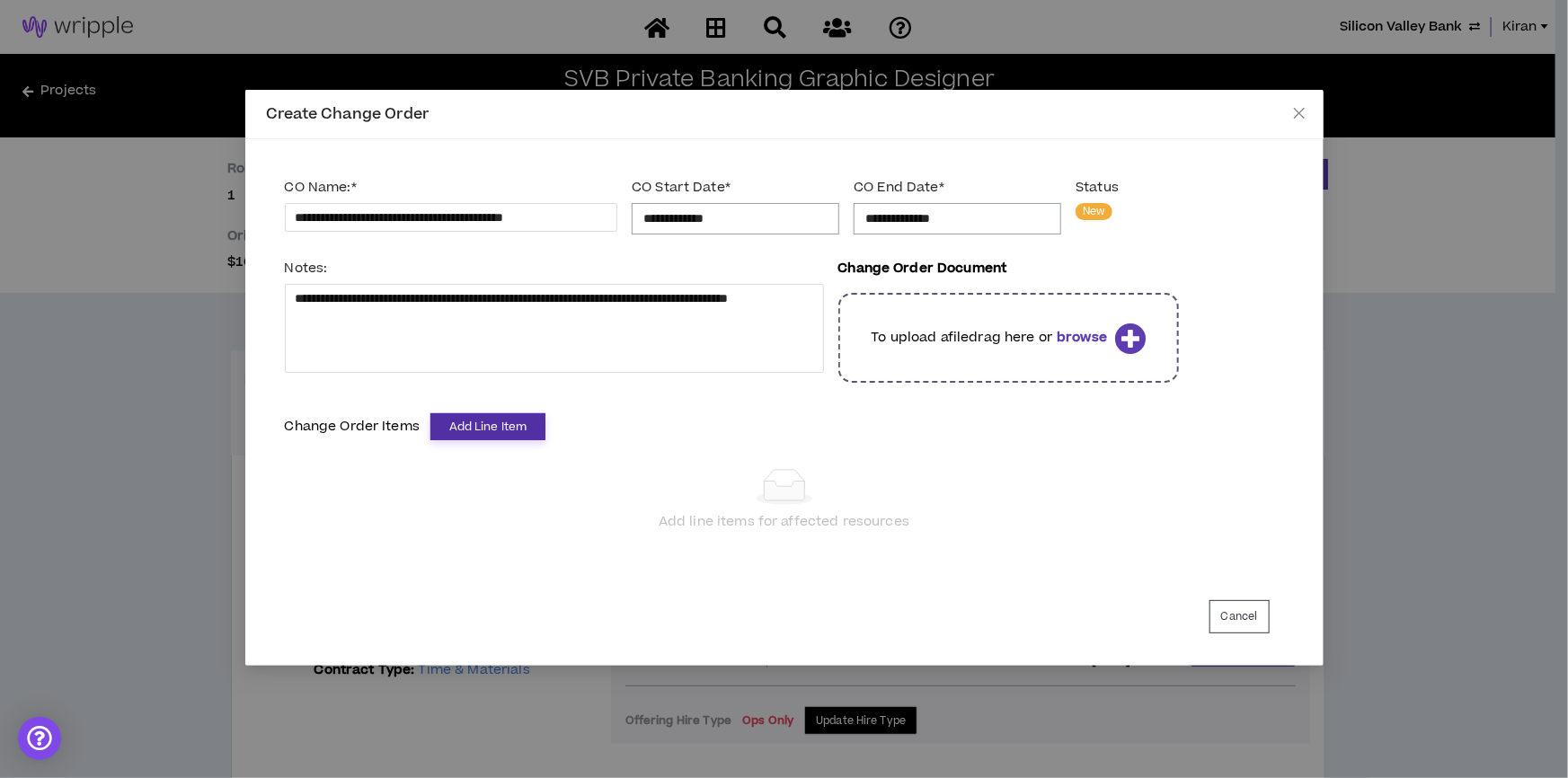 click on "Add Line Item" at bounding box center (488, 427) 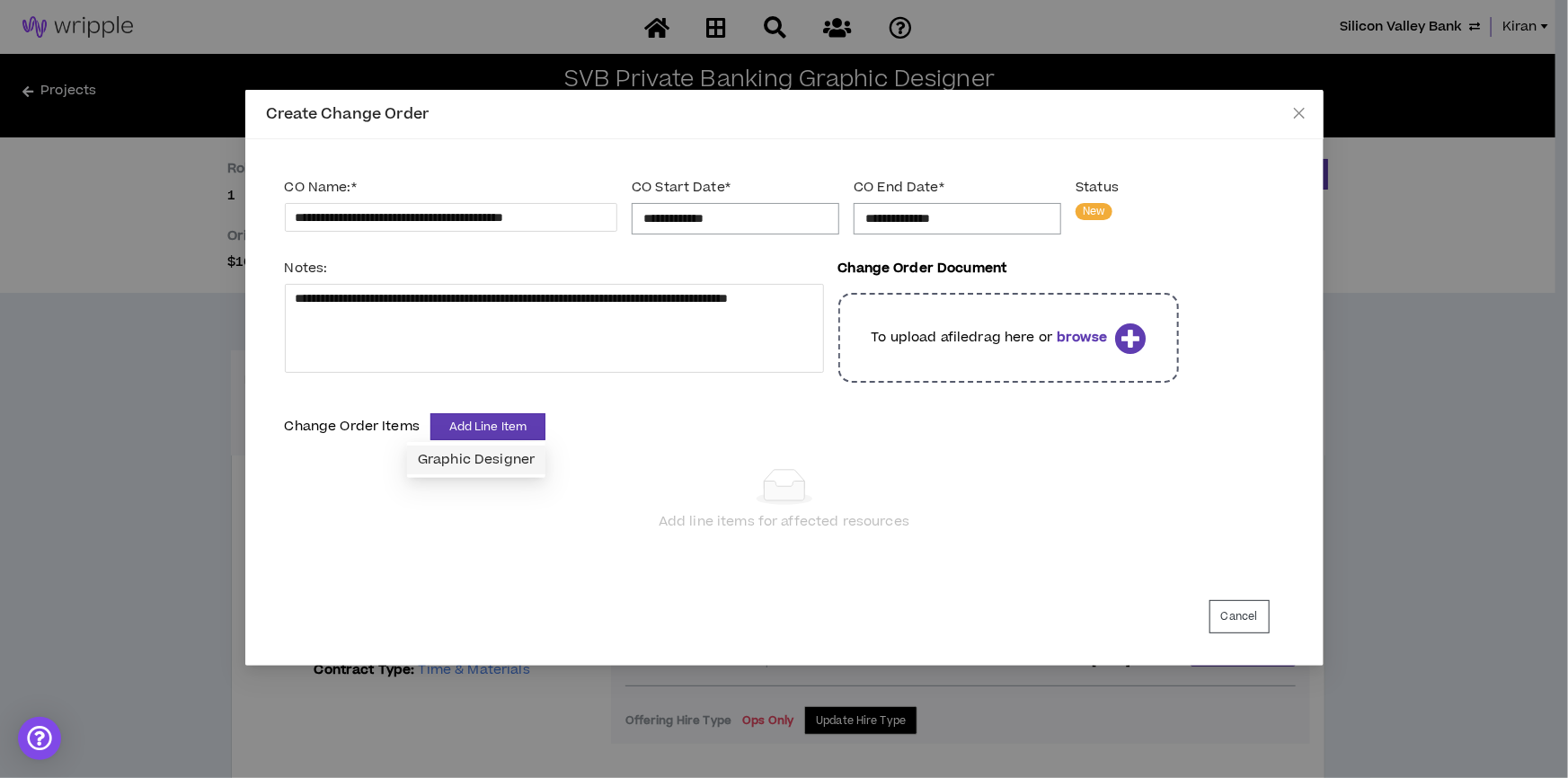 click on "Graphic Designer" at bounding box center (476, 460) 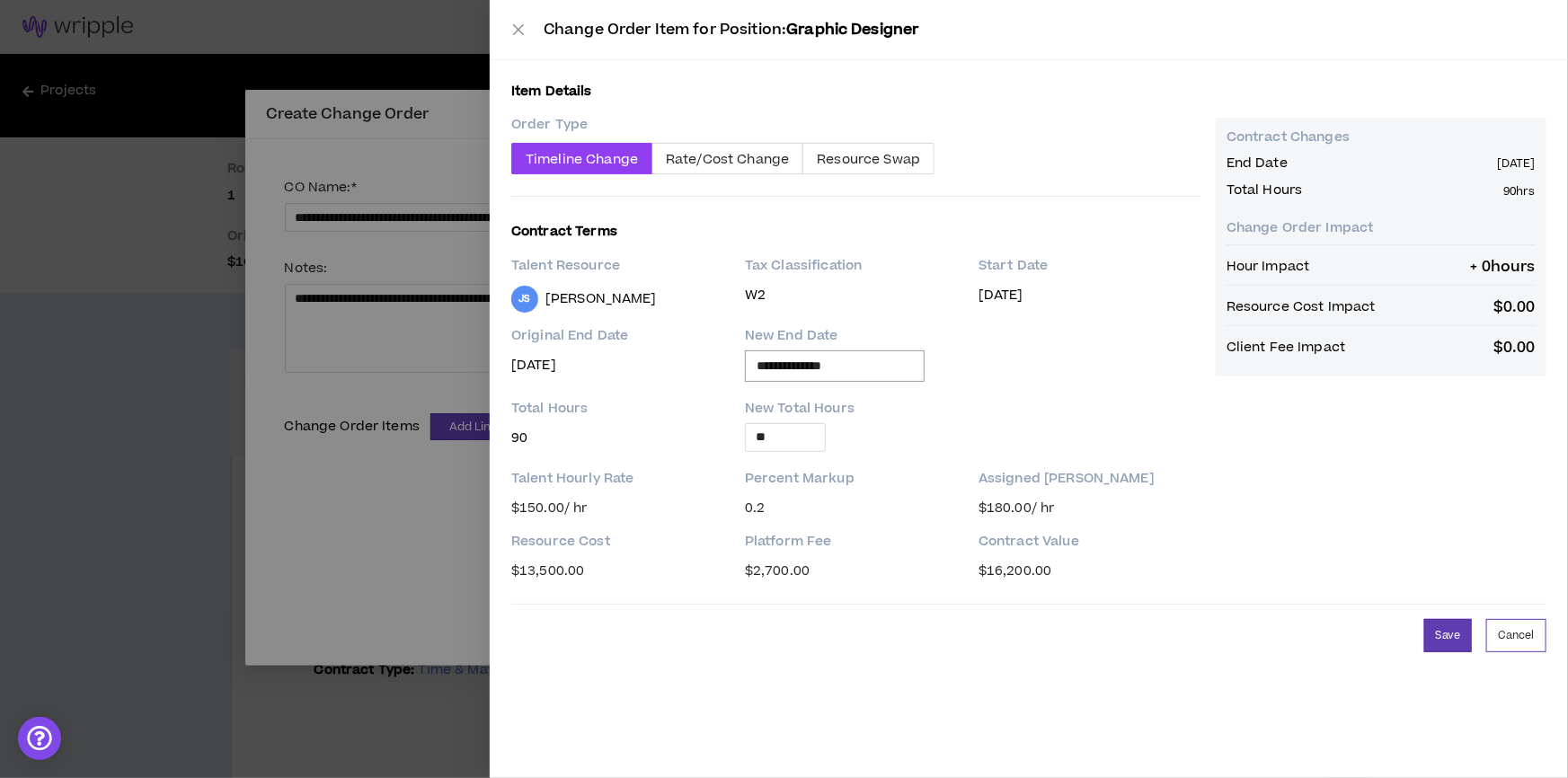 click on "**********" at bounding box center (835, 366) 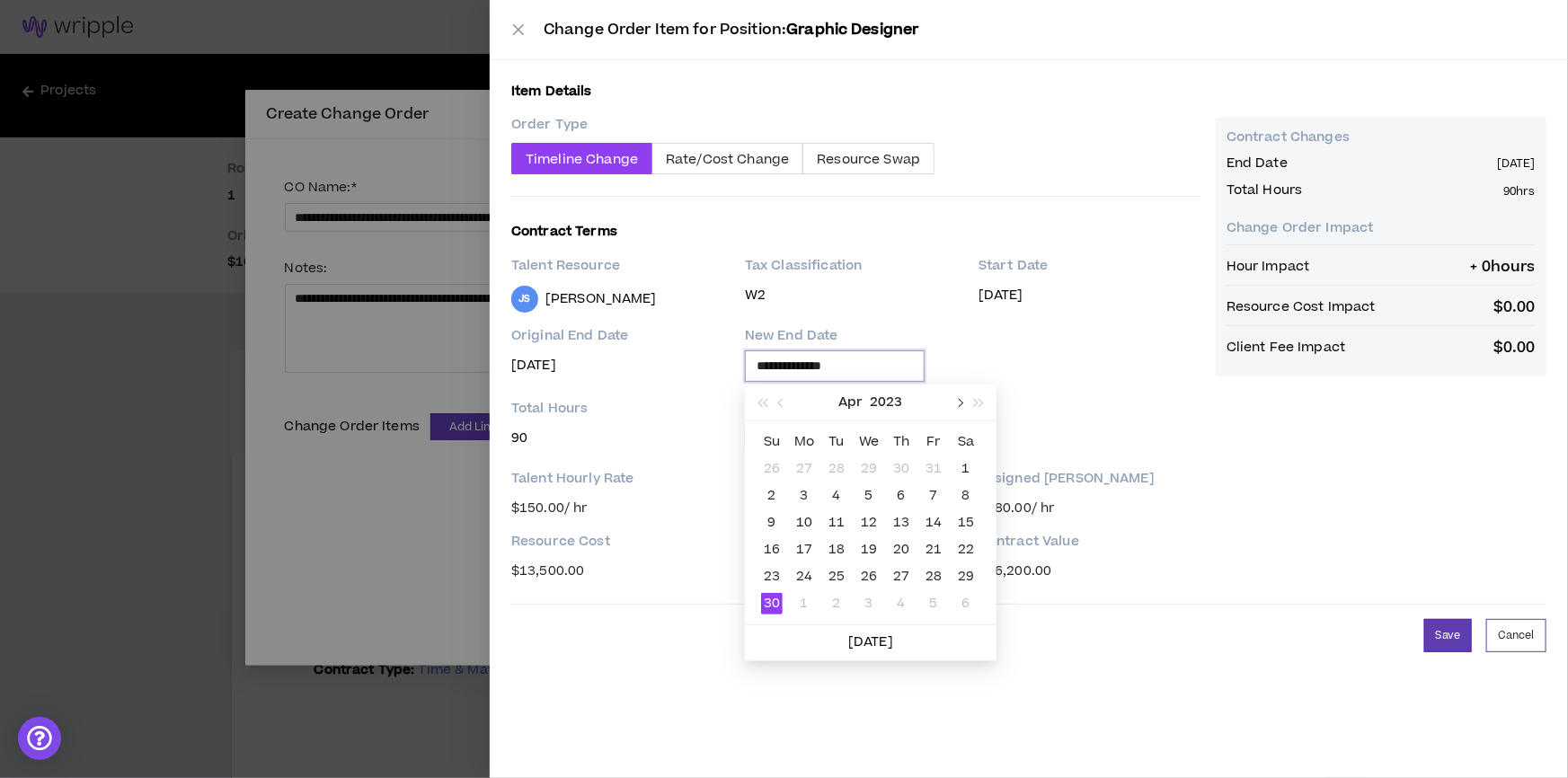 click at bounding box center [959, 402] 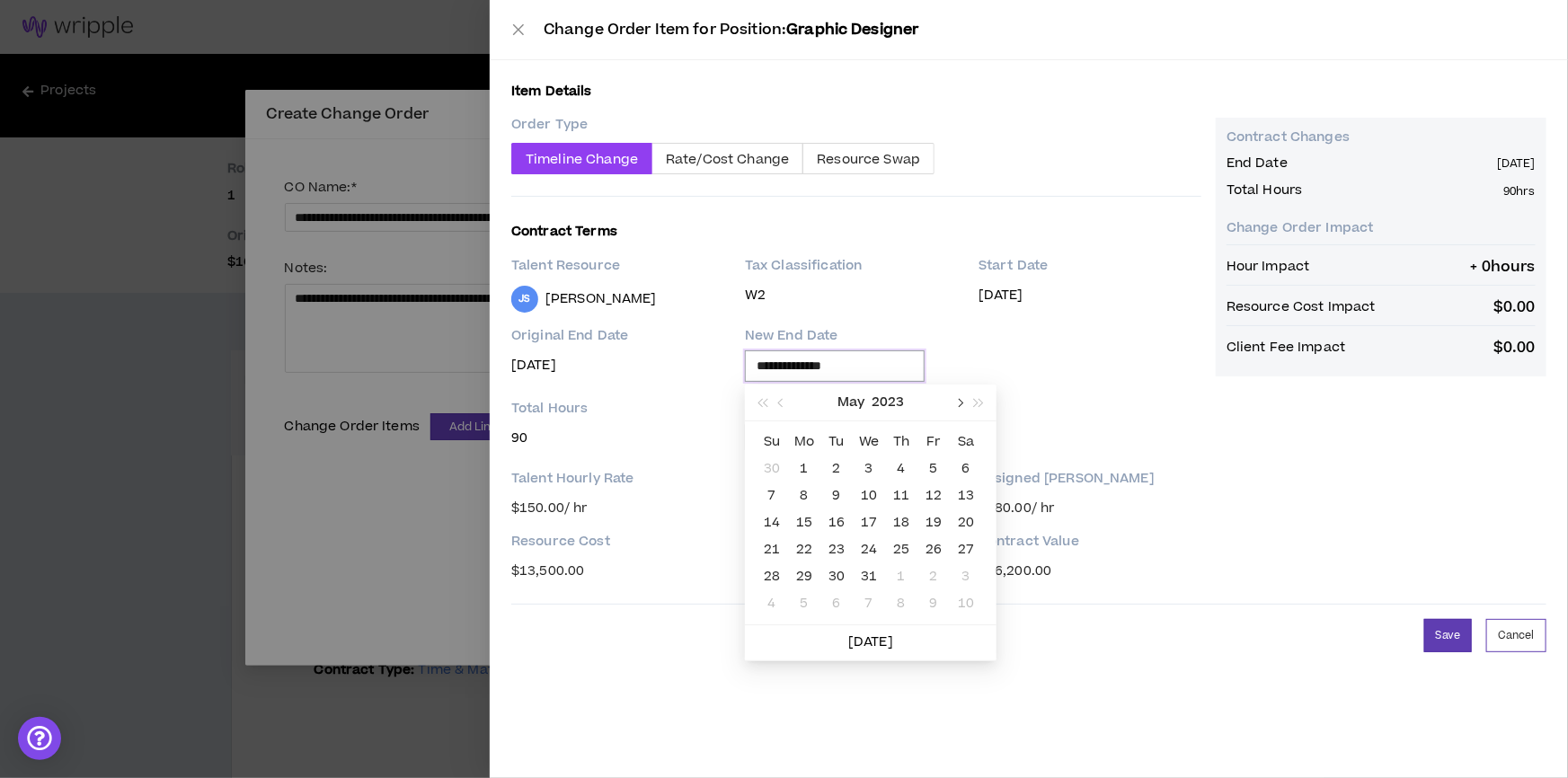 click at bounding box center [959, 402] 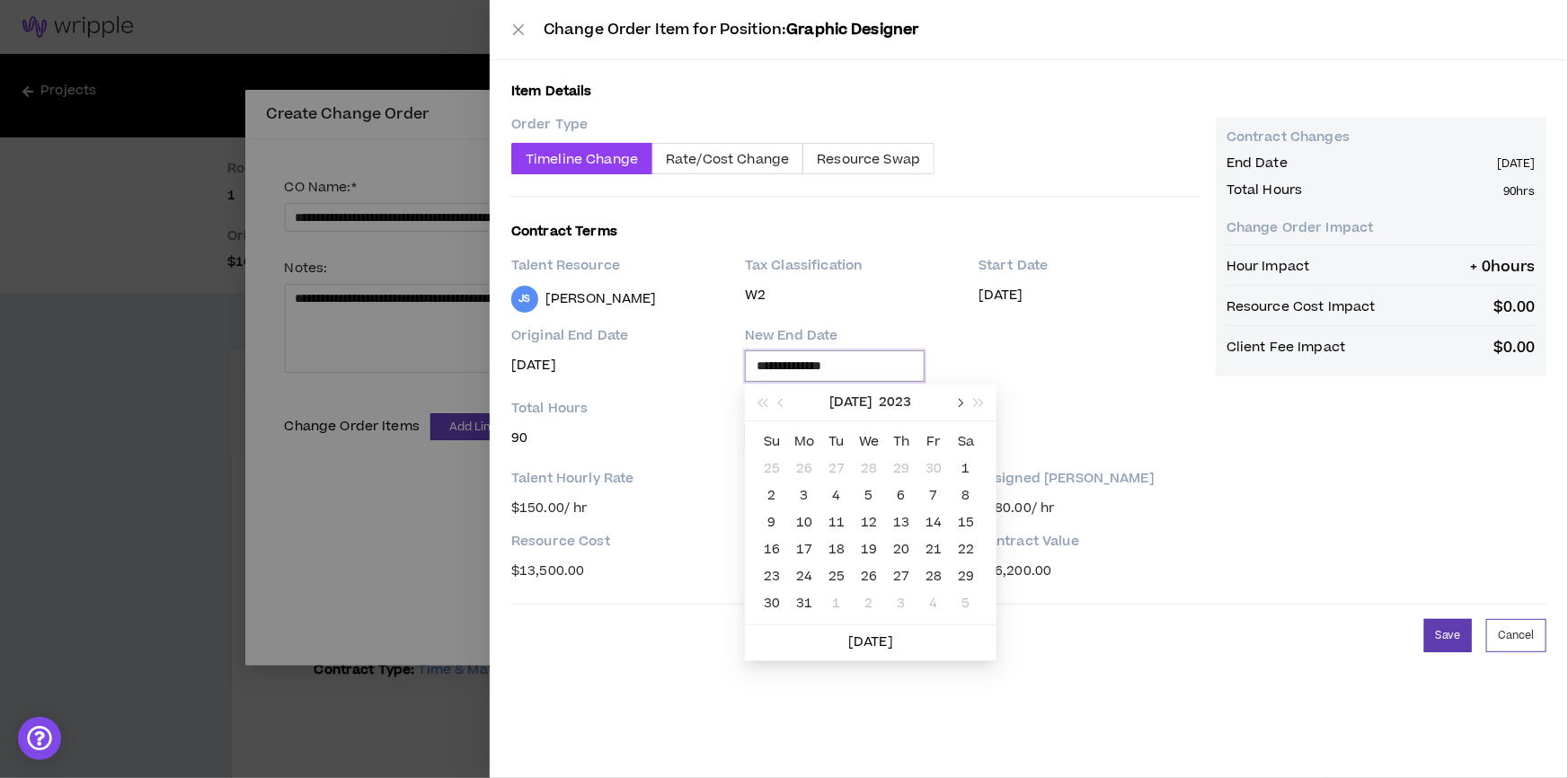 click at bounding box center [959, 402] 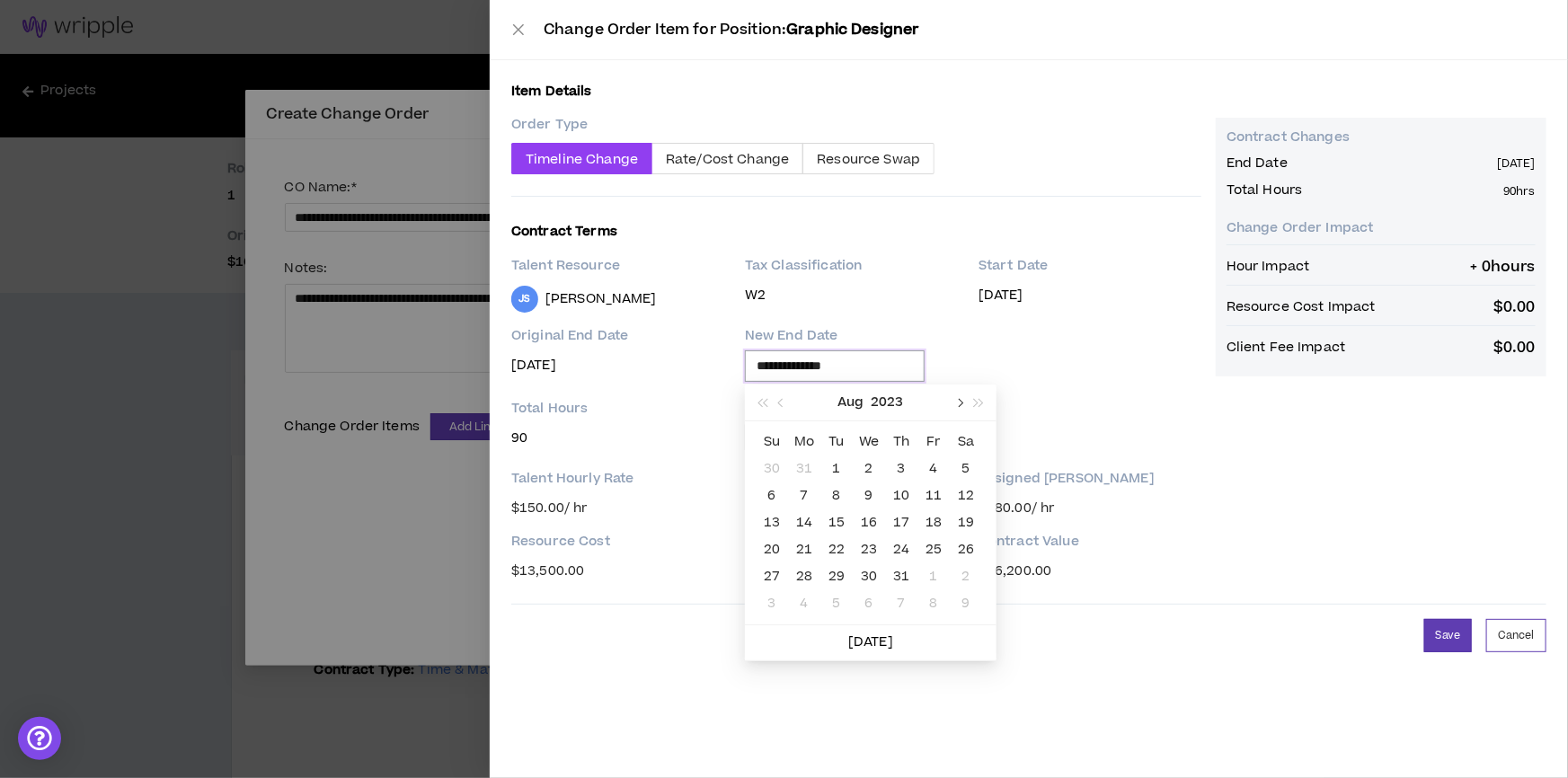 click at bounding box center [959, 402] 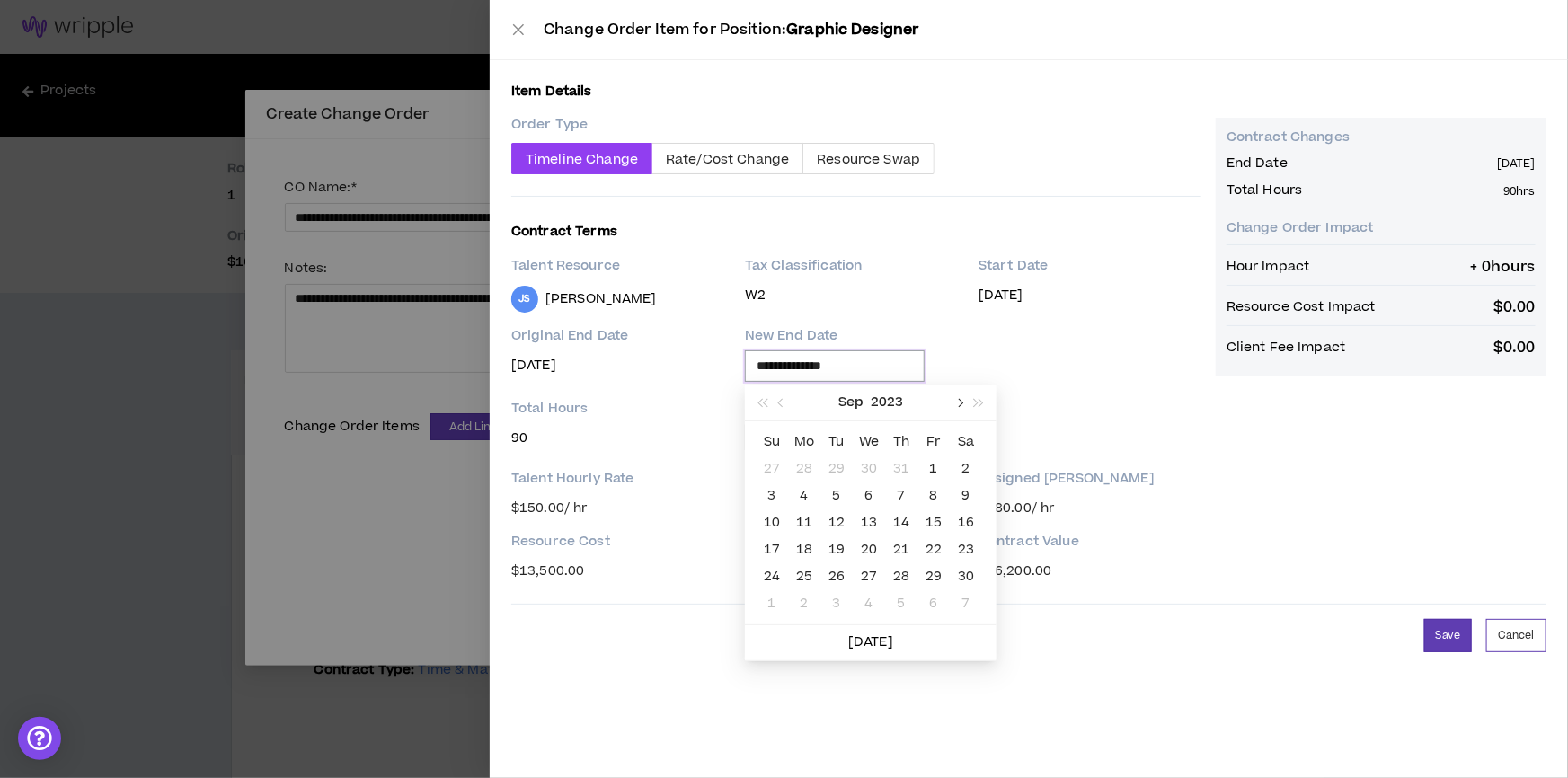 click at bounding box center [959, 402] 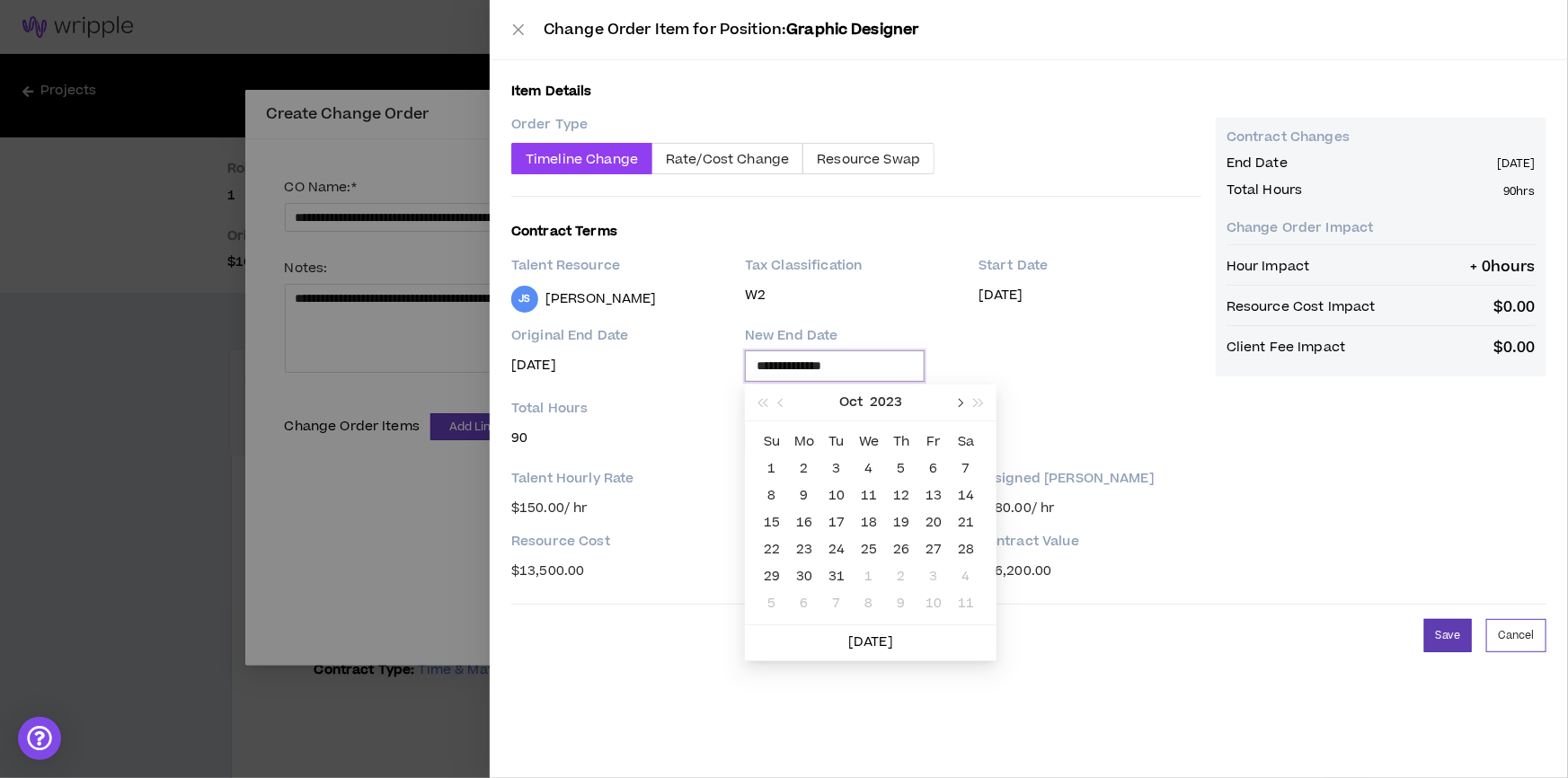 click at bounding box center [959, 402] 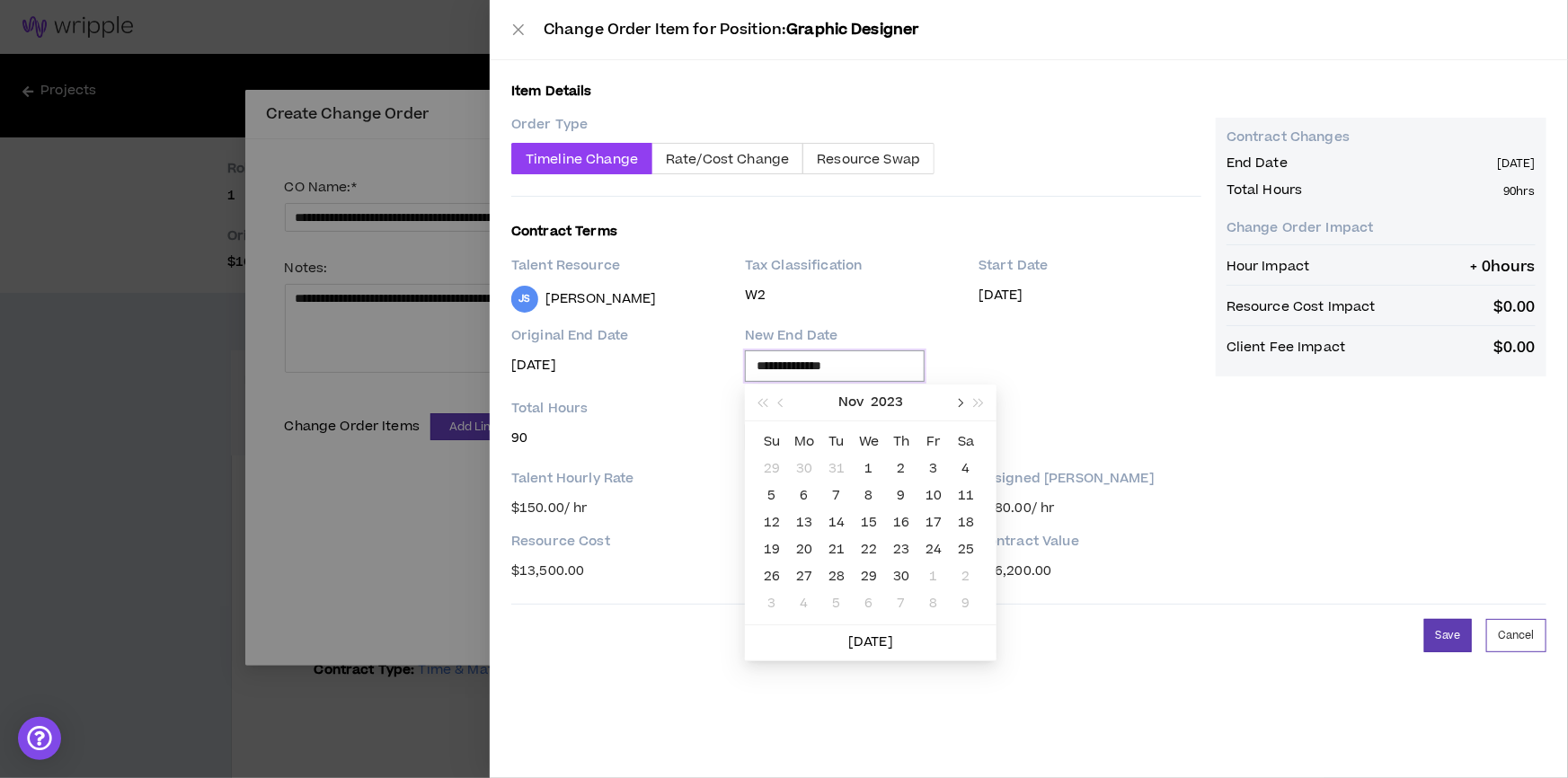click at bounding box center (959, 402) 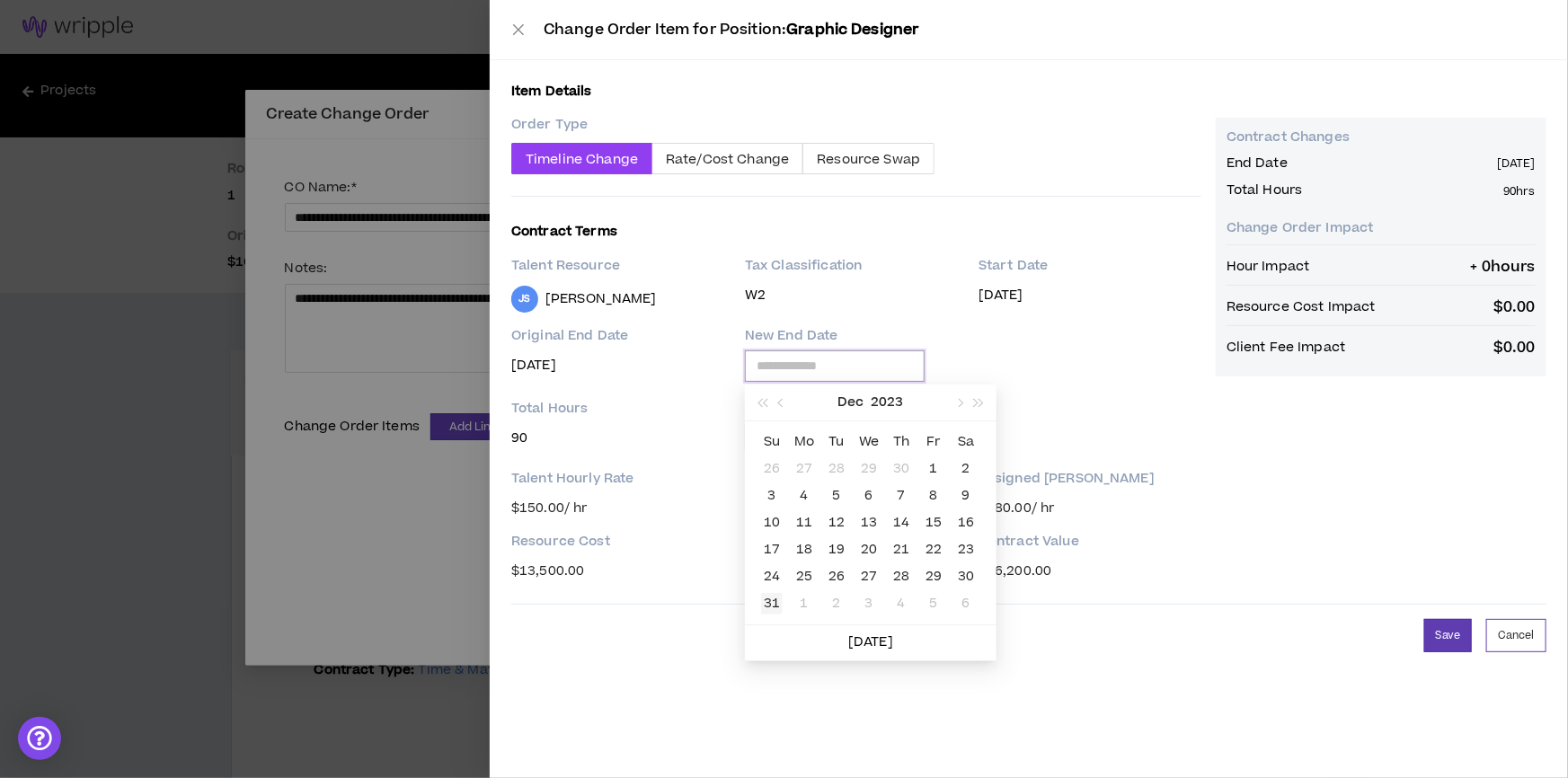 type on "**********" 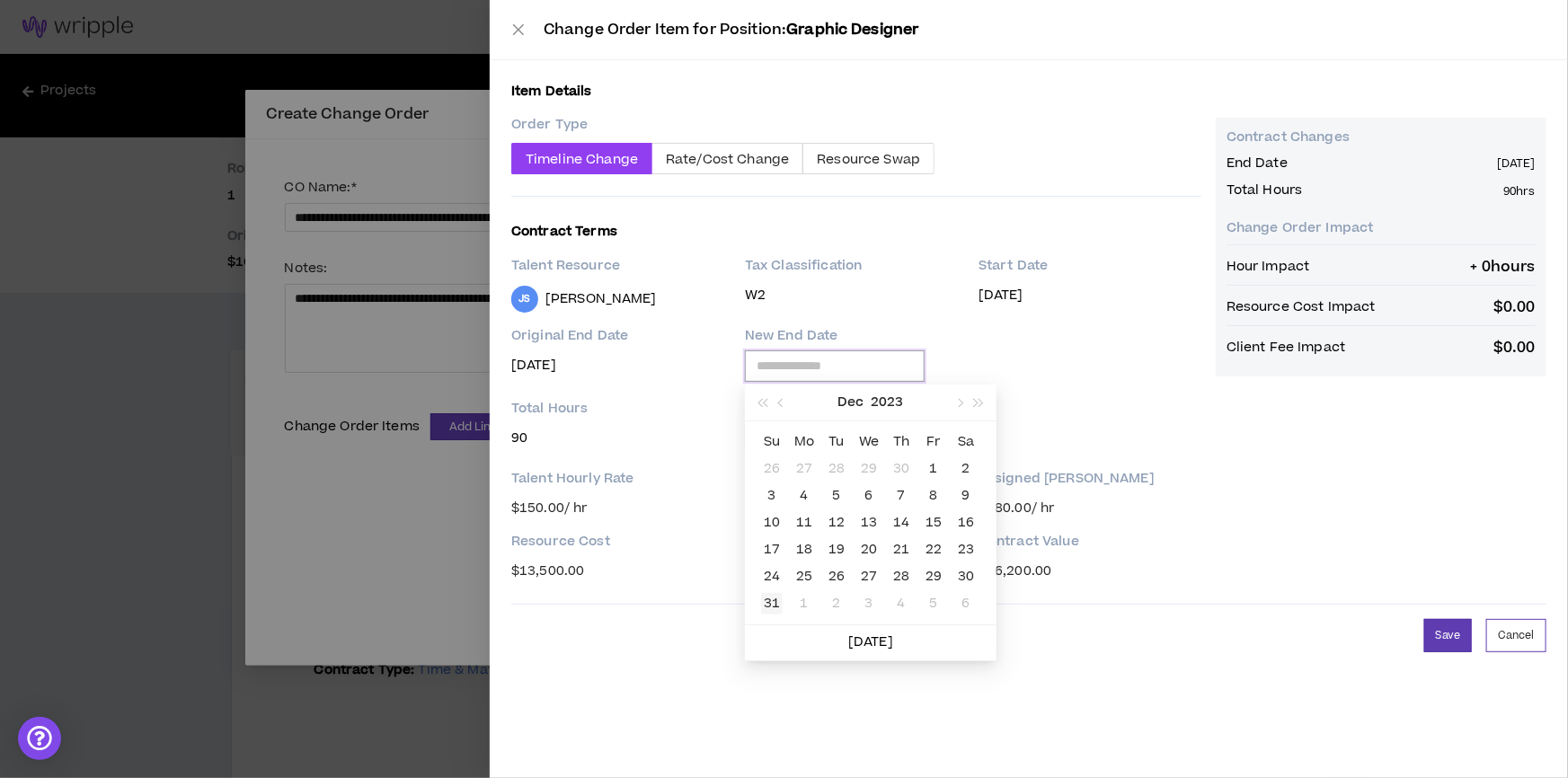 click on "31" at bounding box center (772, 604) 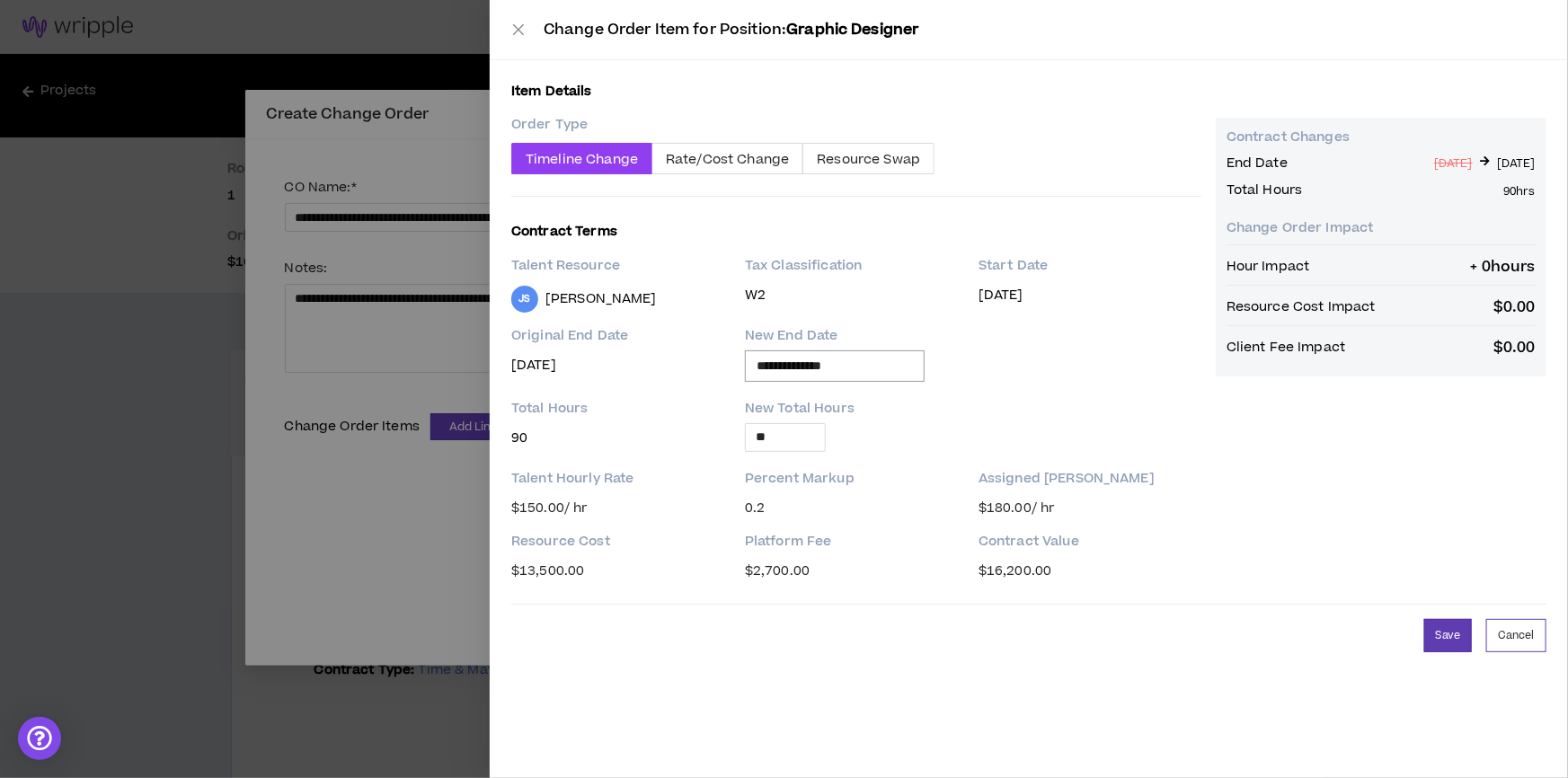 drag, startPoint x: 799, startPoint y: 434, endPoint x: 331, endPoint y: 422, distance: 468.1538 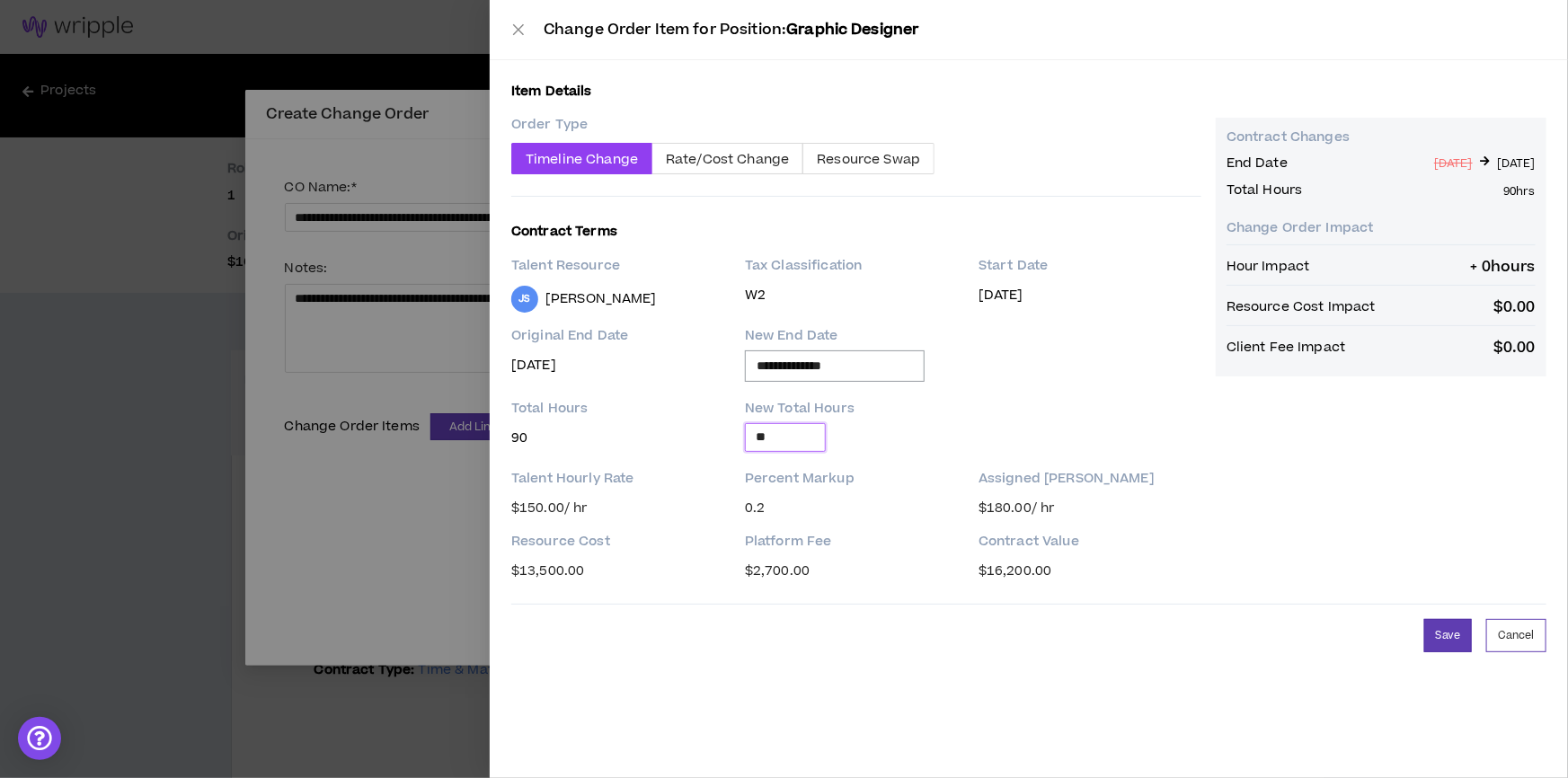 click on "Contract Changes End Date [DATE] [DATE] Total Hours 90  hrs Change Order Impact Hour Impact +   0  hours Resource Cost Impact $ 0.00 Client Fee Impact $ 0.00" at bounding box center [1381, 360] 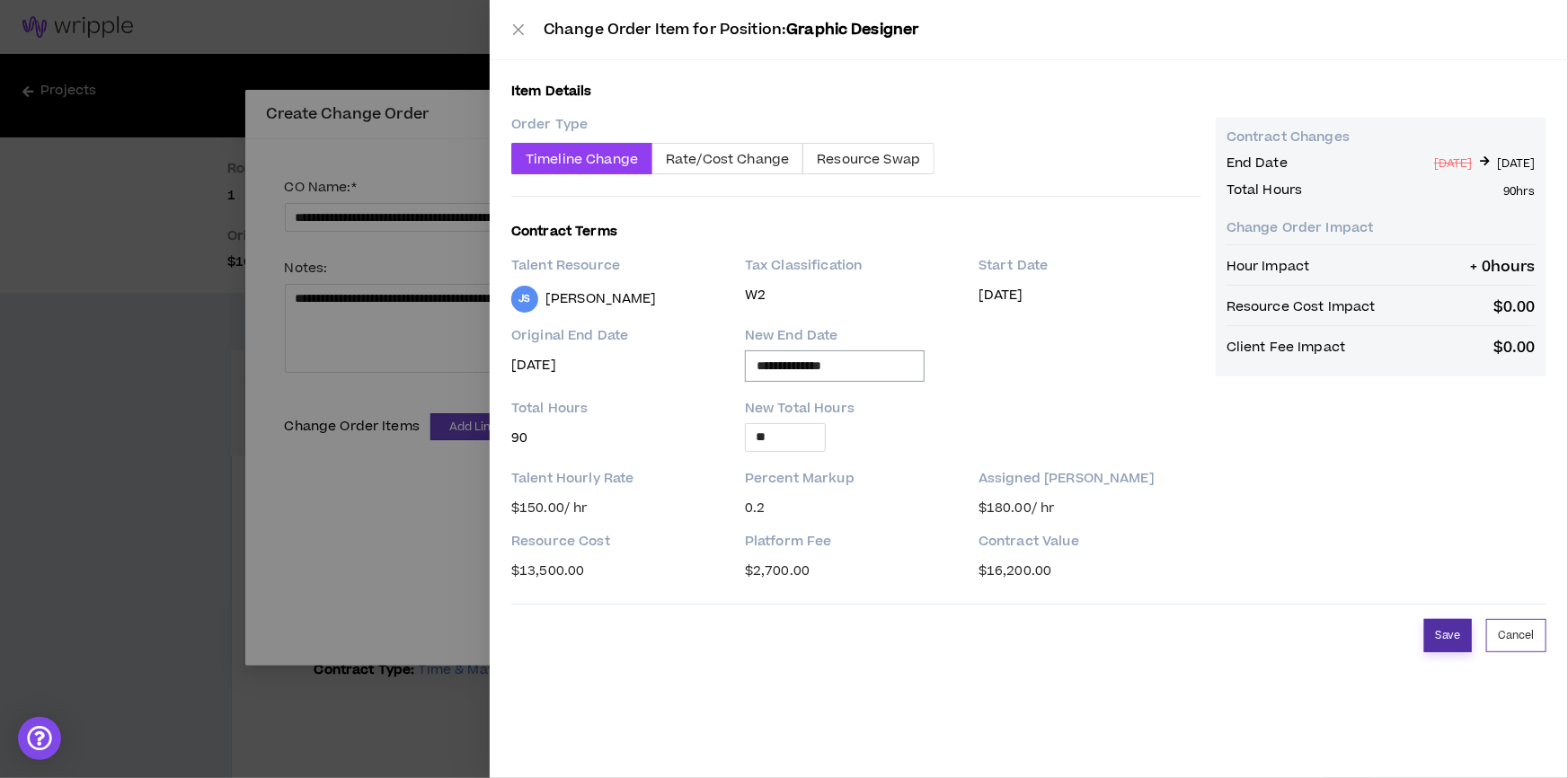 click on "Save" at bounding box center [1448, 635] 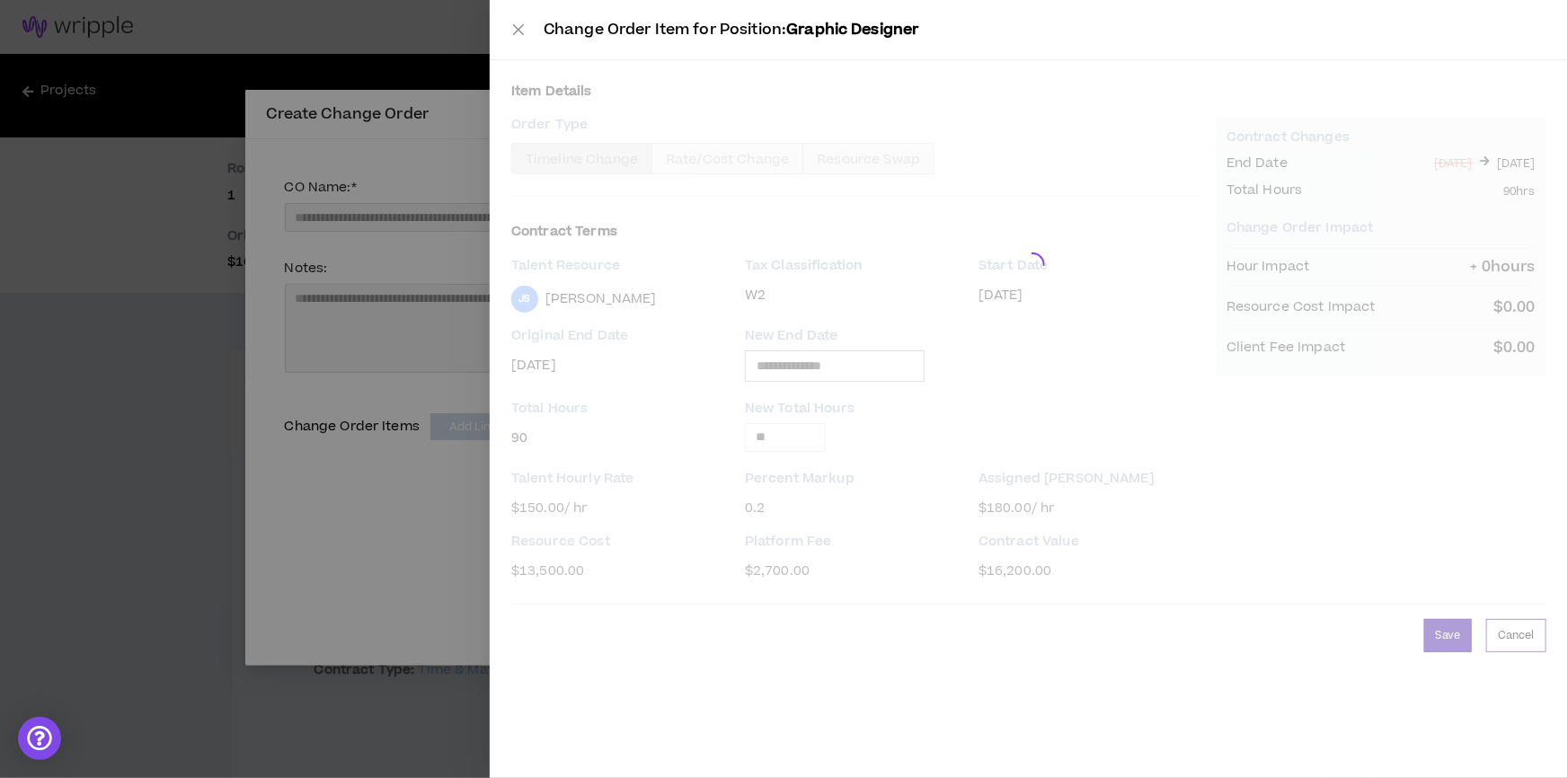 type 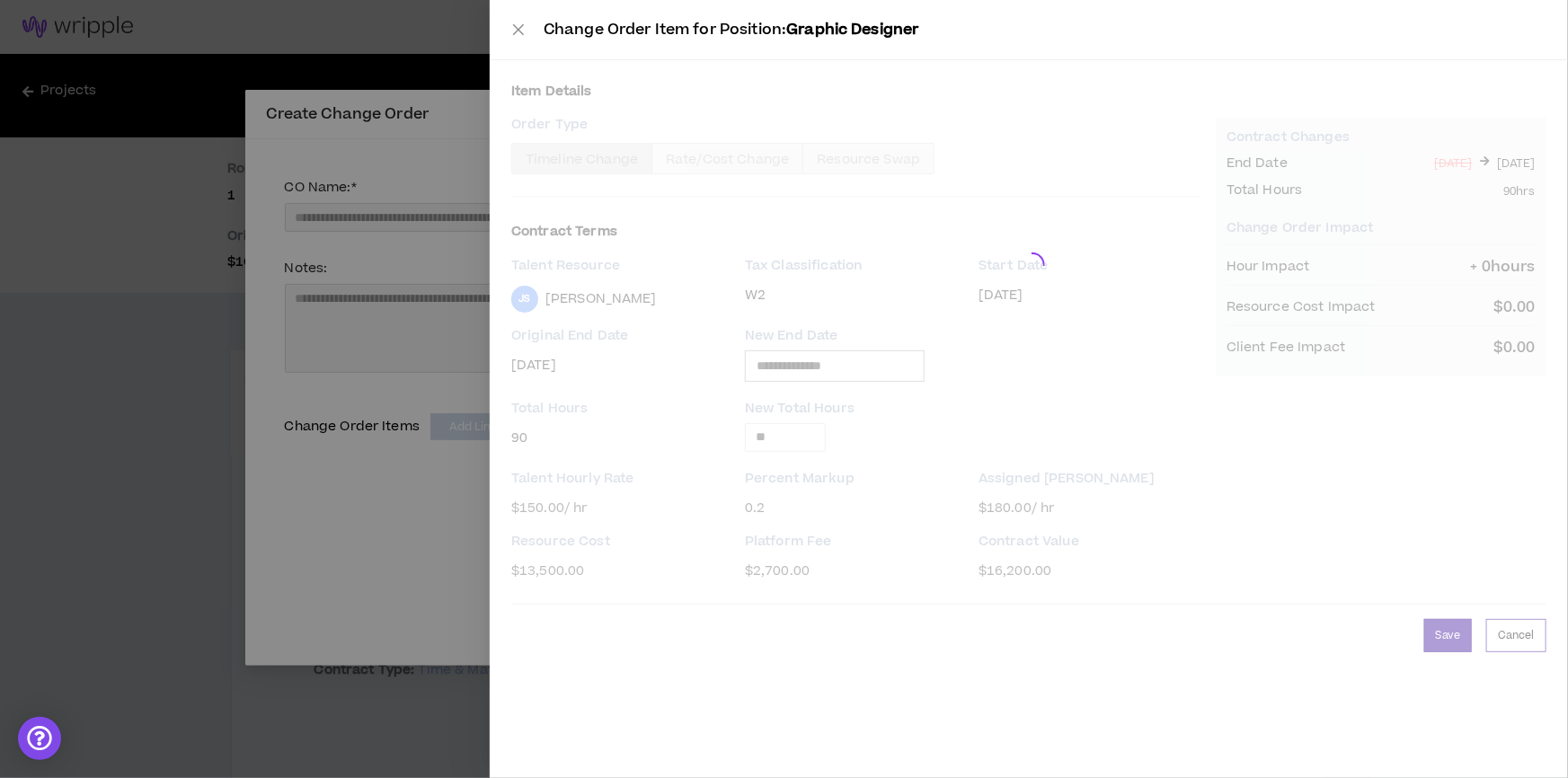 type on "**********" 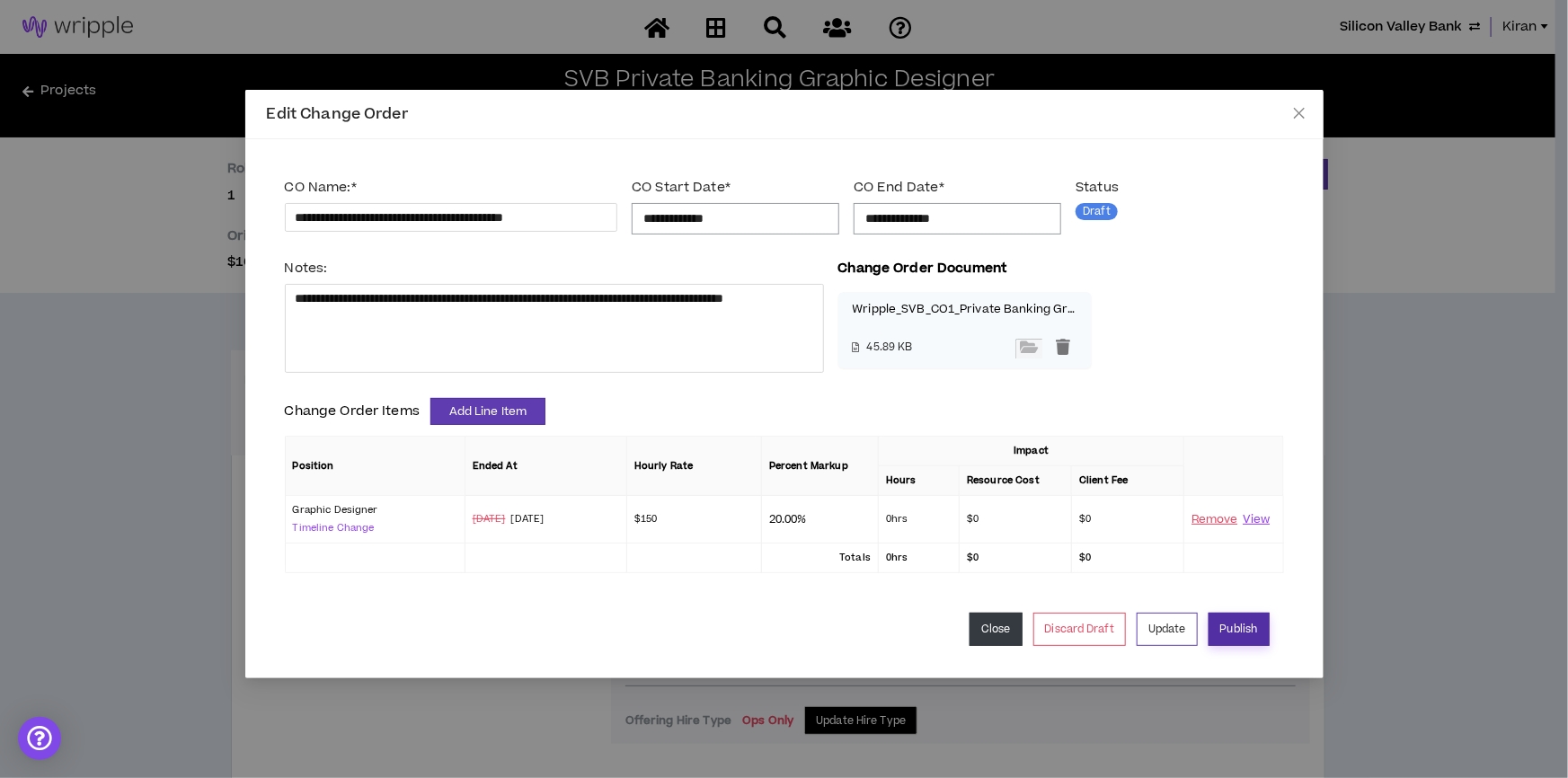 click on "Publish" at bounding box center [1239, 629] 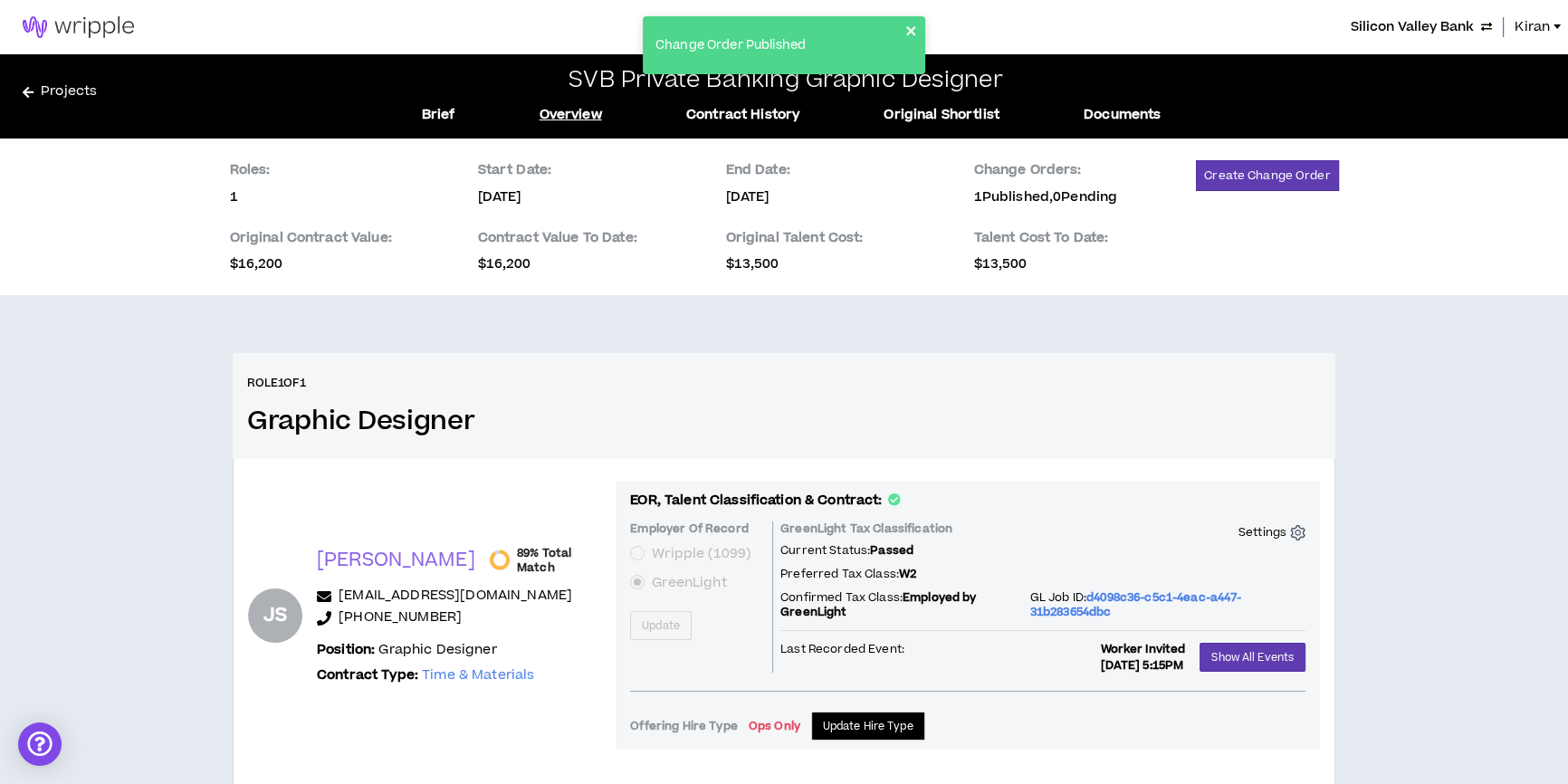 click 